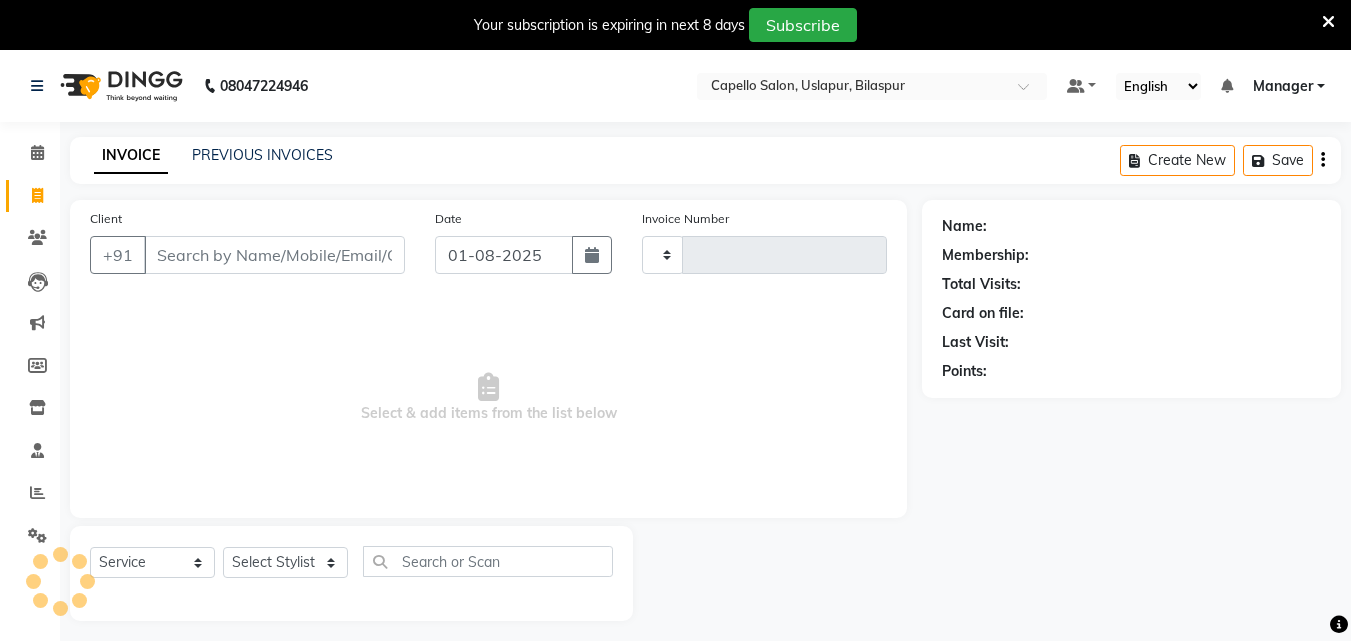 select on "service" 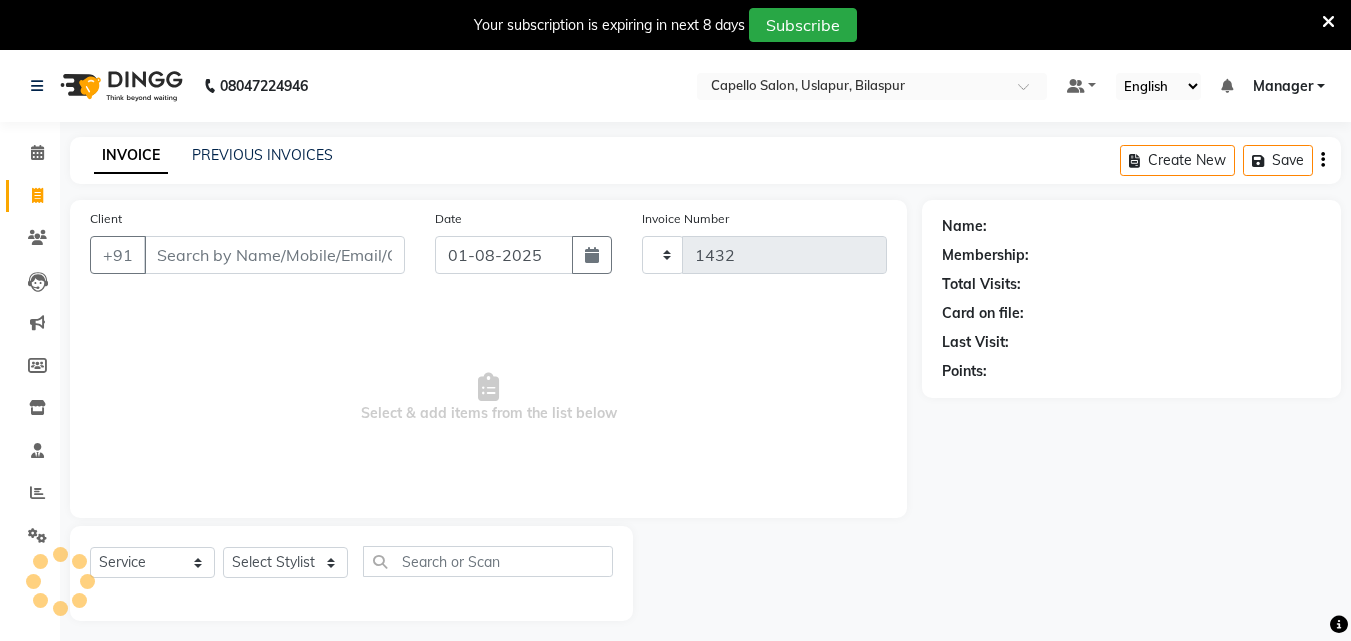 select on "4763" 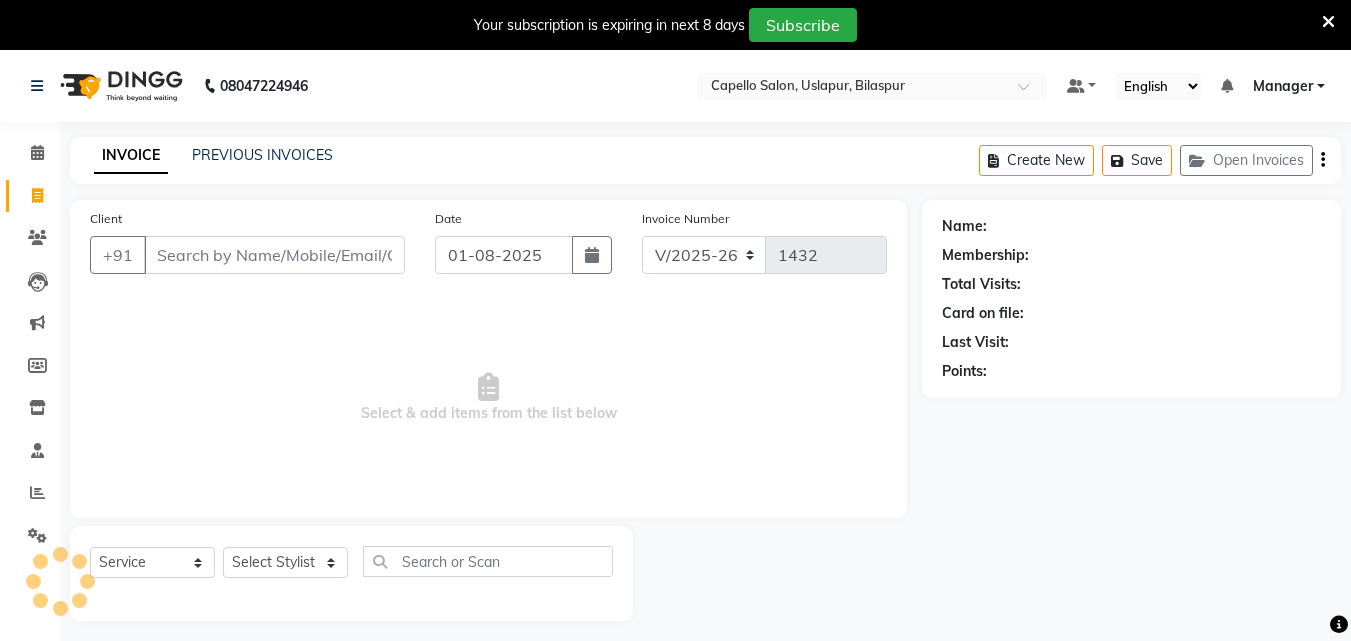 scroll, scrollTop: 0, scrollLeft: 0, axis: both 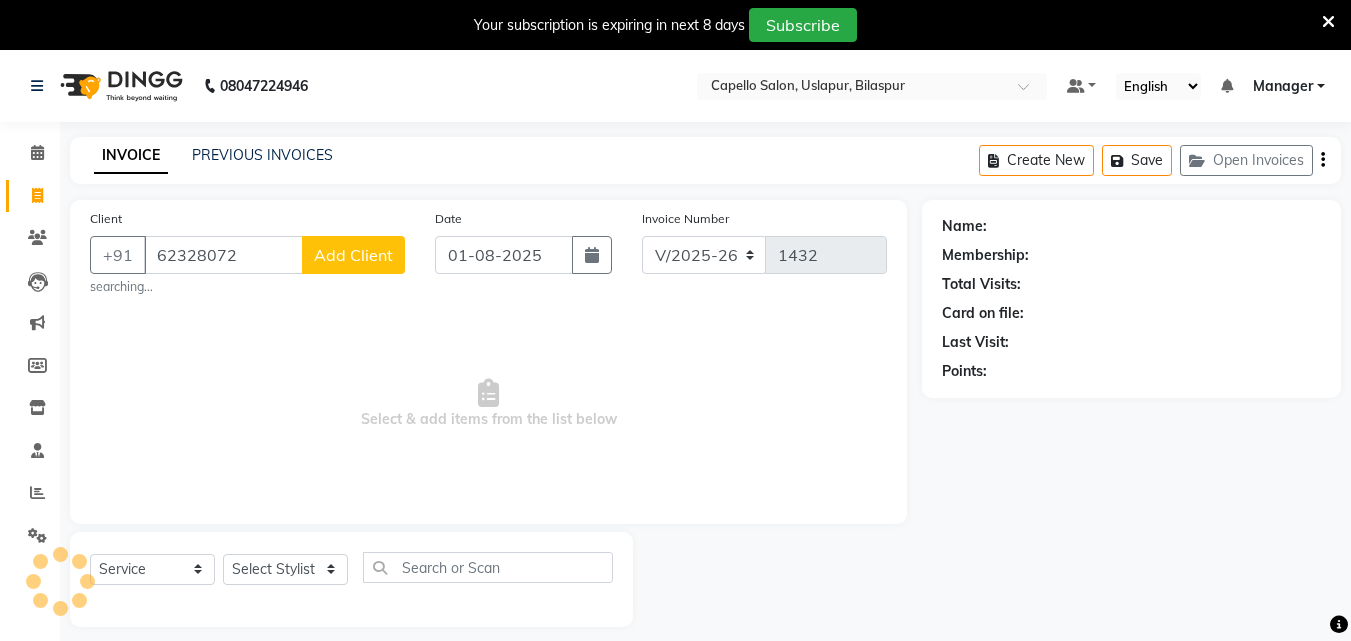 click on "Select & add items from the list below" at bounding box center (488, 404) 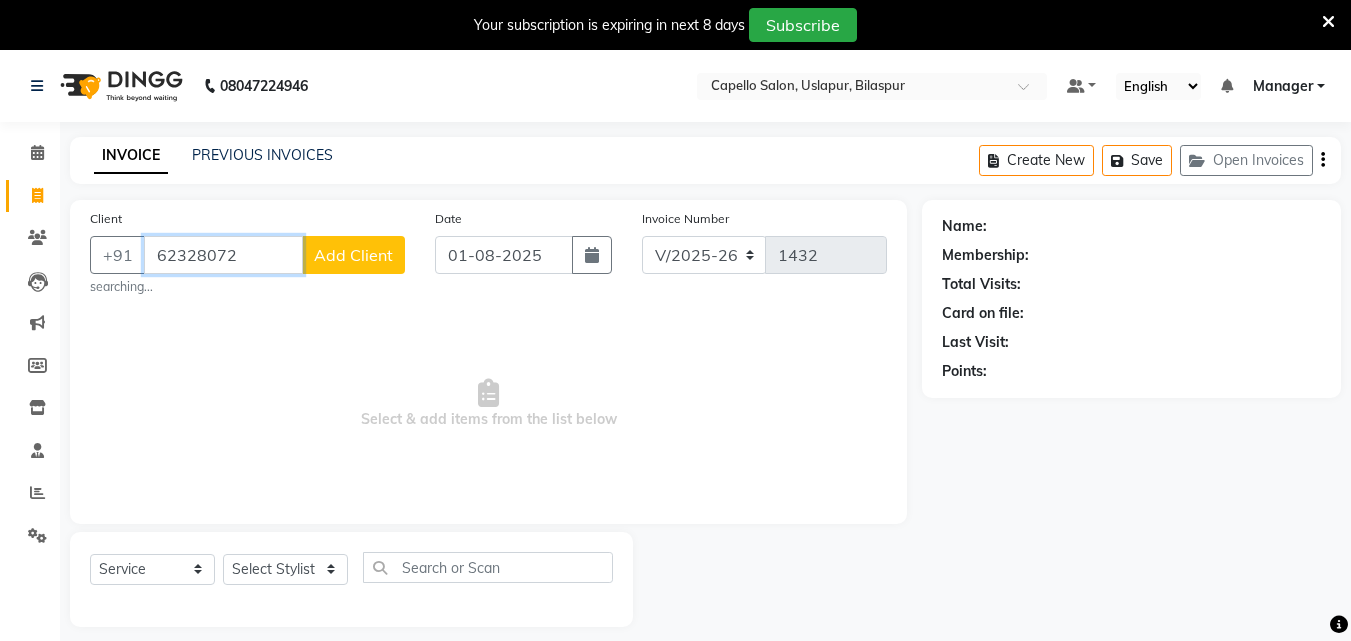 click on "62328072" at bounding box center (223, 255) 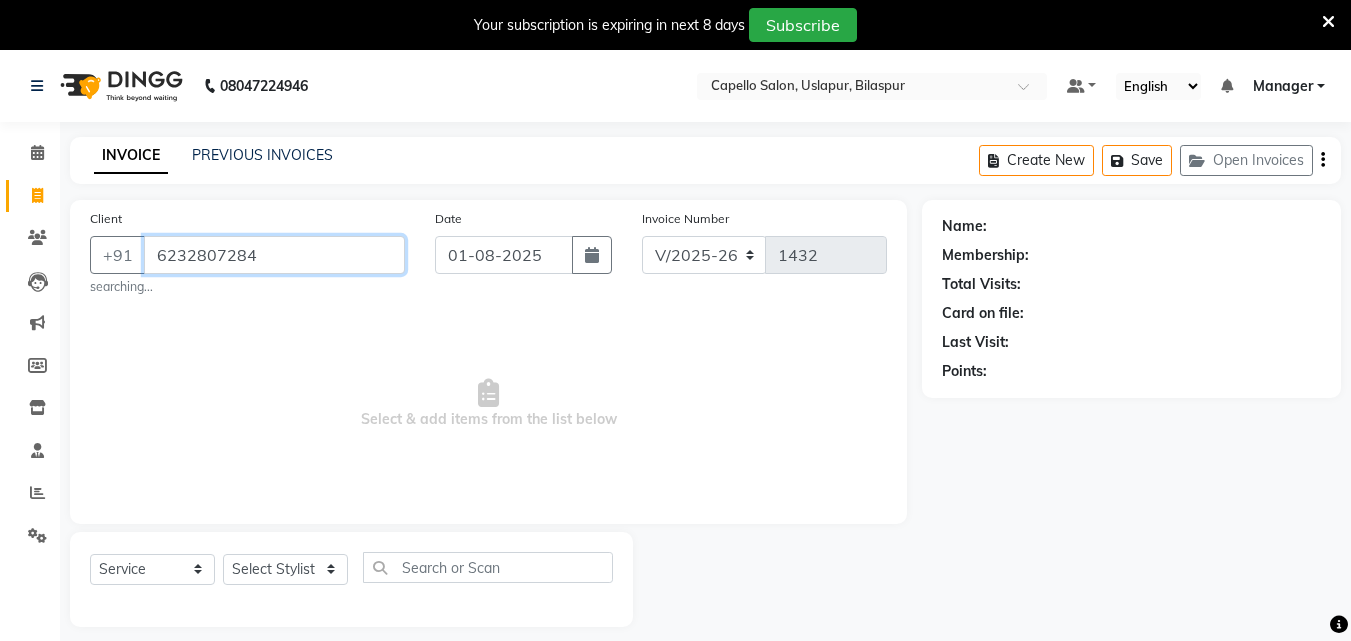 type on "6232807284" 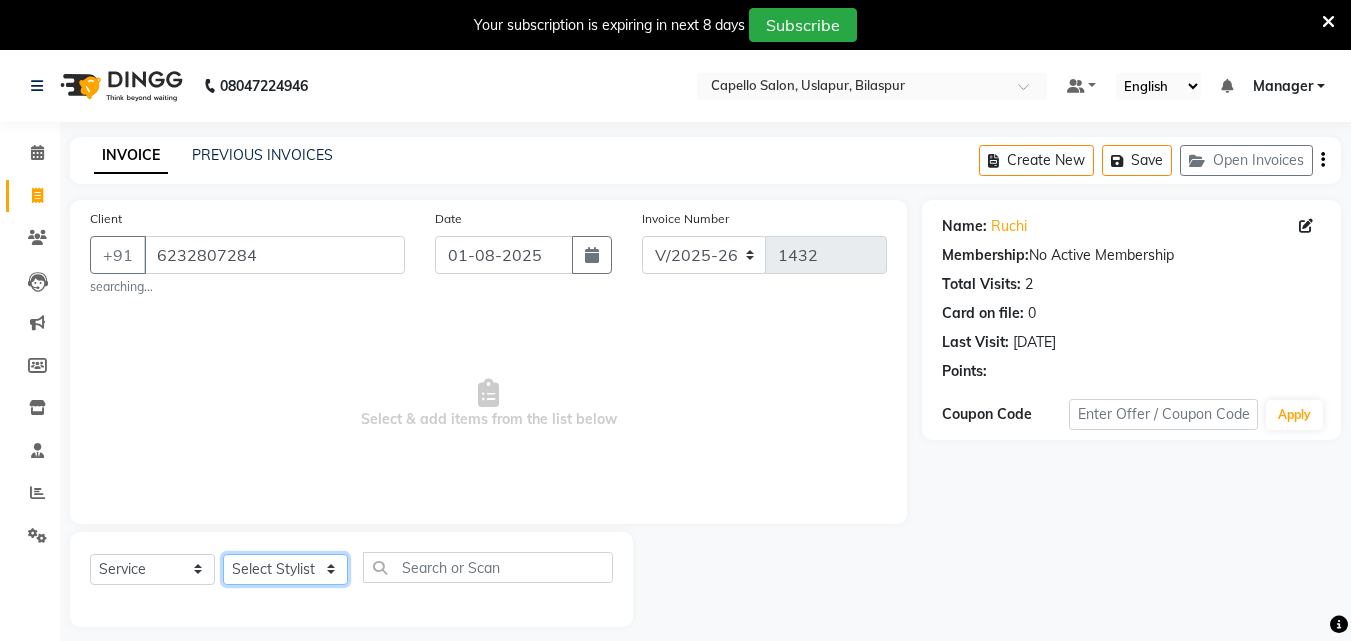 click on "Select Stylist Admin anish shirwash ANJALI CHAKRDHARI Arvind Ankar GEETA KIRAN SAHU KUSHAL Manager mukesh Rajesh Ankar Renuka Sahu SAKSHI SATYAM shailendra SOURABH vishal" 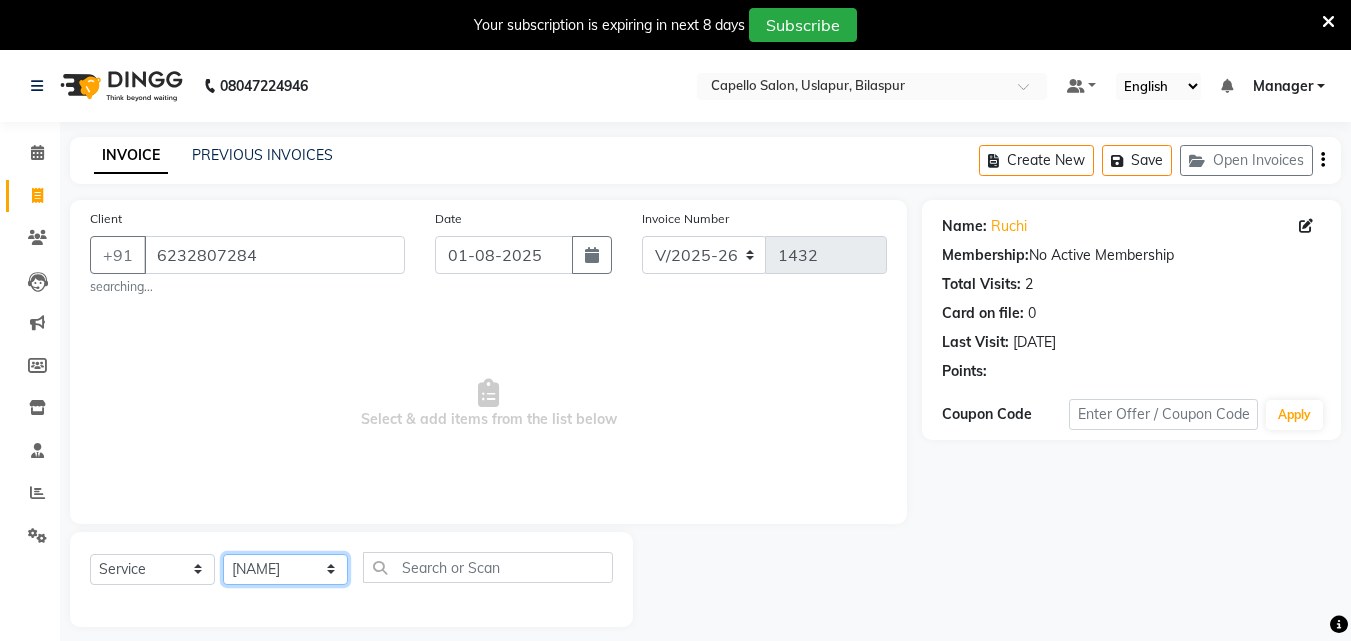 click on "Select Stylist Admin anish shirwash ANJALI CHAKRDHARI Arvind Ankar GEETA KIRAN SAHU KUSHAL Manager mukesh Rajesh Ankar Renuka Sahu SAKSHI SATYAM shailendra SOURABH vishal" 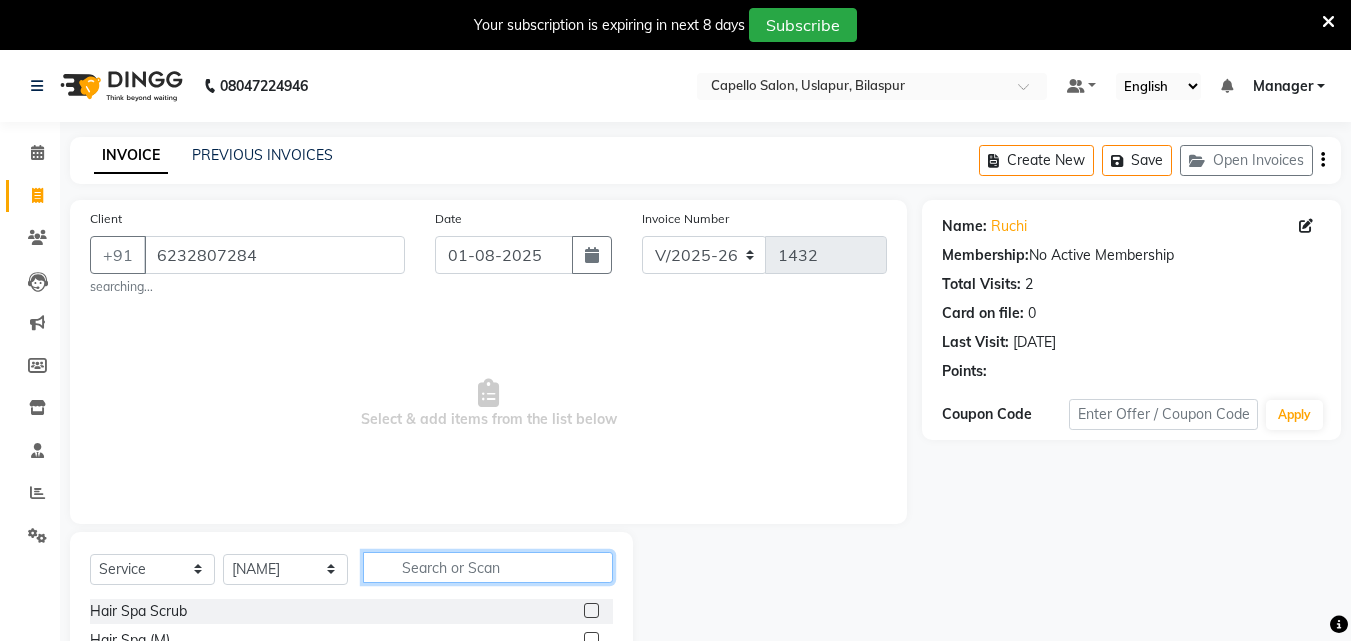 click 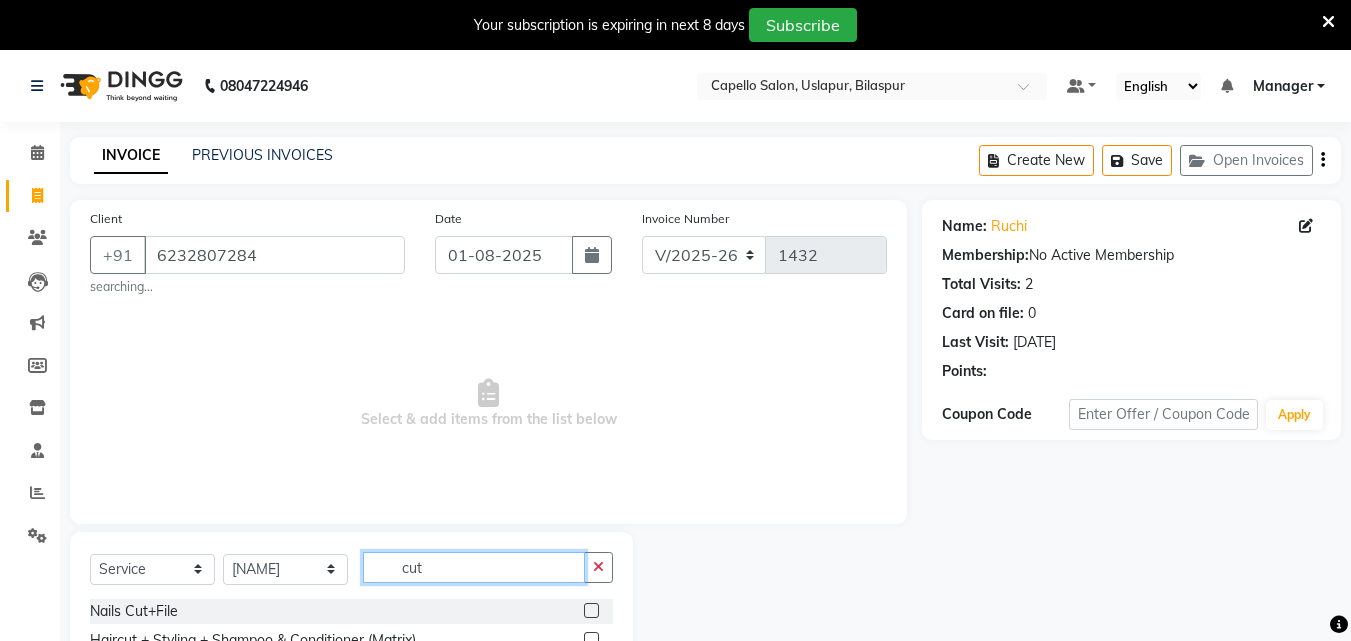 scroll, scrollTop: 90, scrollLeft: 0, axis: vertical 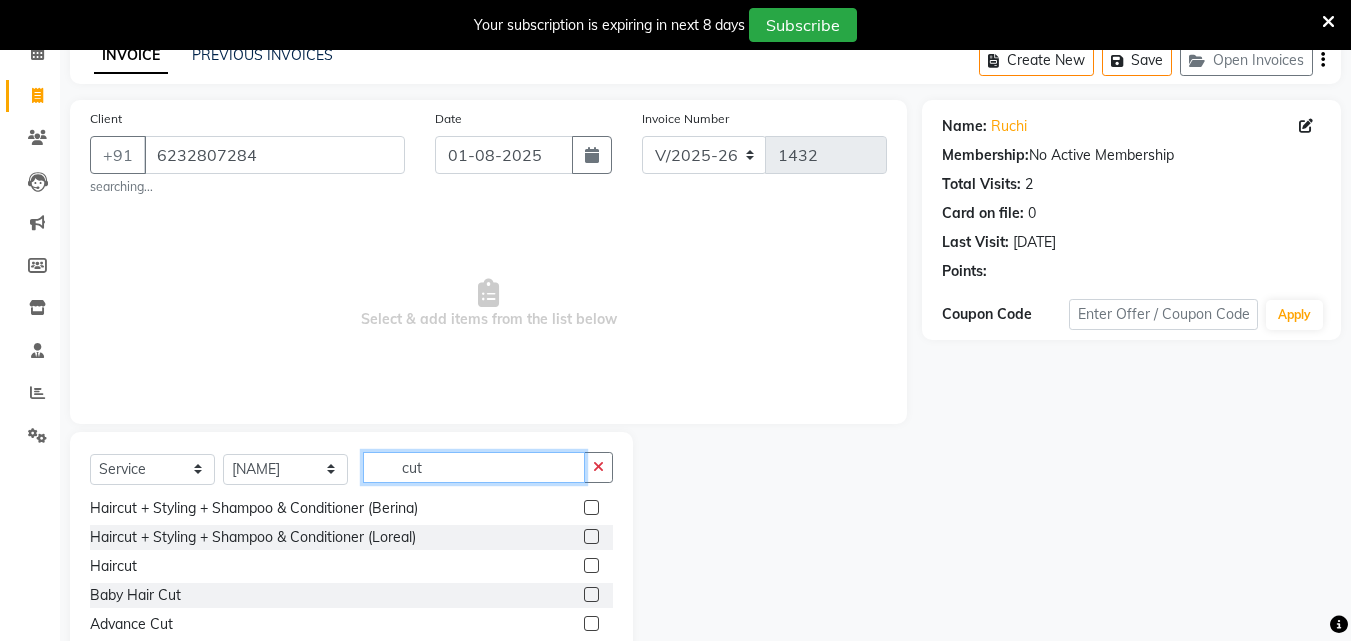 type on "cut" 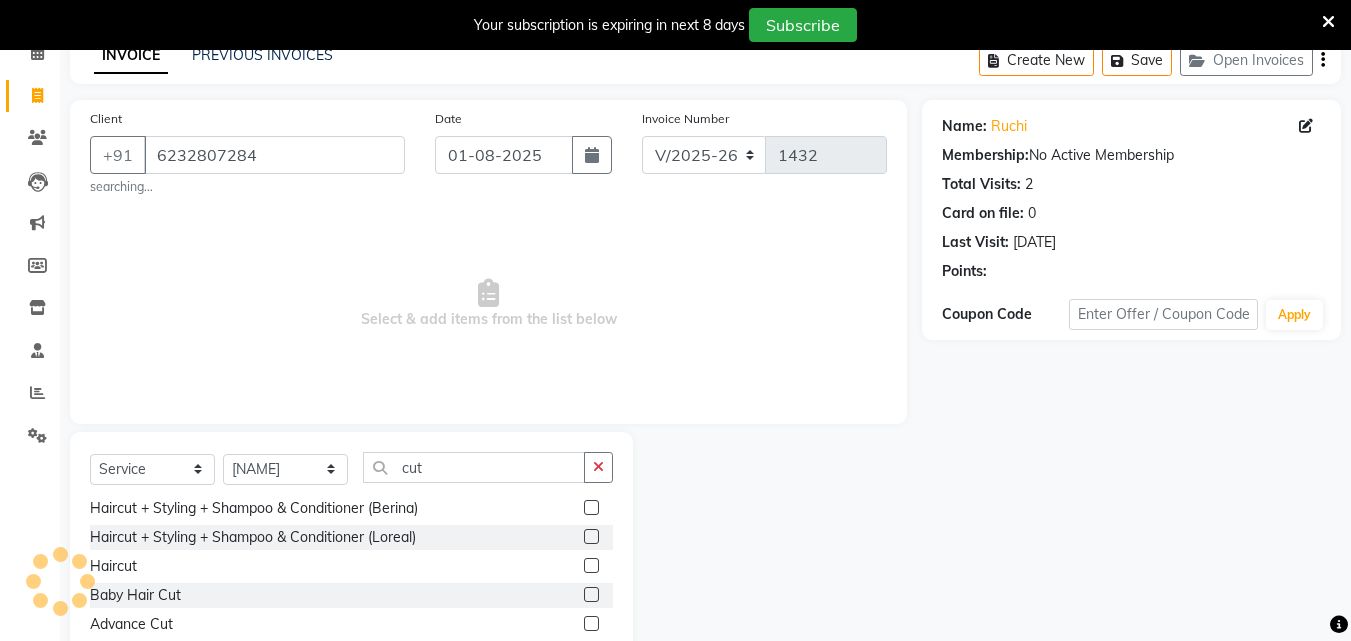 click 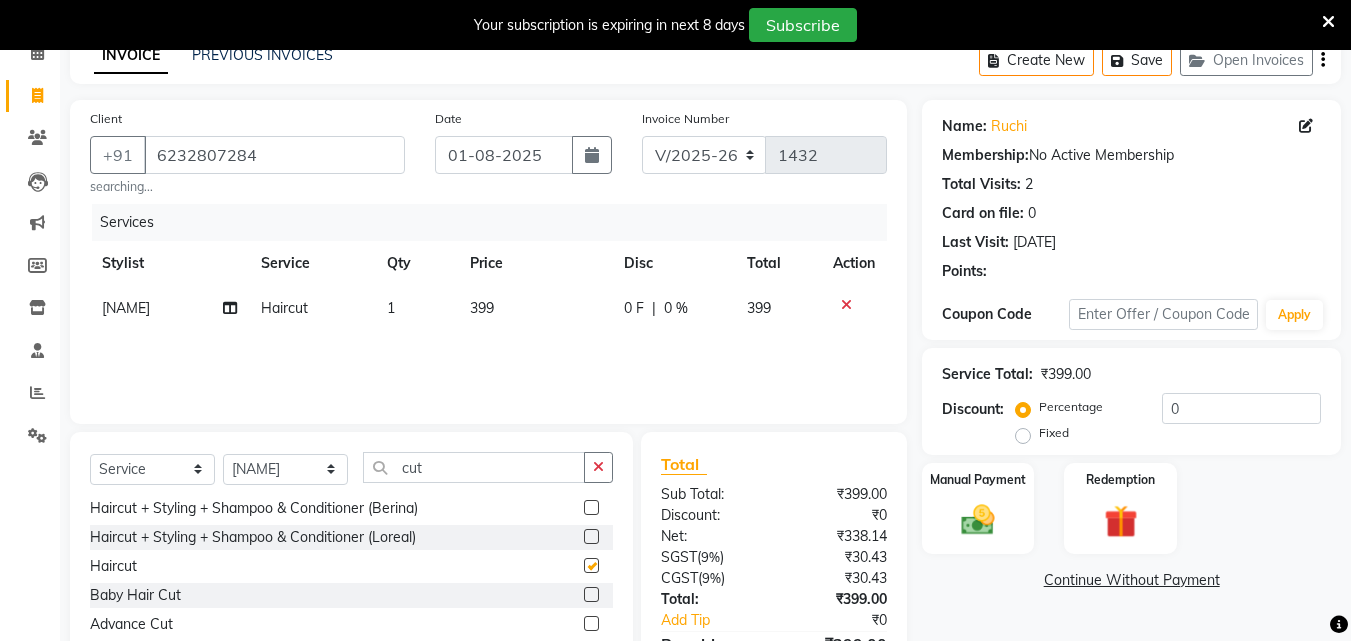 checkbox on "false" 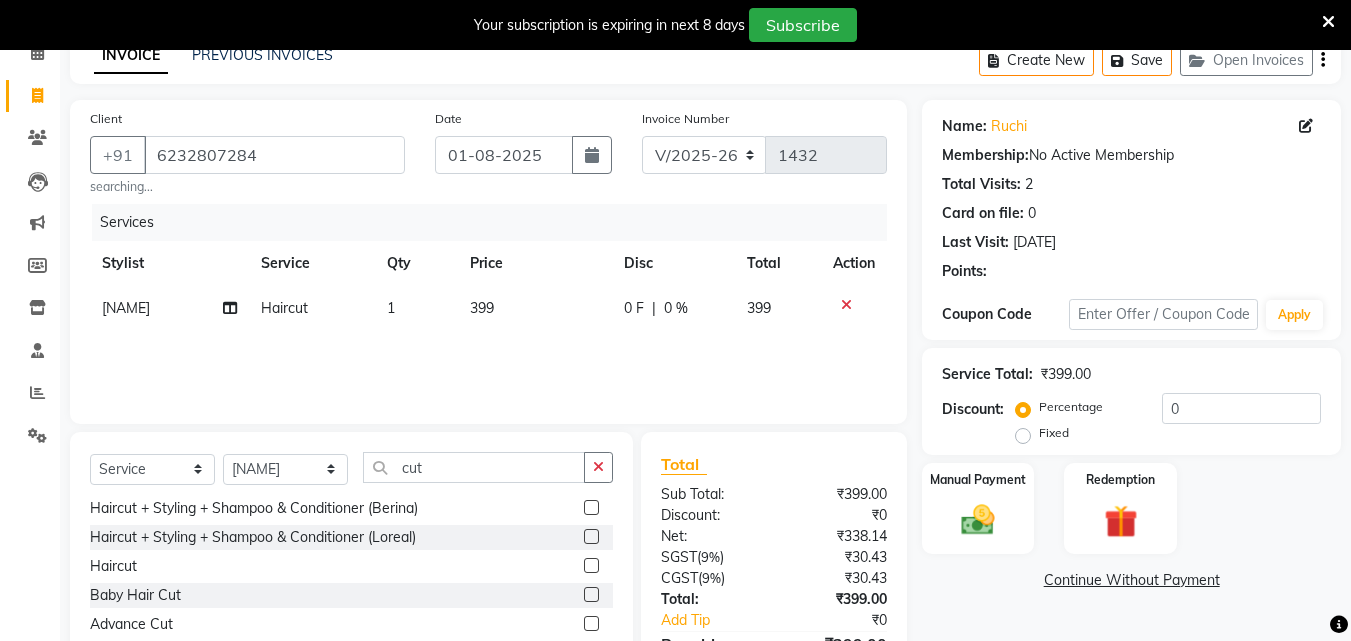 click on "399" 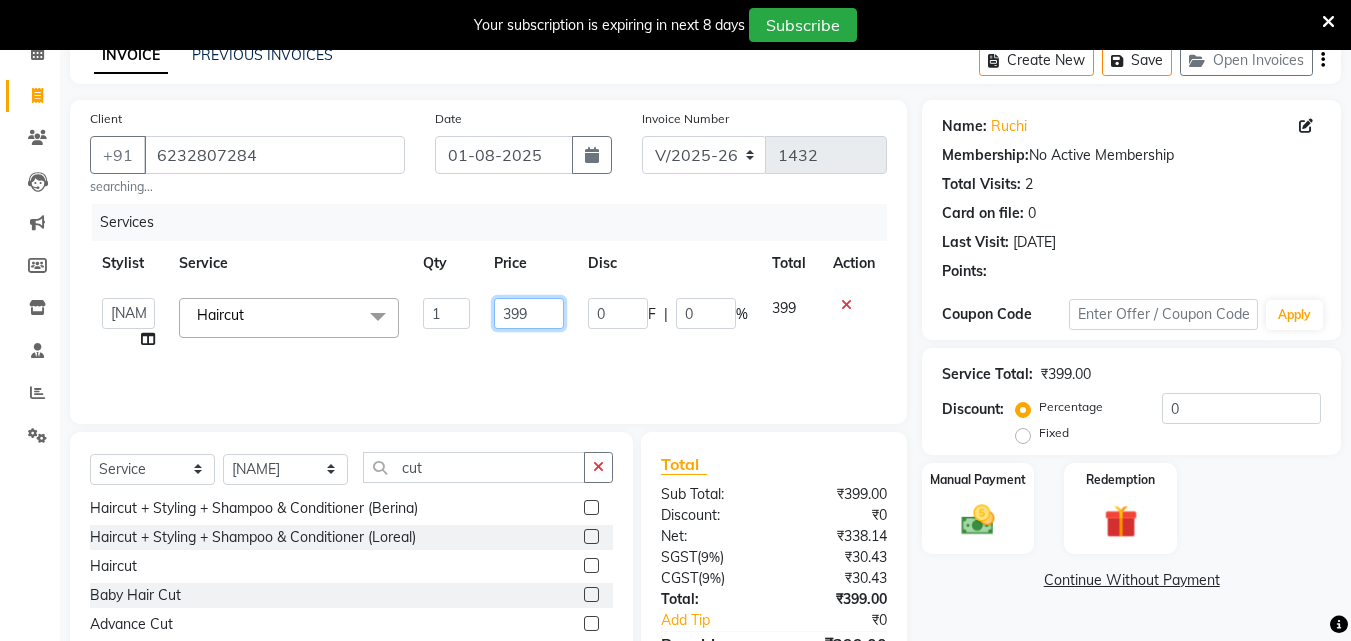 click on "399" 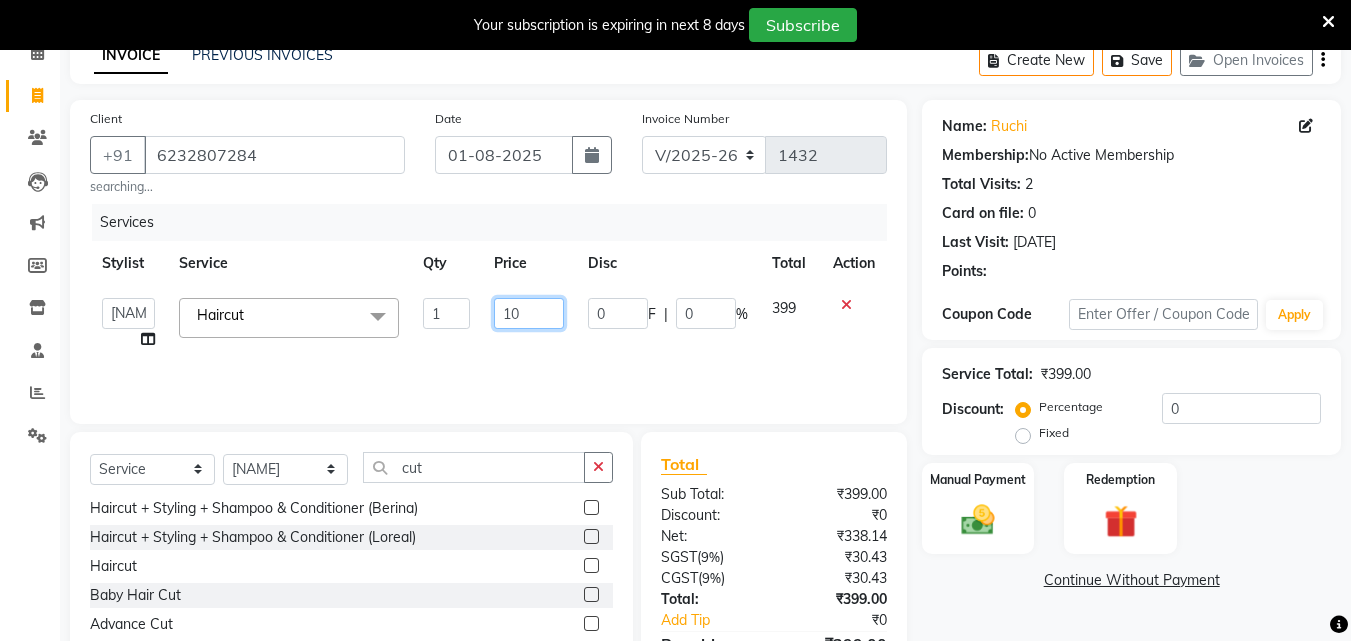 type on "100" 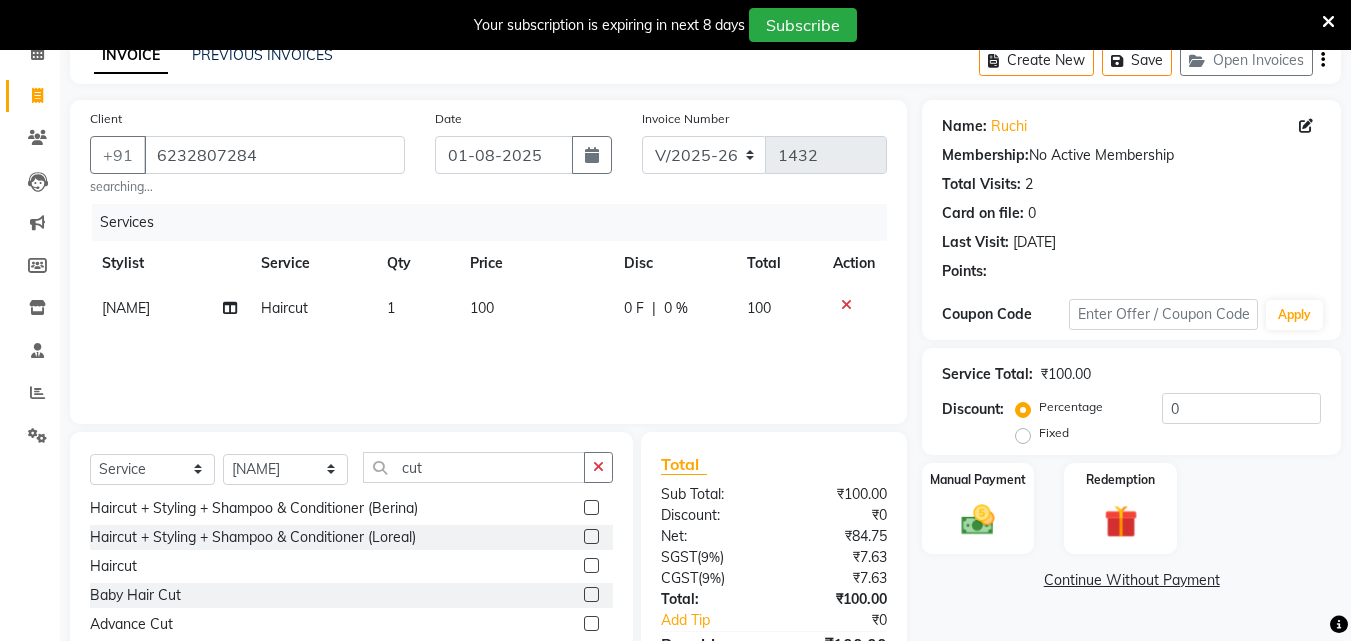 click on "Services Stylist Service Qty Price Disc Total Action [NAME] Haircut 1 100 0 F | 0 % 100" 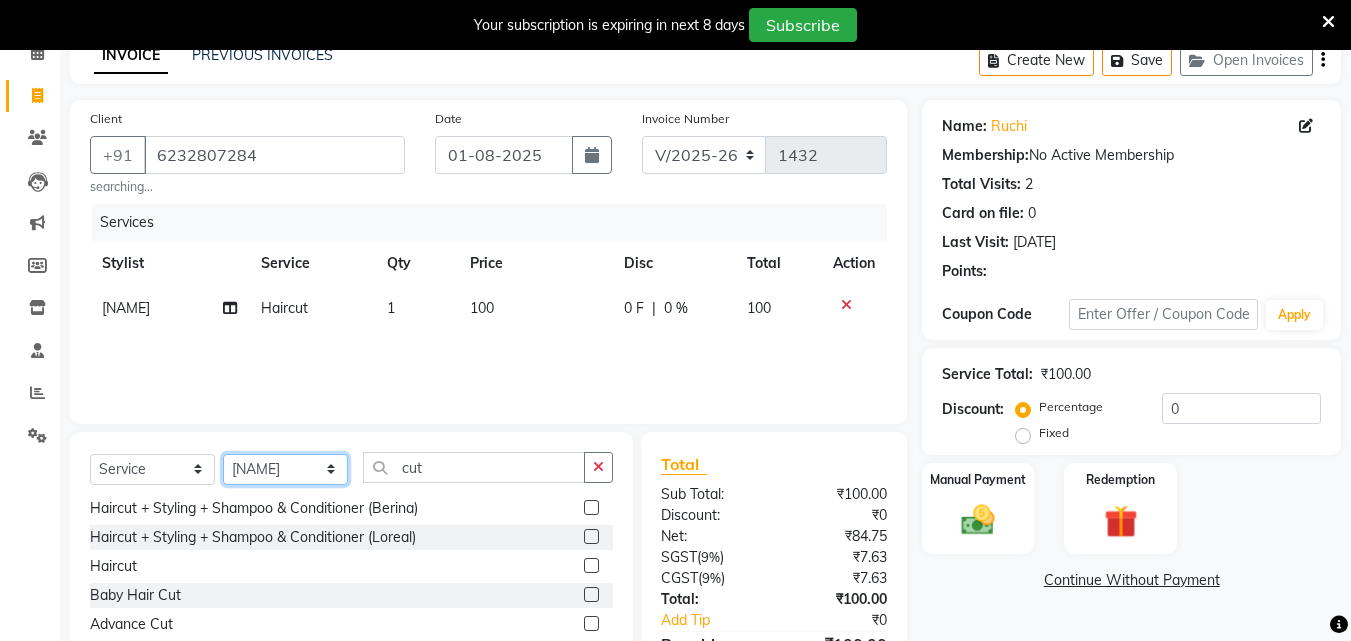click on "Select Stylist Admin anish shirwash ANJALI CHAKRDHARI Arvind Ankar GEETA KIRAN SAHU KUSHAL Manager mukesh Rajesh Ankar Renuka Sahu SAKSHI SATYAM shailendra SOURABH vishal" 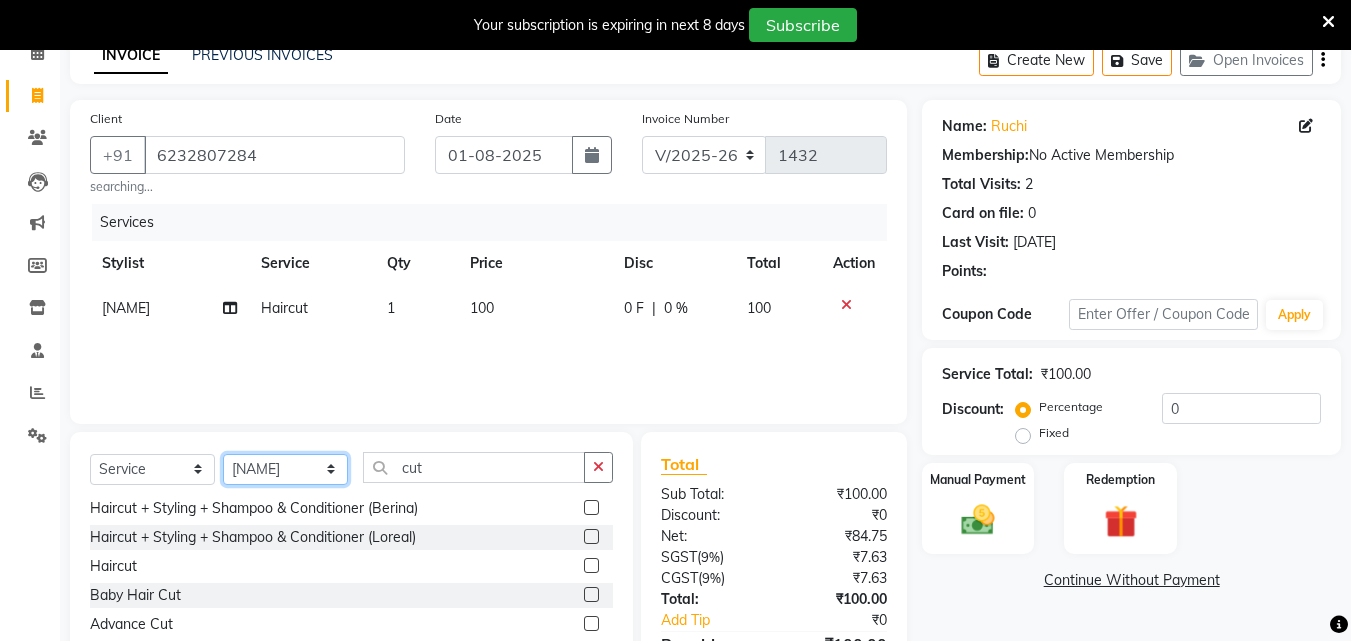 select on "[NUMBER]" 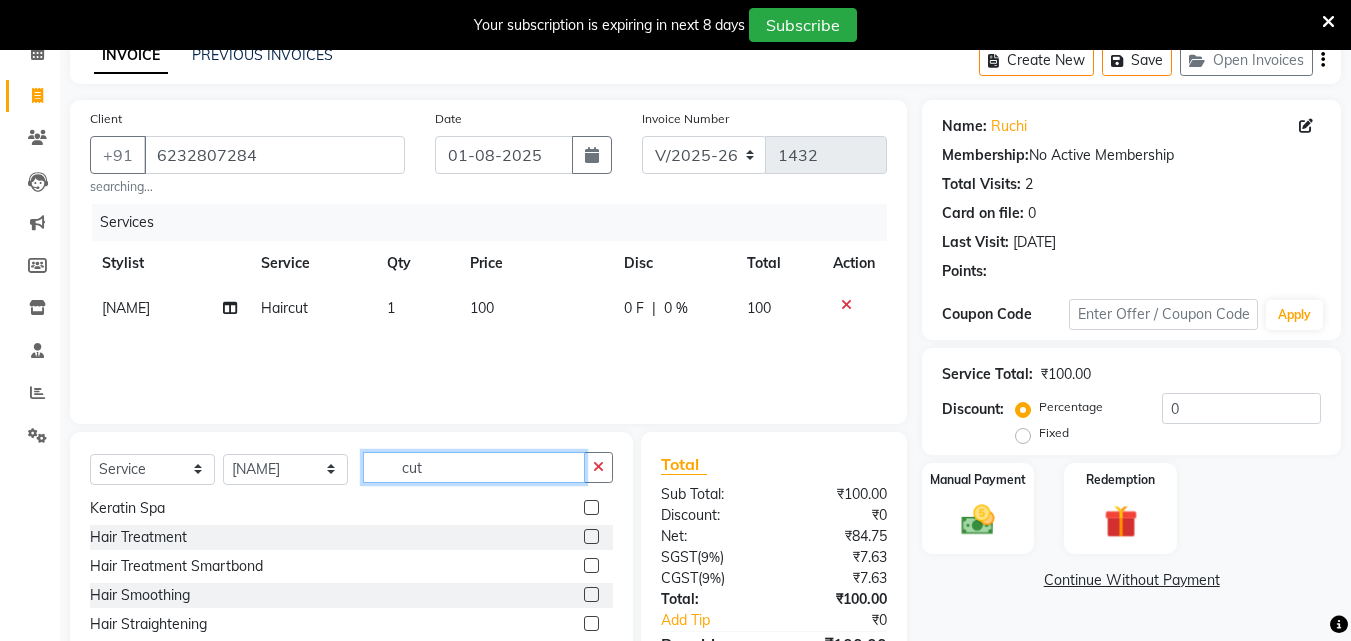 click on "cut" 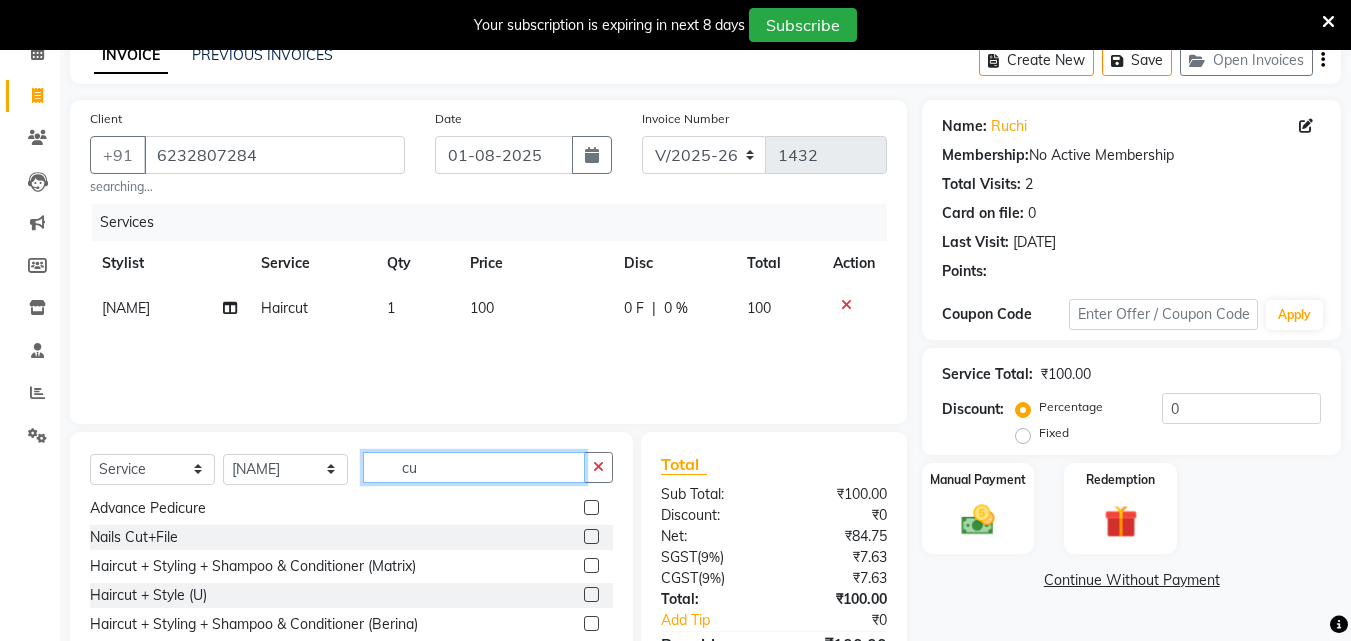type on "cut" 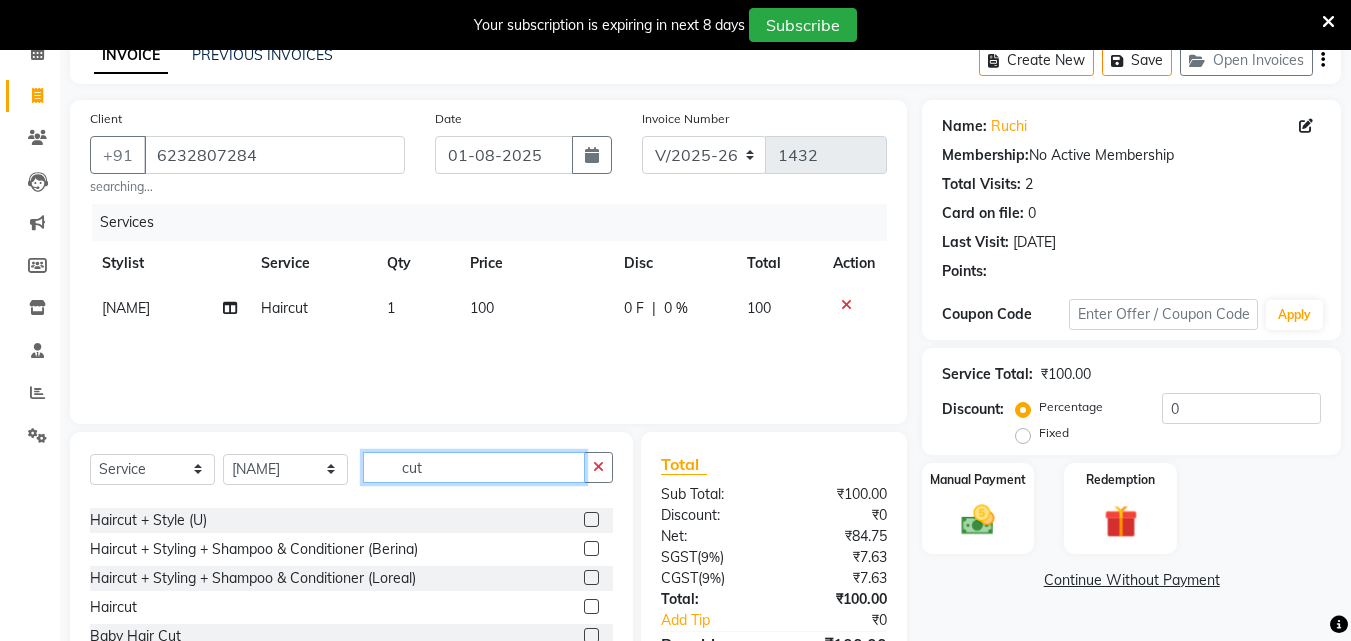 scroll, scrollTop: 90, scrollLeft: 0, axis: vertical 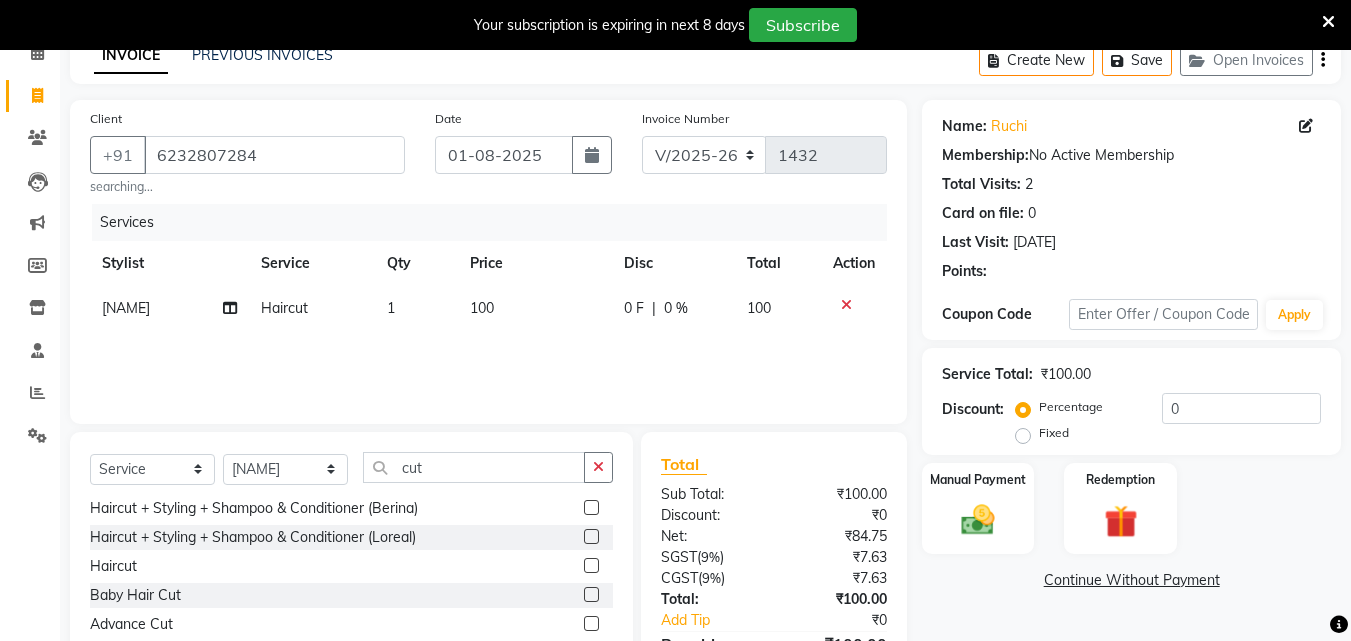 click 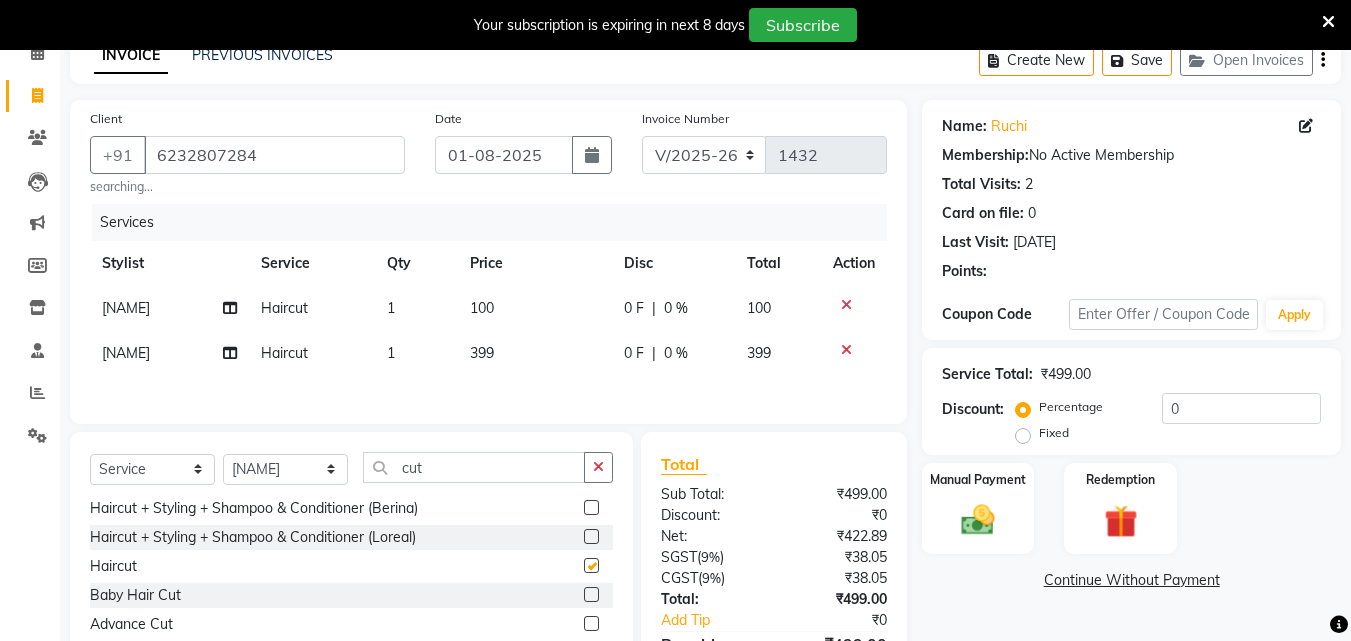 checkbox on "false" 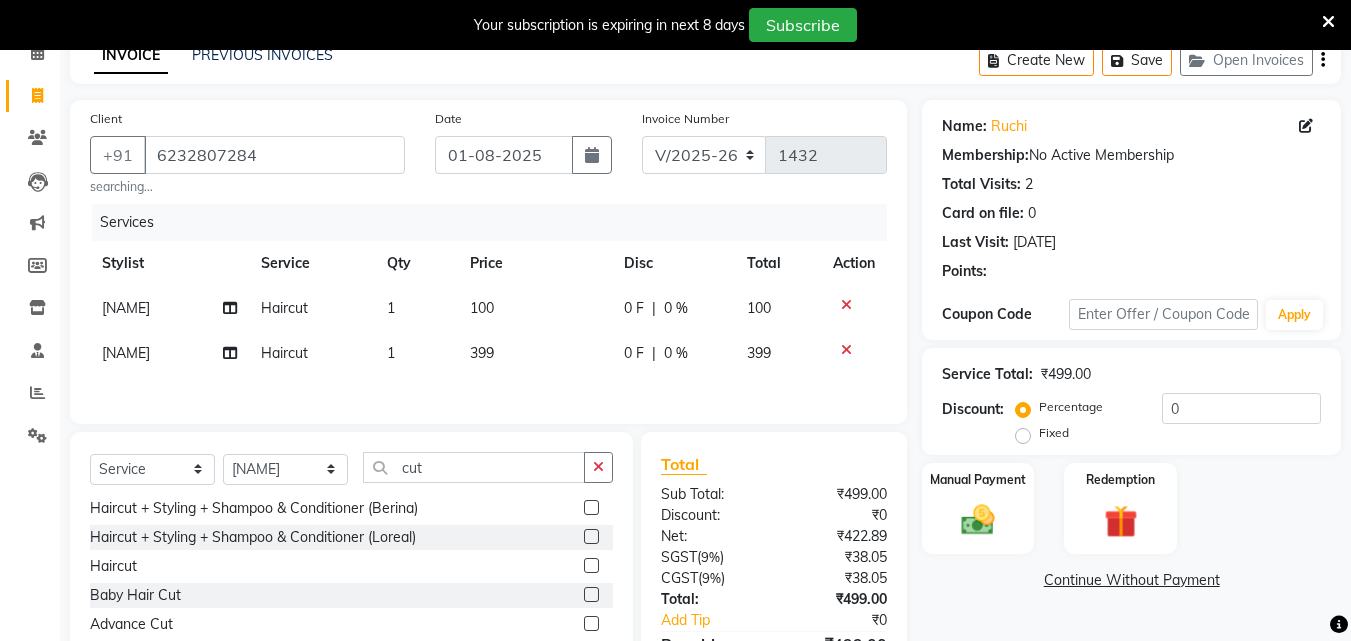 click on "399" 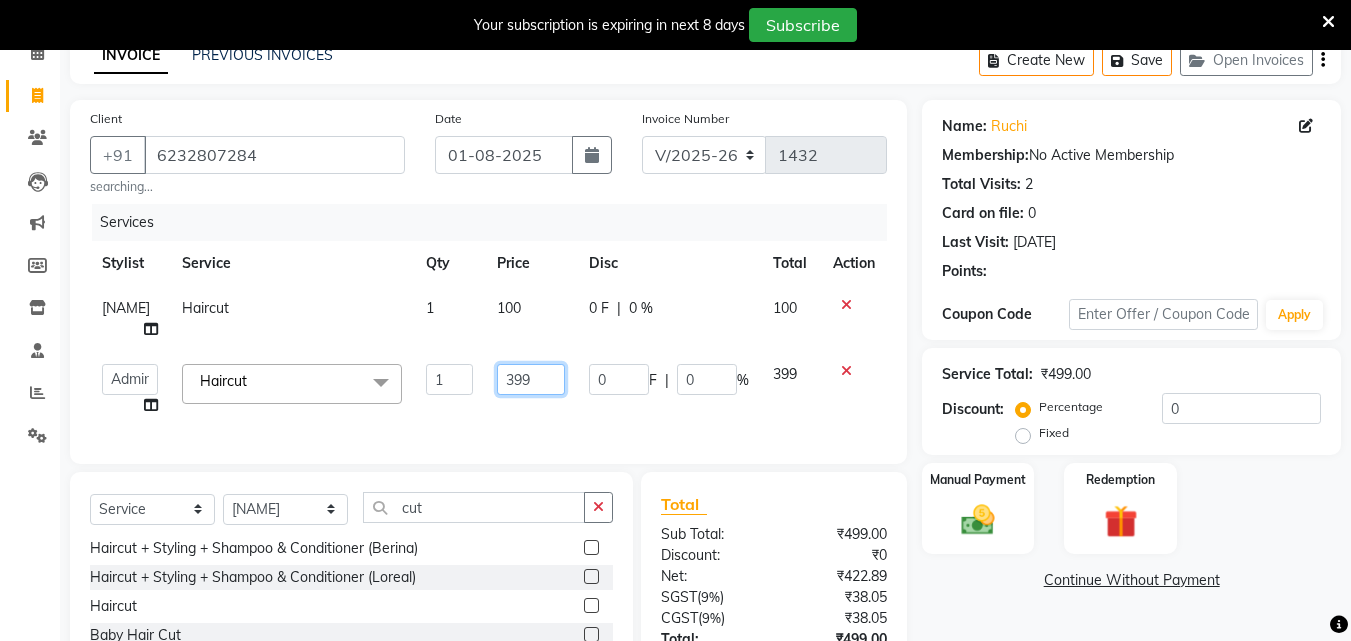 click on "399" 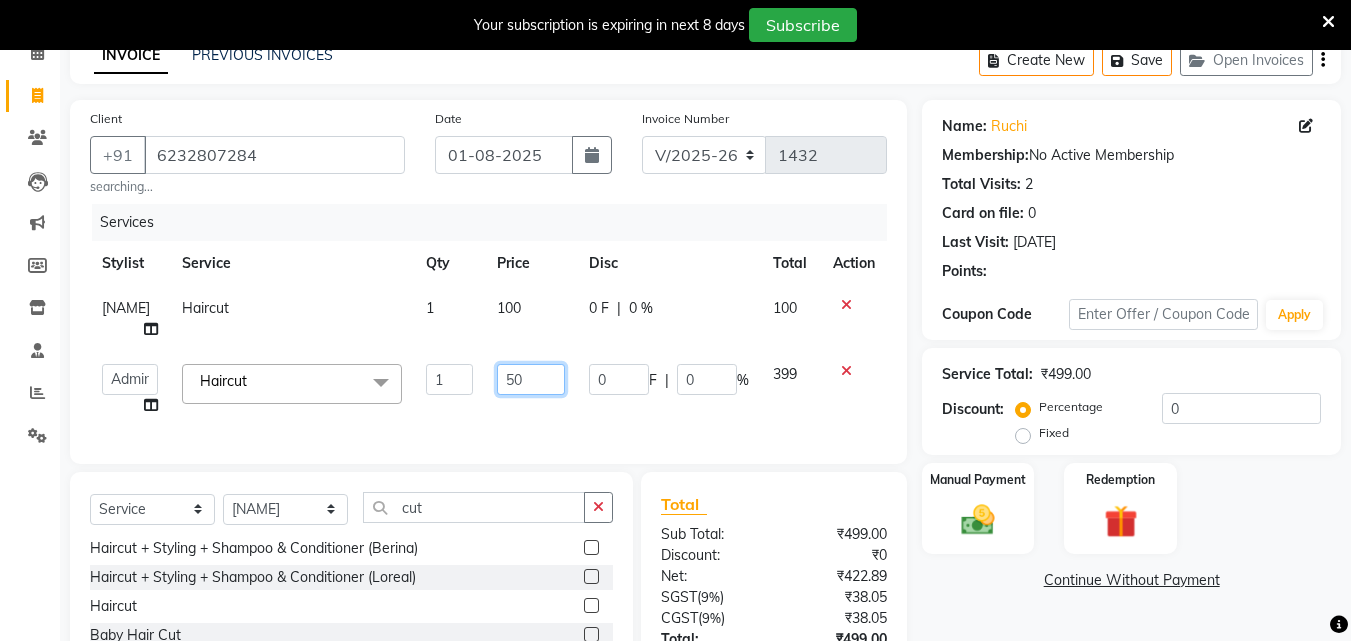 type on "500" 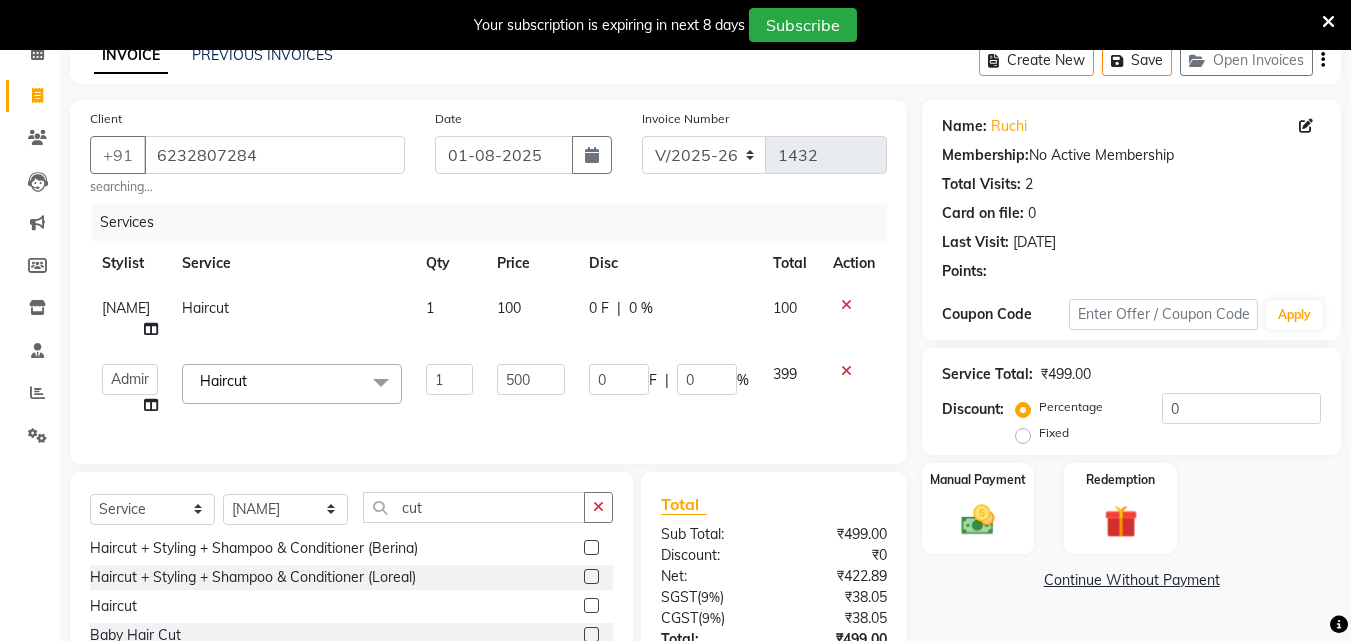 click on "Client +91 [PHONE] searching... Date 01-08-2025 Invoice Number V/2025 V/2025-26 1432 Services Stylist Service Qty Price Disc Total Action [NAME] Haircut 1 100 0 F | 0 % 100  Admin   [NAME]   [FIRST] [LAST]   [FIRST] [LAST]   [NAME]   [NAME] [LAST]   [NAME]   Manager   [NAME]   [FIRST] [LAST]   [NAME] [LAST]   [NAME]   [NAME]   [NAME]   [NAME]  Haircut  x Hair Spa Scrub Hair Spa (M) Hair Spa (F) Keratin Spa Hair Treatment Hair Treatment Smartbond Hair Smoothing Hair Straightening Hair Rebonding Hair Keratin Cadiveu Head Massage L Hair Keratin Keramelon Hair Botox Keramelon Scalp Advance (F) Scalp Advance (M) Nanoplastia treatment Brillare Anti-Dandruff oil (F) Brillare Hairfall Control oil (F) Brillare Anti-Dandruff oil (M) Brillare Hairfall Control oil (M) Reflexology (U lux) 1400 Face Bleach Face D-Tan Face Clean Up Clean-up (Shine beauty) Facial Actiblend Glass Facial Mask Signature Facial Deluxe Facial Luxury Facial Magical Facial Premium Facial Royal Treatment Classic Manicure 1" 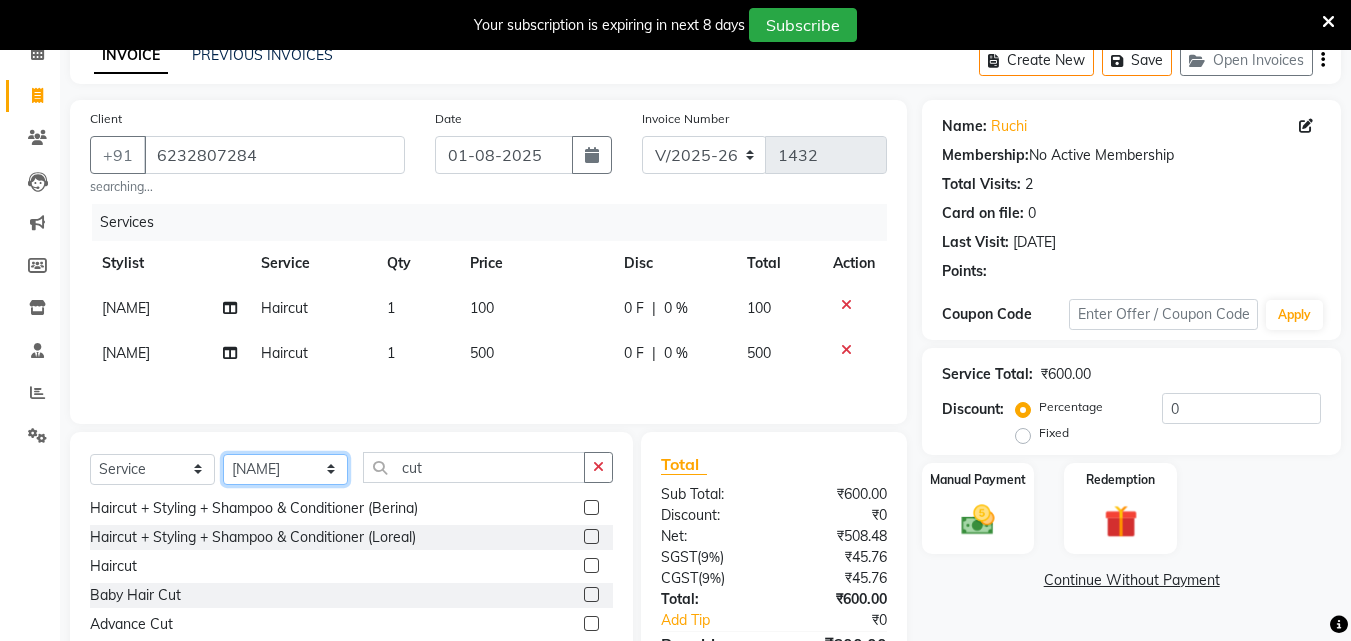 click on "Select Stylist Admin anish shirwash ANJALI CHAKRDHARI Arvind Ankar GEETA KIRAN SAHU KUSHAL Manager mukesh Rajesh Ankar Renuka Sahu SAKSHI SATYAM shailendra SOURABH vishal" 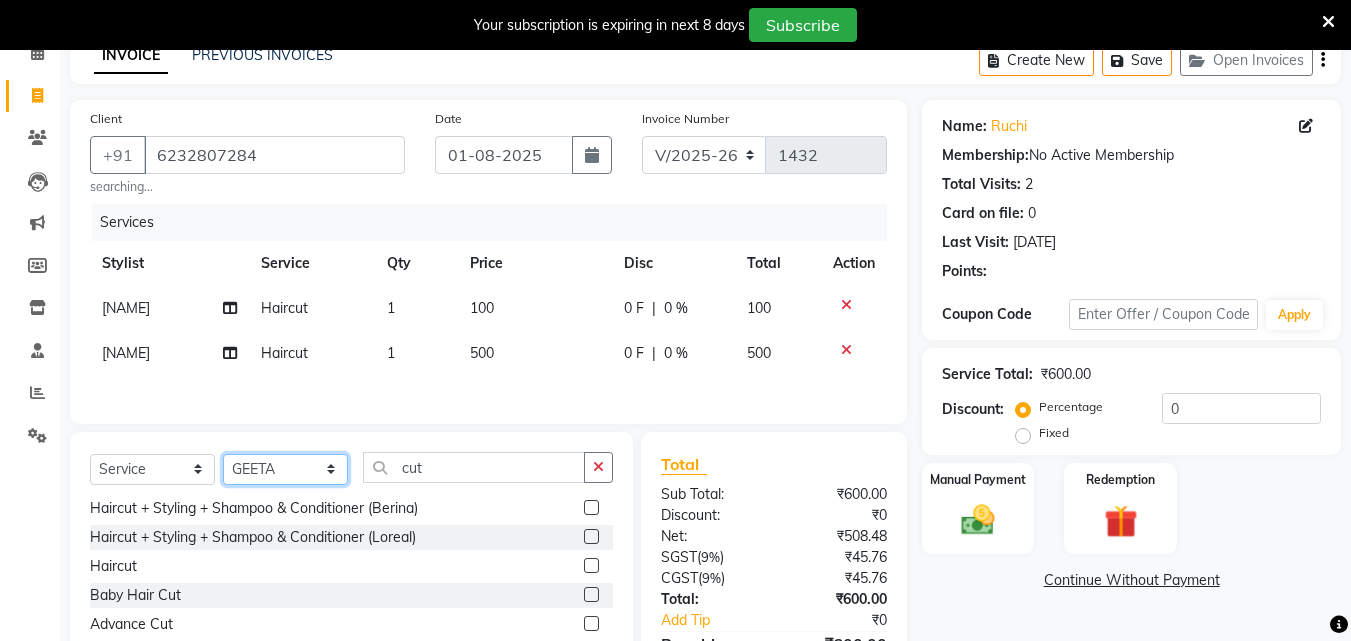click on "Select Stylist Admin anish shirwash ANJALI CHAKRDHARI Arvind Ankar GEETA KIRAN SAHU KUSHAL Manager mukesh Rajesh Ankar Renuka Sahu SAKSHI SATYAM shailendra SOURABH vishal" 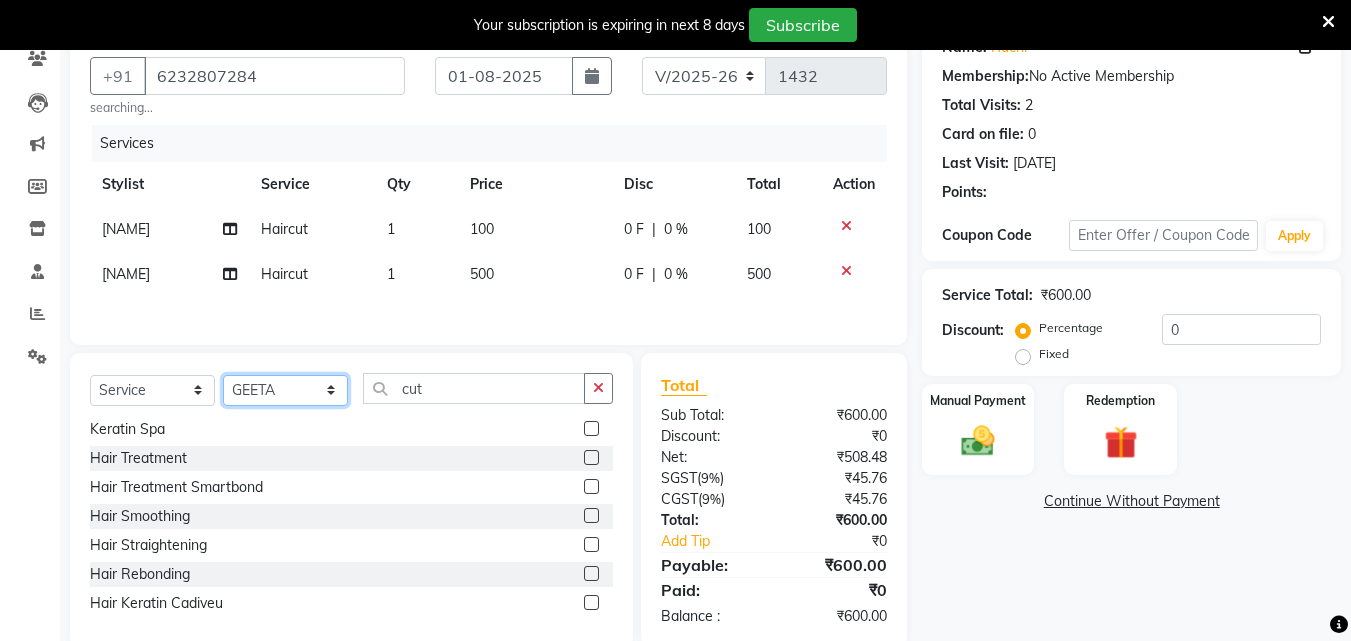 scroll, scrollTop: 200, scrollLeft: 0, axis: vertical 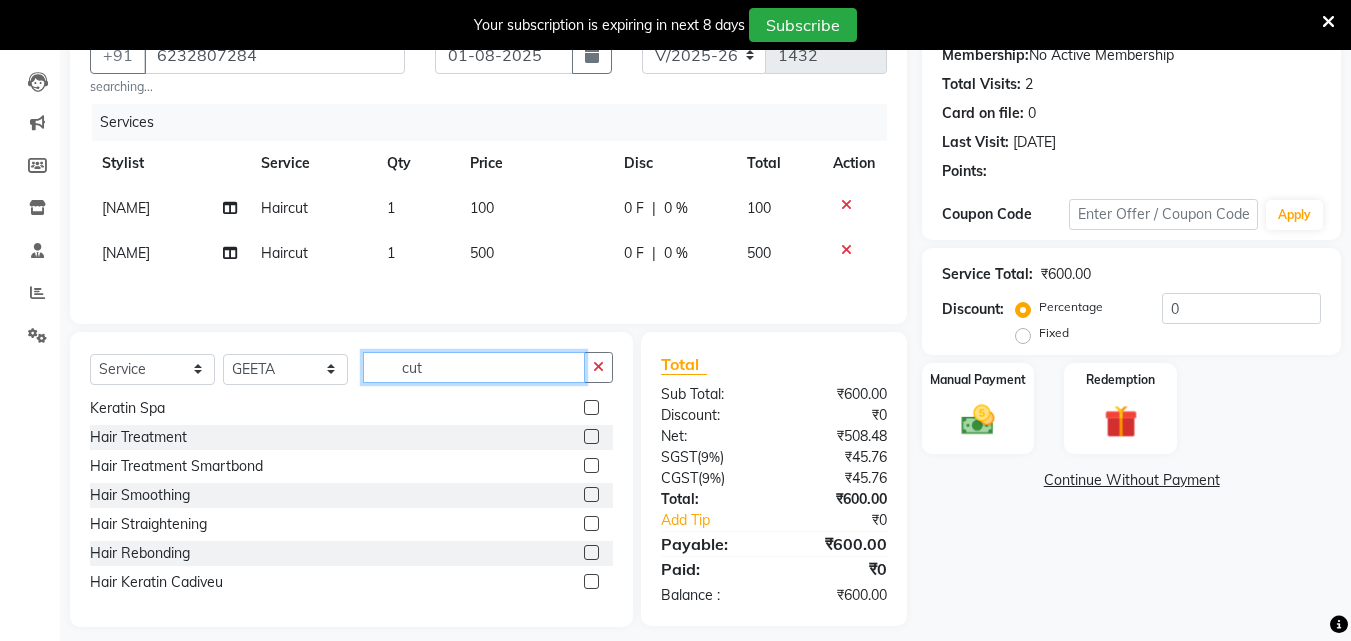 click on "cut" 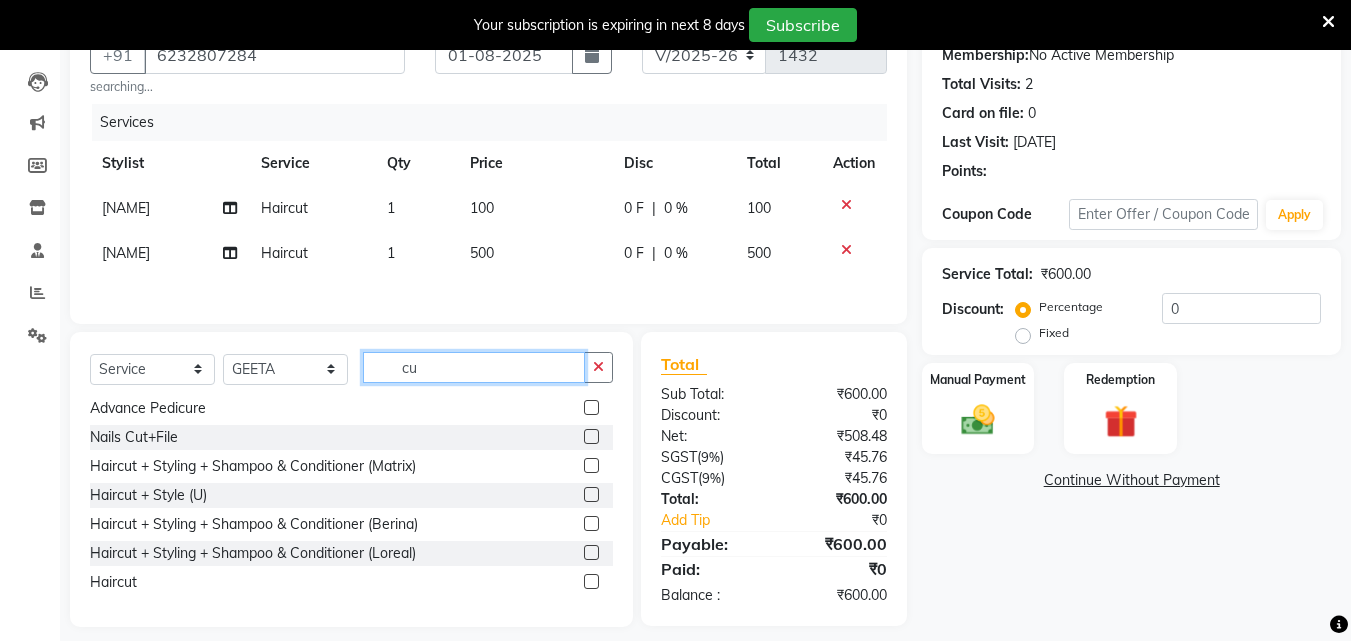 type on "cut" 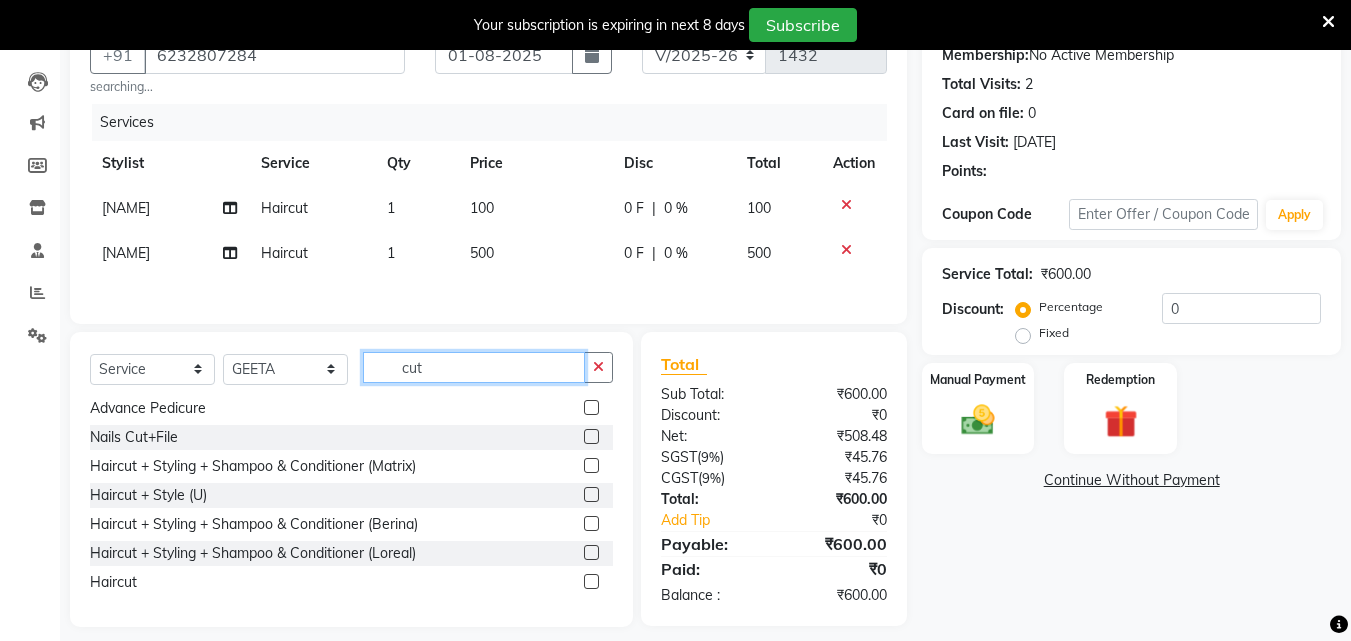 scroll, scrollTop: 0, scrollLeft: 0, axis: both 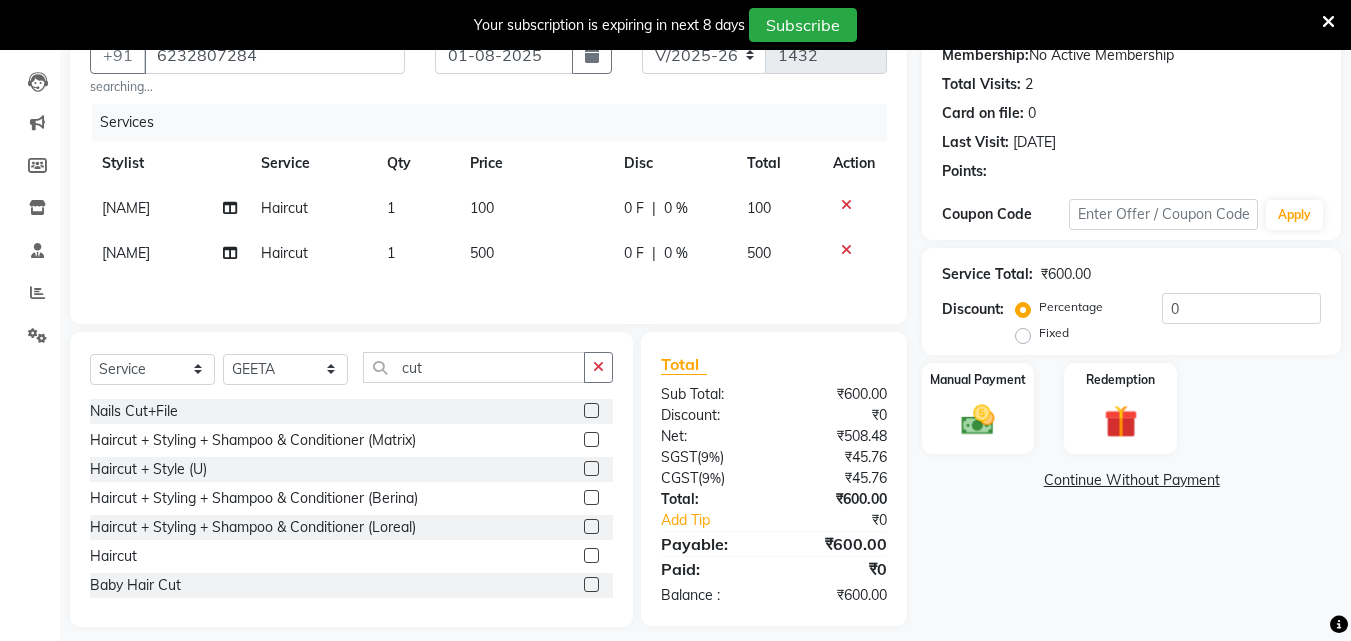 click 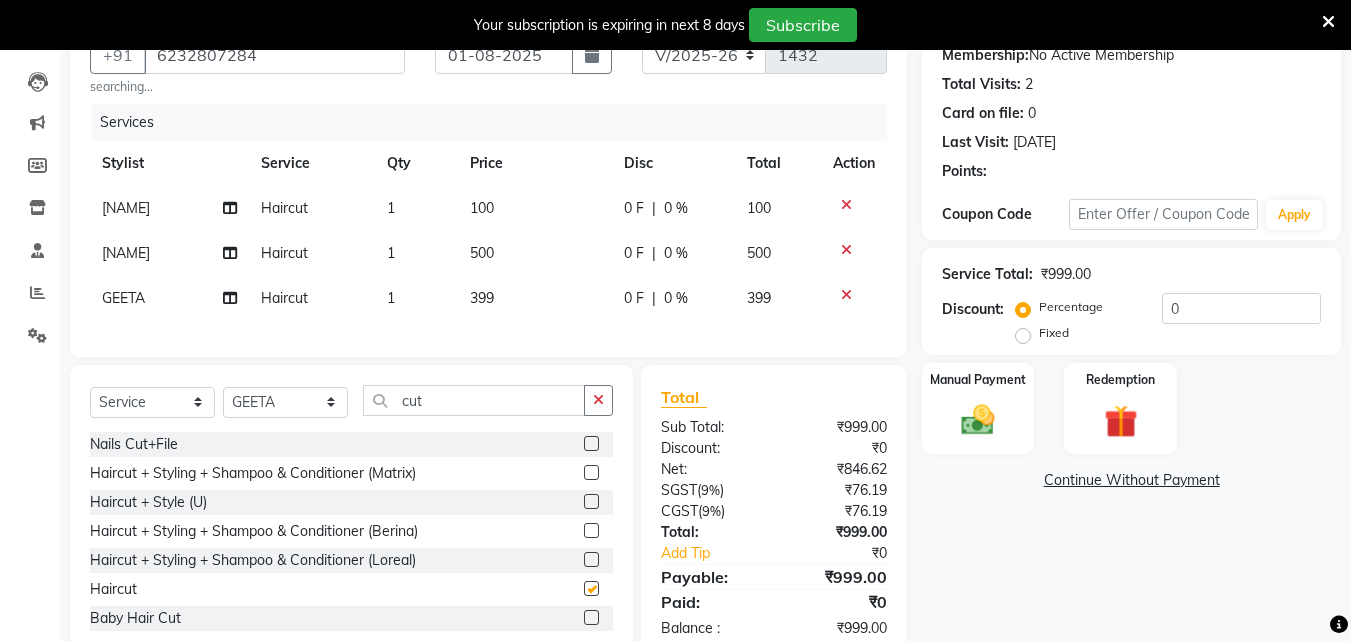 checkbox on "false" 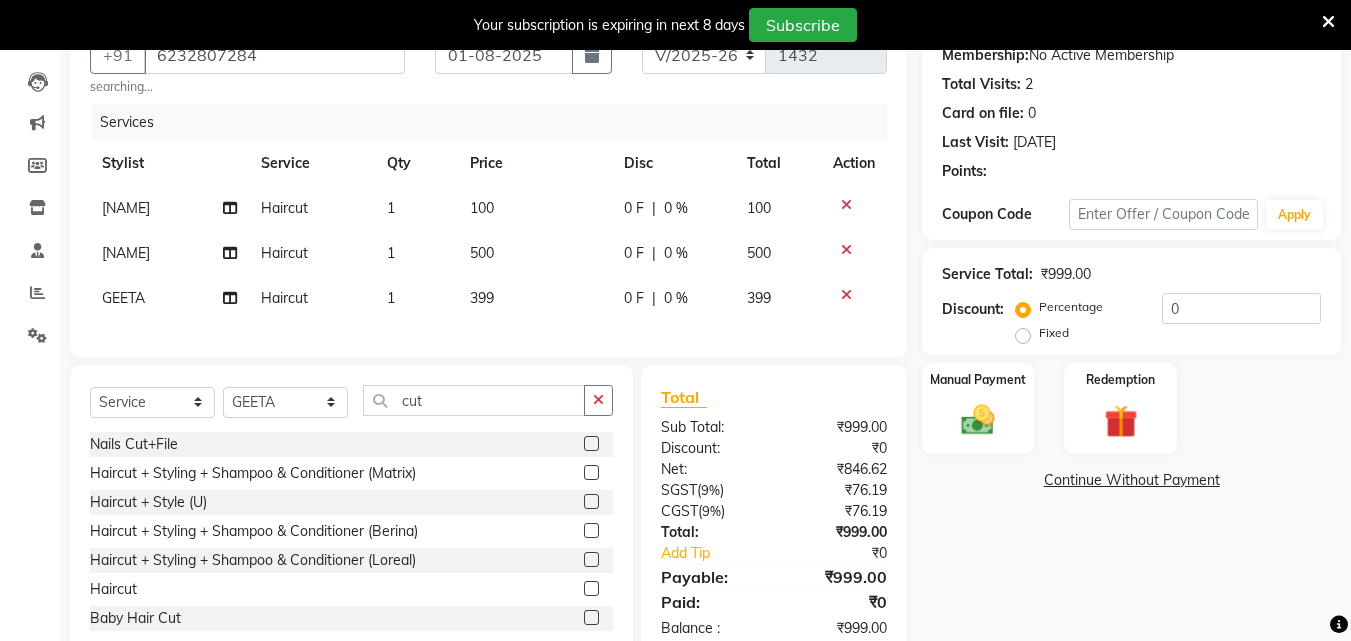 click on "399" 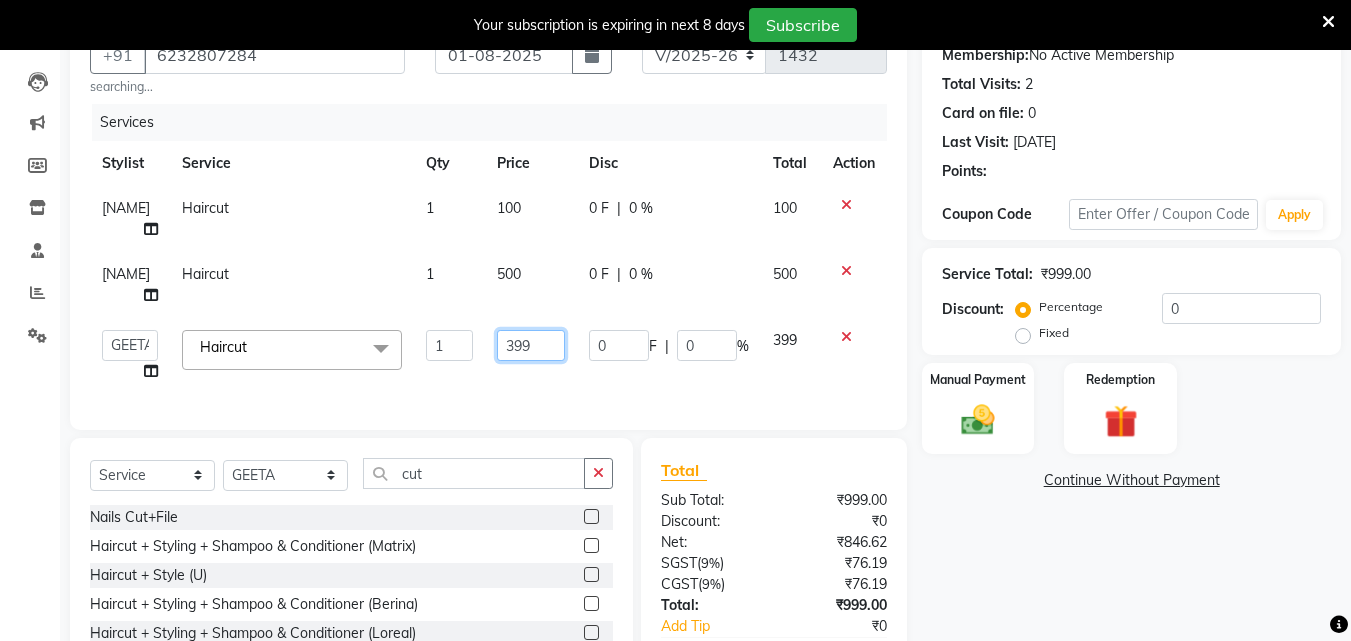 click on "399" 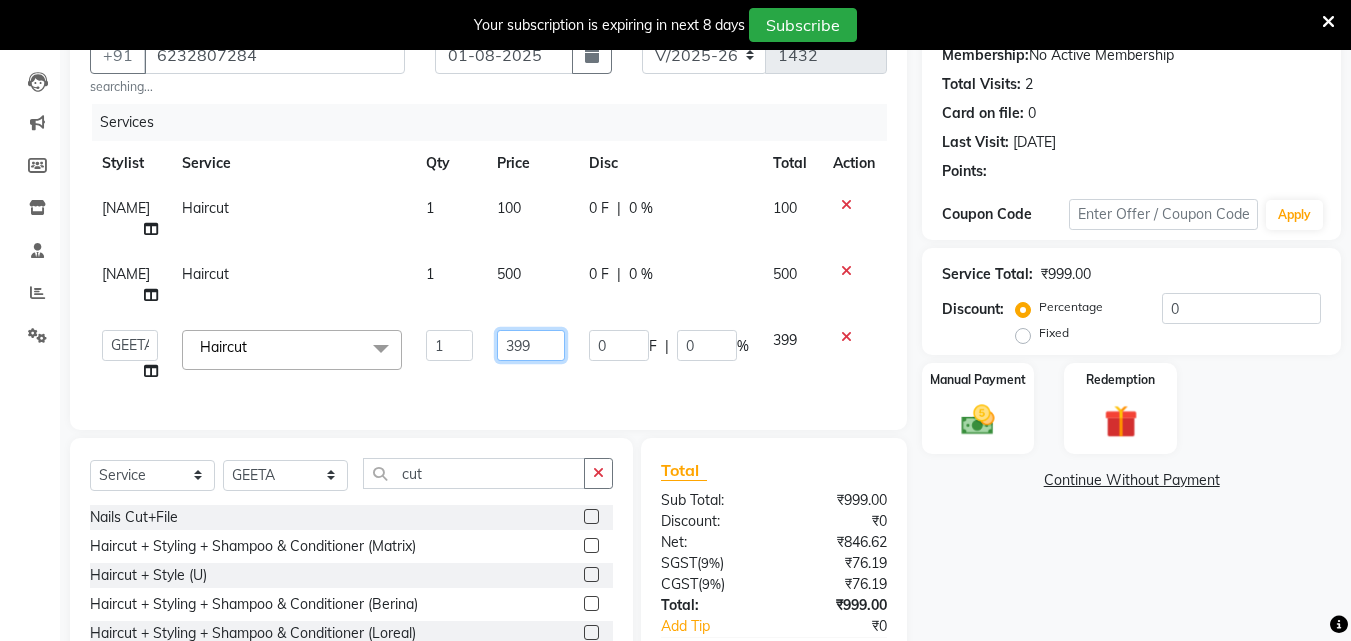 click on "399" 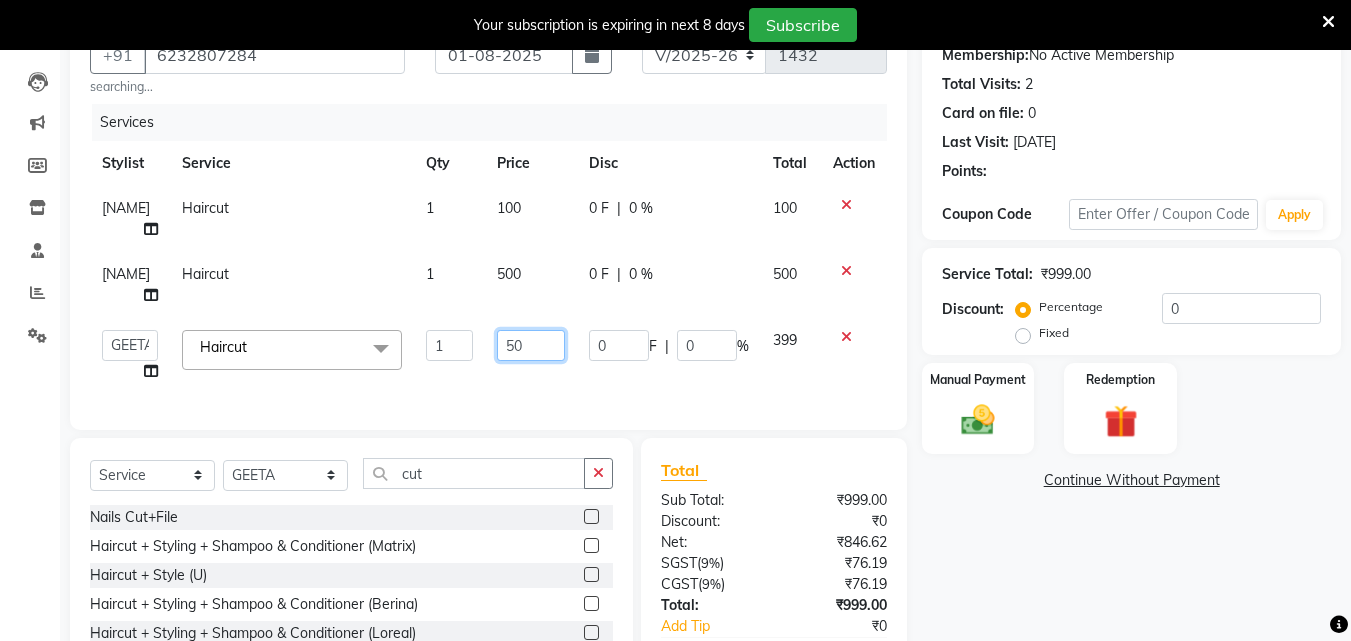 type on "500" 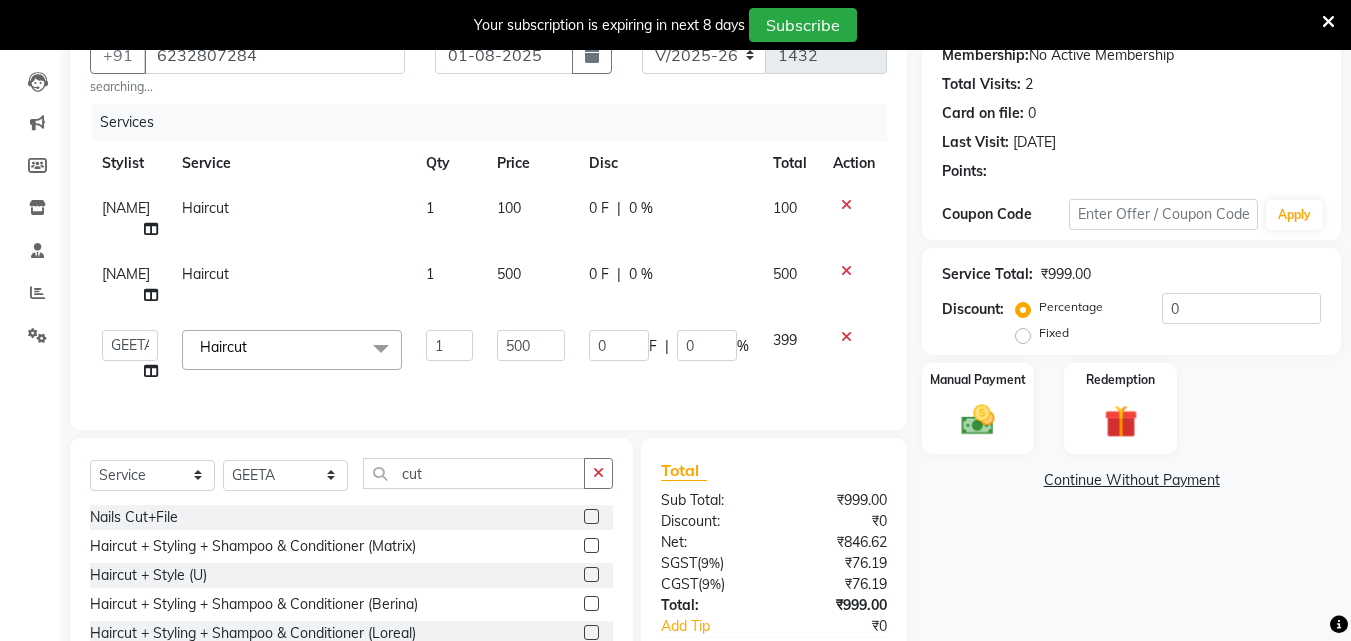 click on "Name: [NAME]  Membership:  No Active Membership  Total Visits:  2 Card on file:  0 Last Visit:   [DATE] Points:  Coupon Code Apply Service Total:  ₹999.00  Discount:  Percentage   Fixed  0 Manual Payment Redemption  Continue Without Payment" 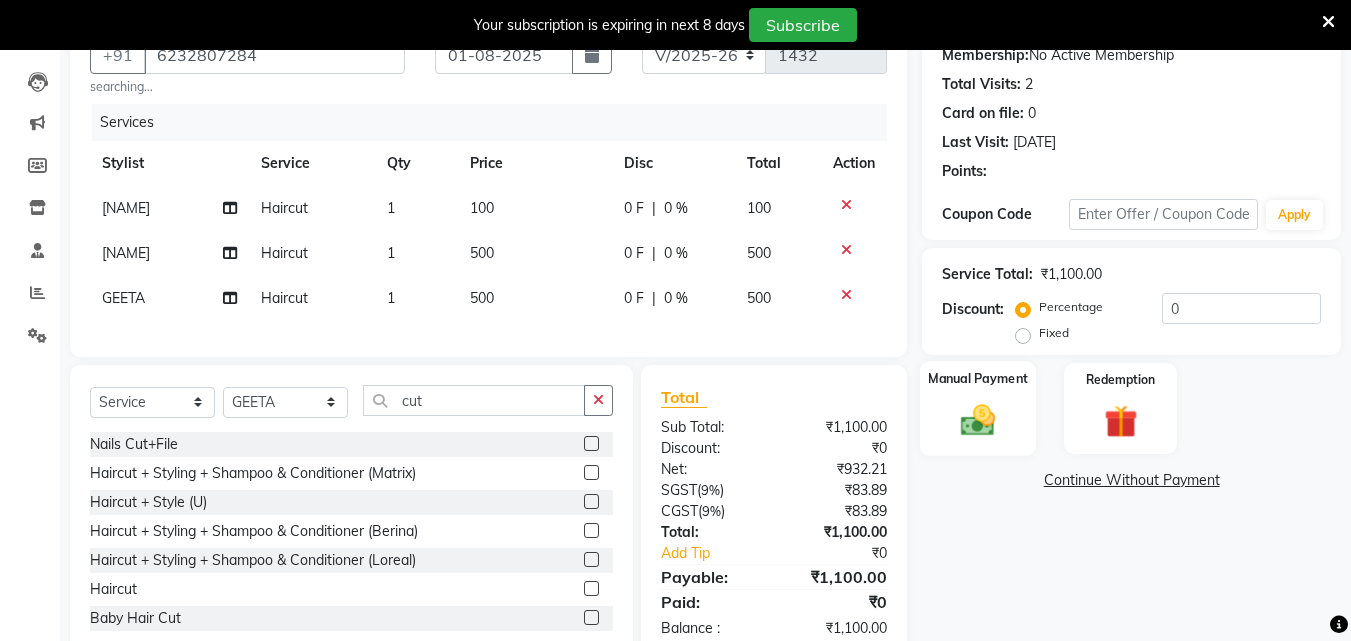 click 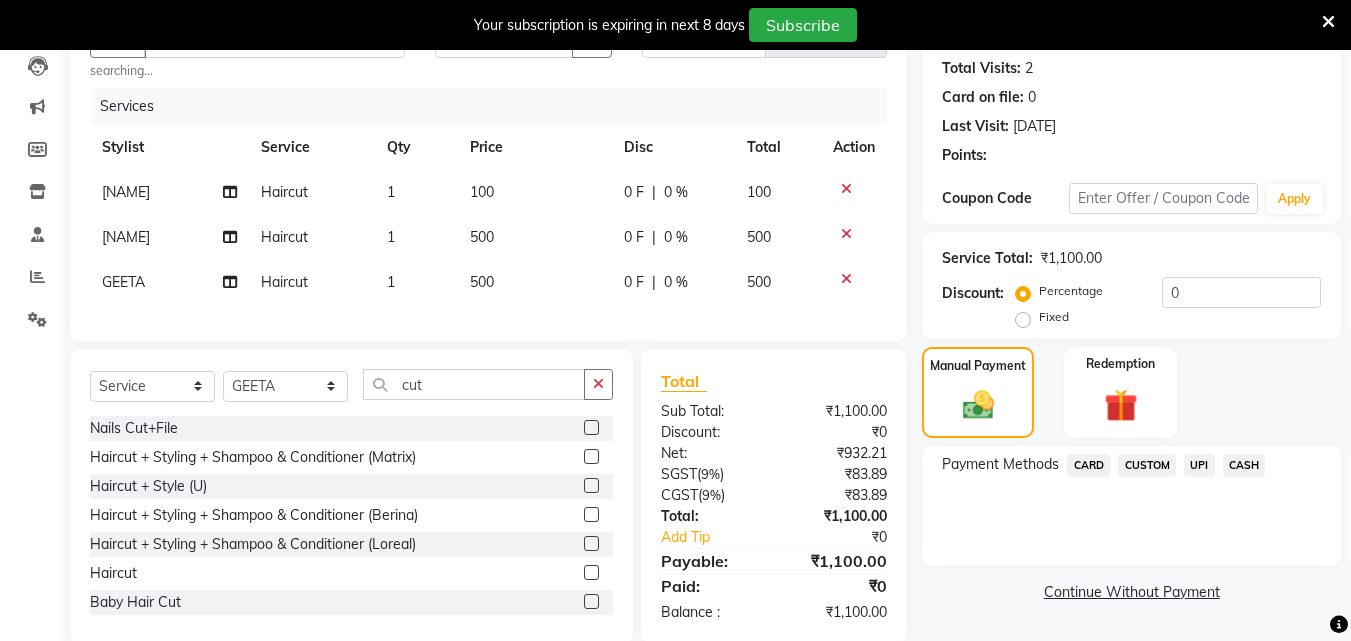 scroll, scrollTop: 264, scrollLeft: 0, axis: vertical 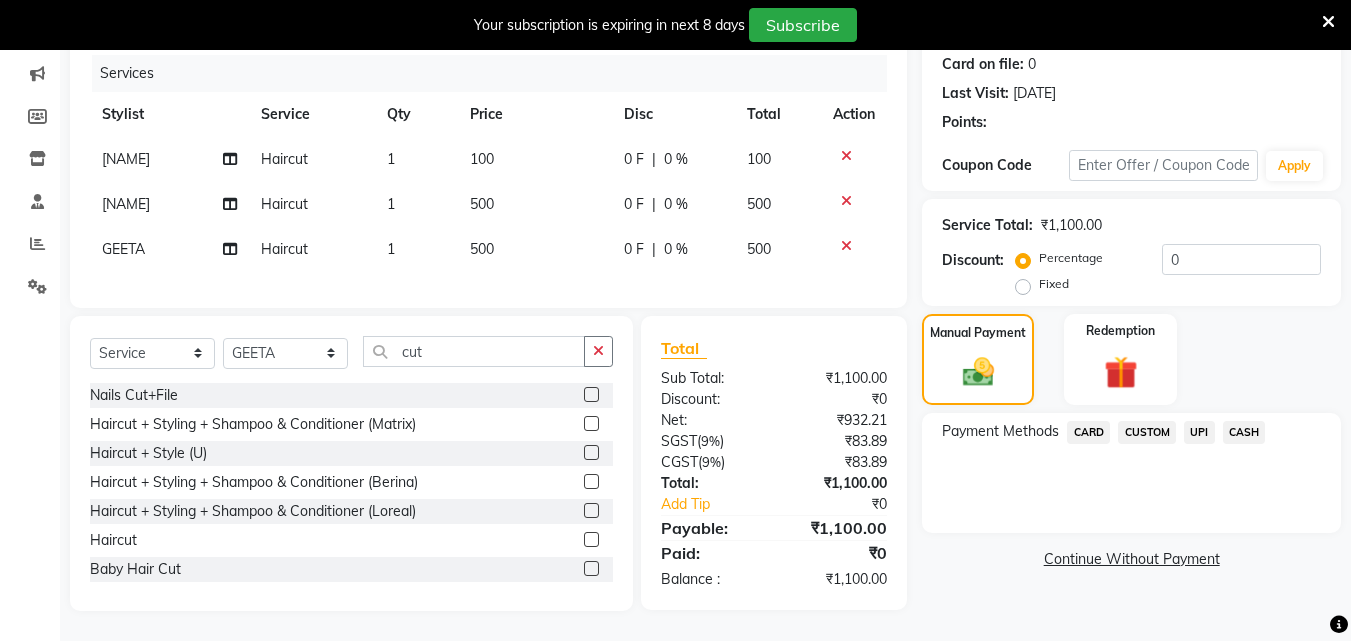click on "CASH" 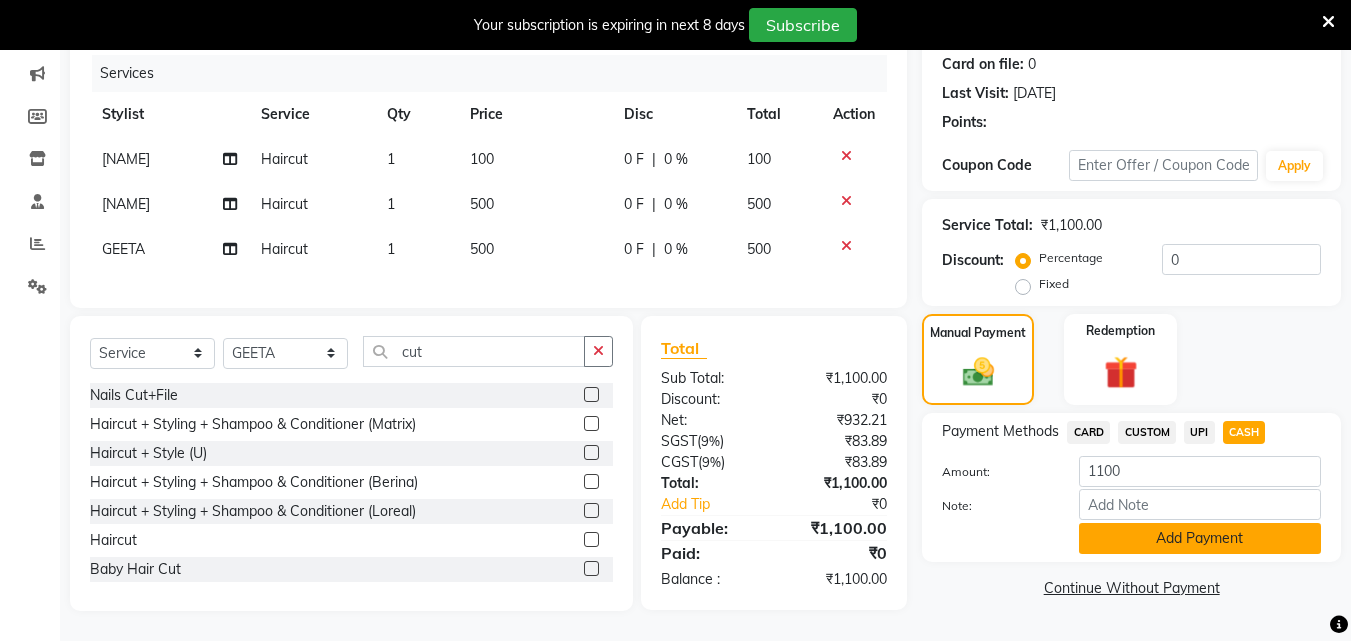 click on "Add Payment" 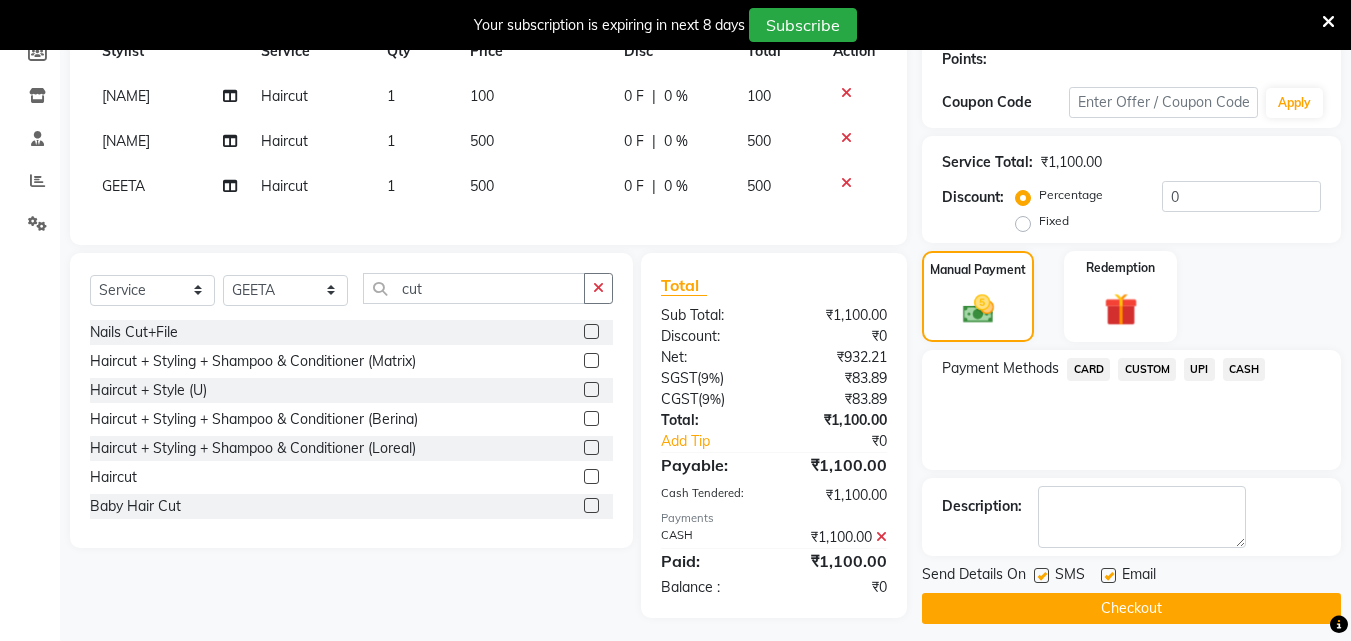 scroll, scrollTop: 334, scrollLeft: 0, axis: vertical 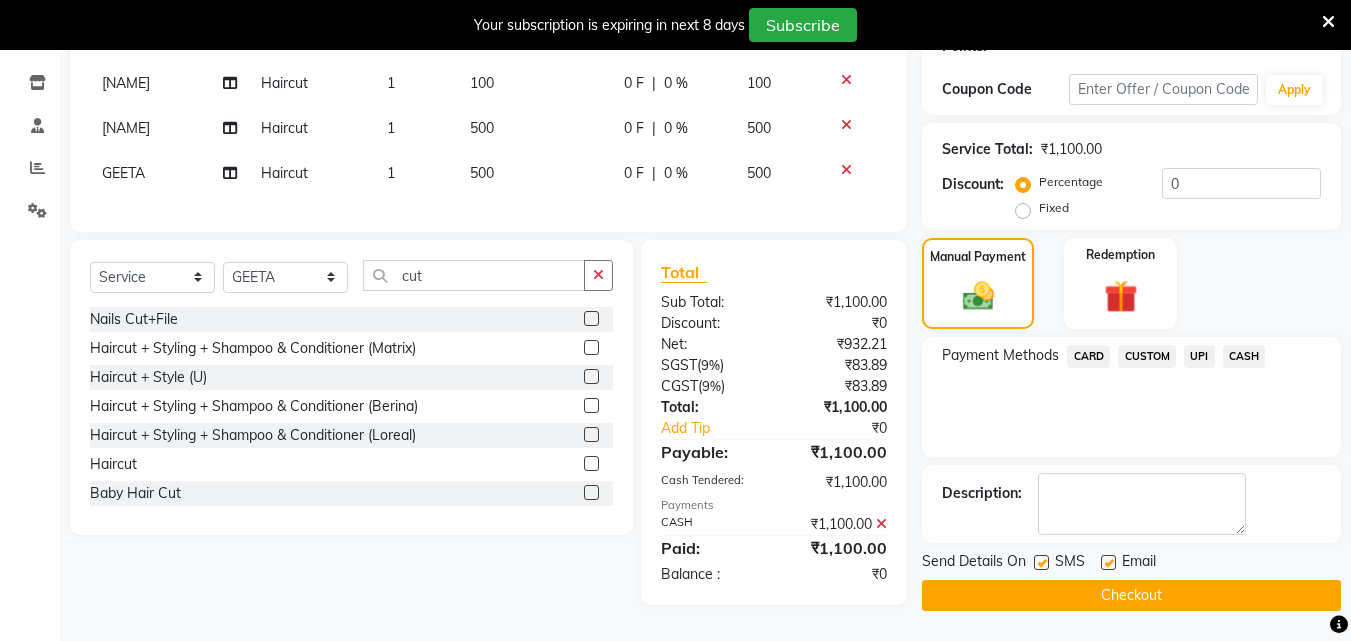 click on "Checkout" 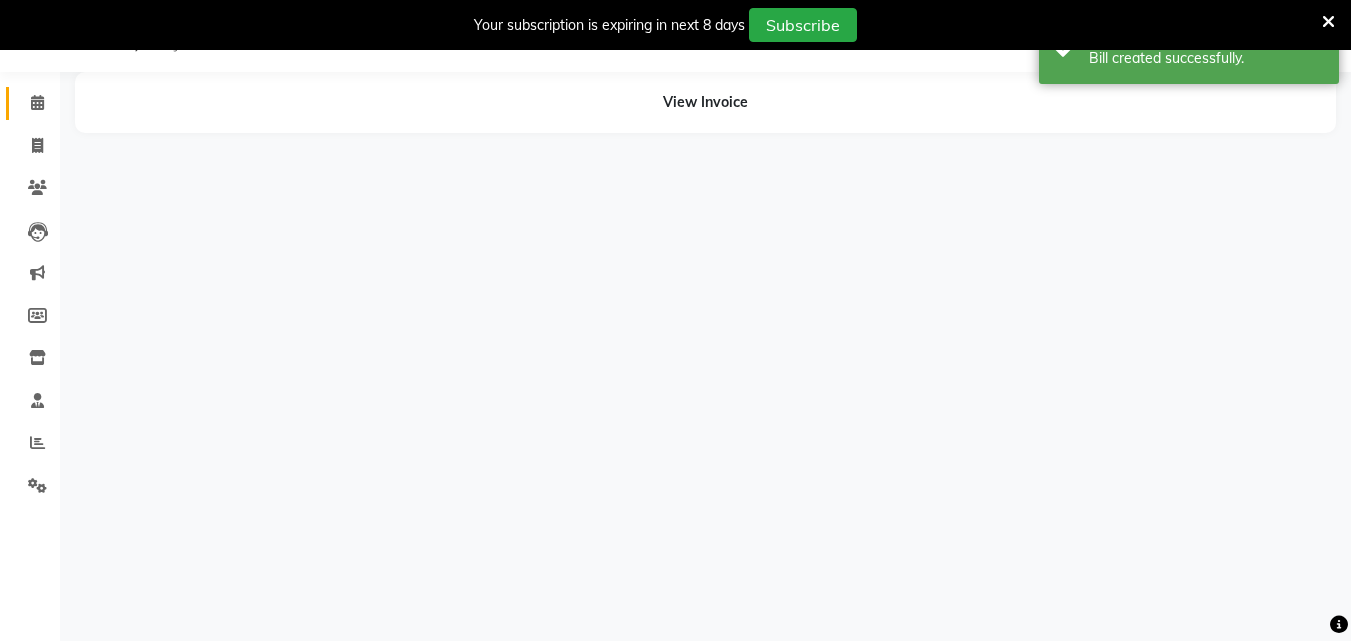 scroll, scrollTop: 50, scrollLeft: 0, axis: vertical 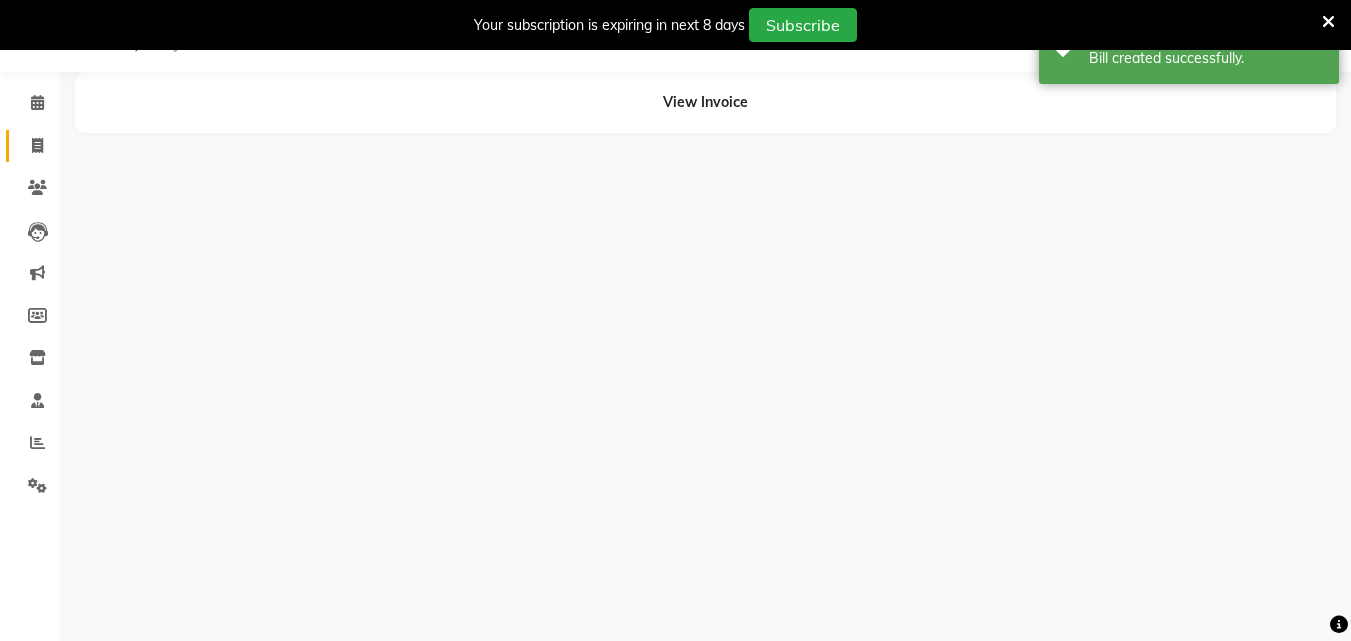 click 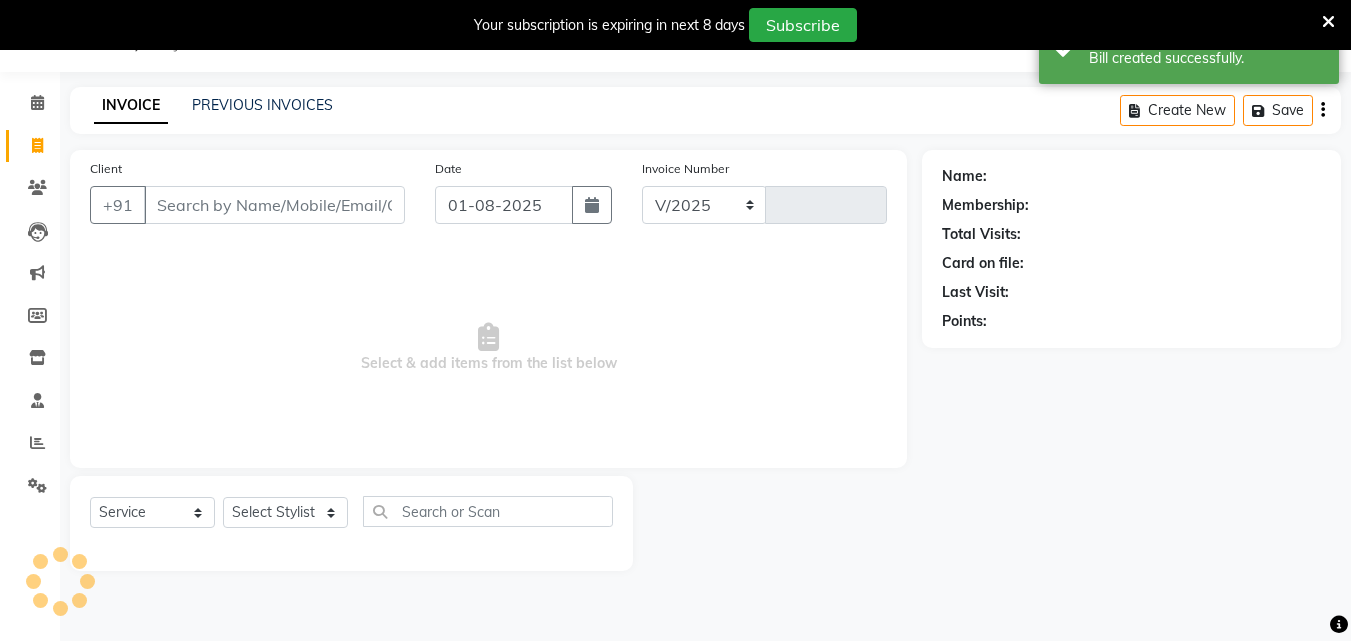 select on "4763" 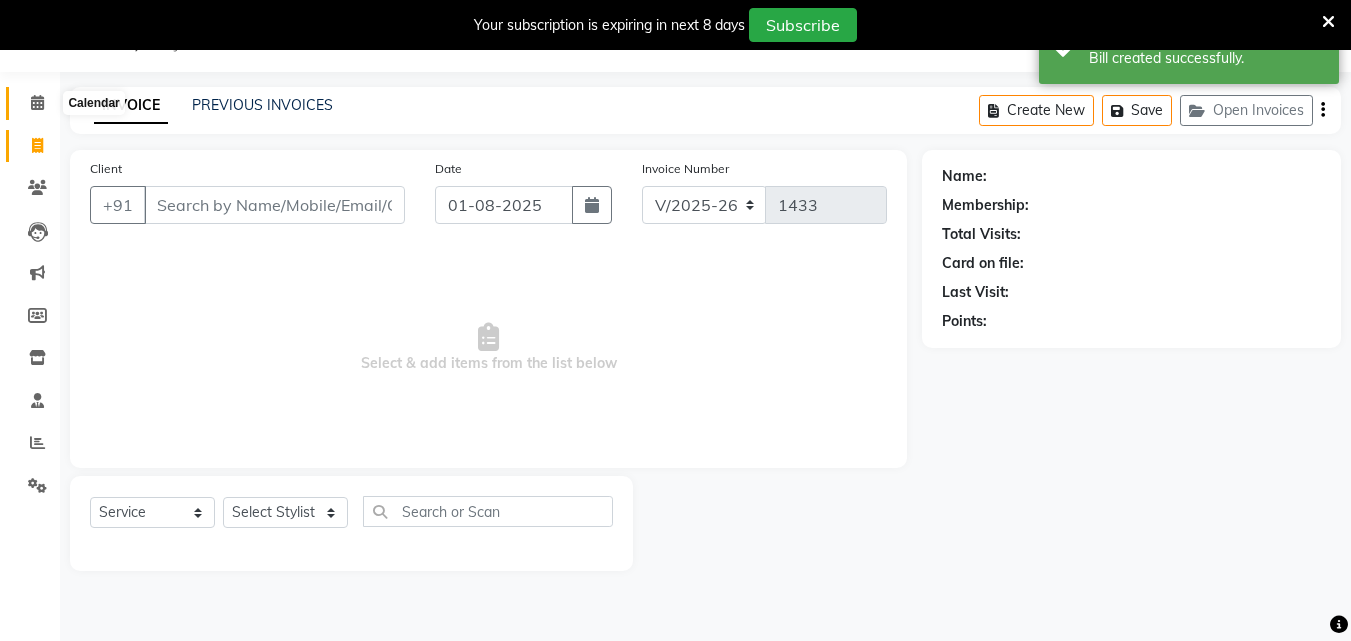 click 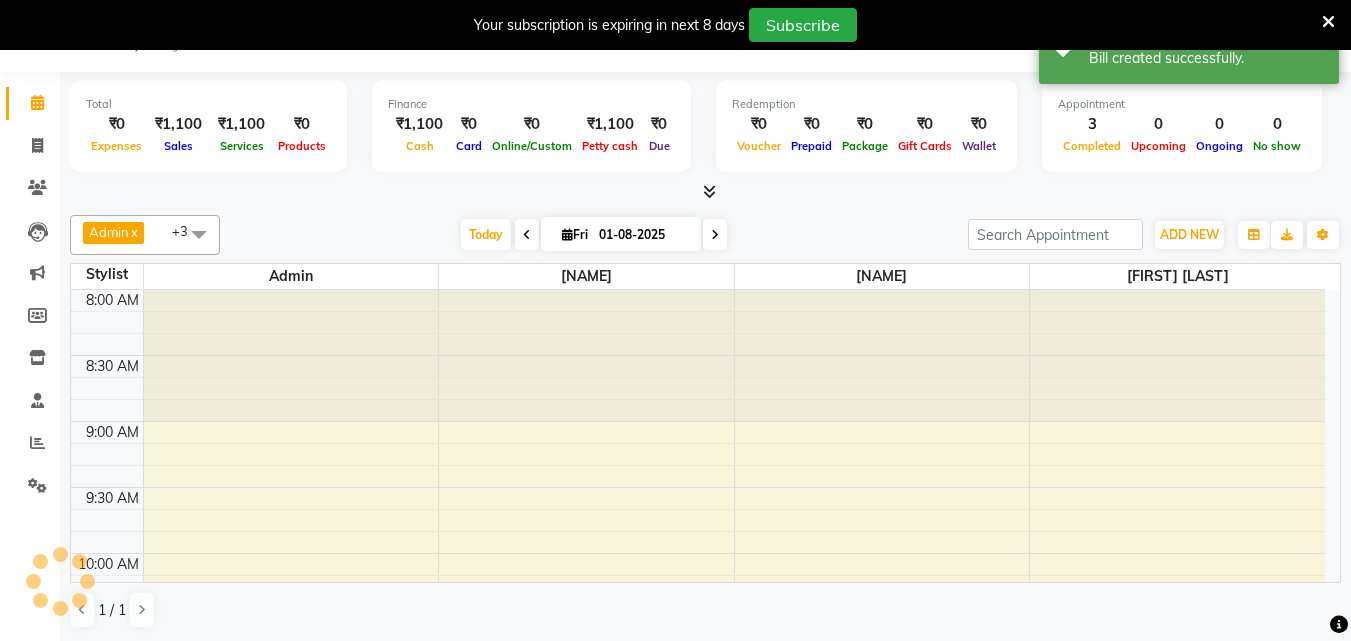 scroll, scrollTop: 0, scrollLeft: 0, axis: both 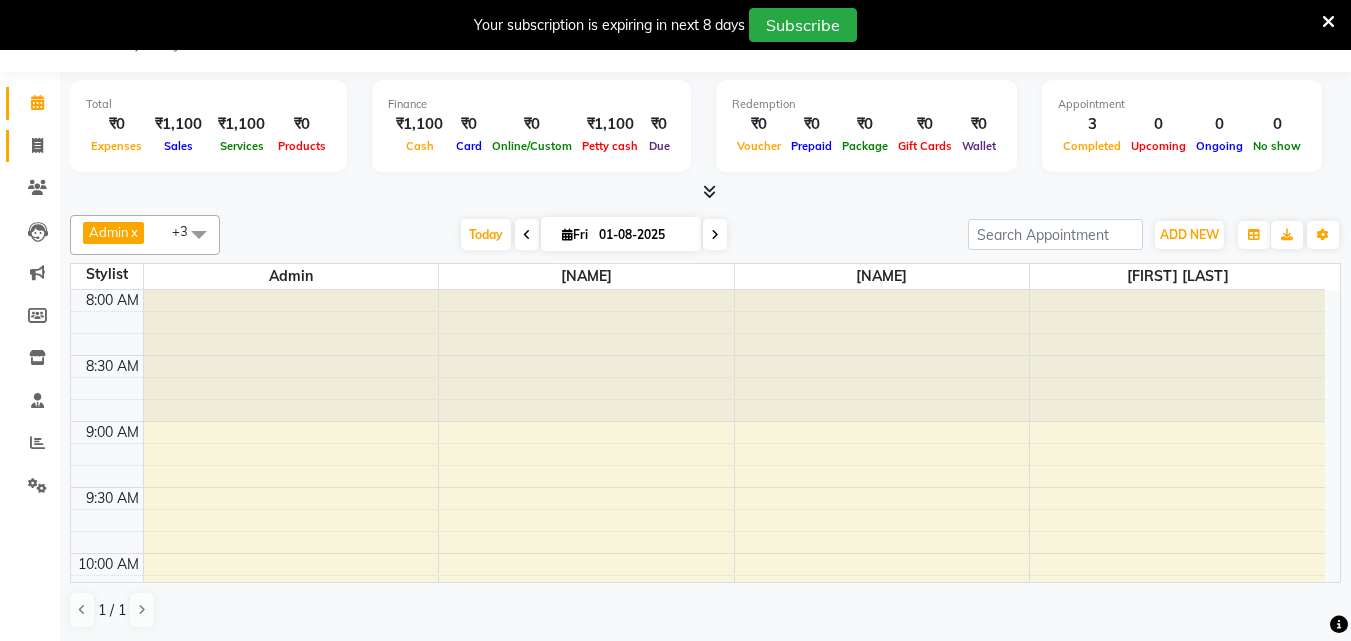 click on "Invoice" 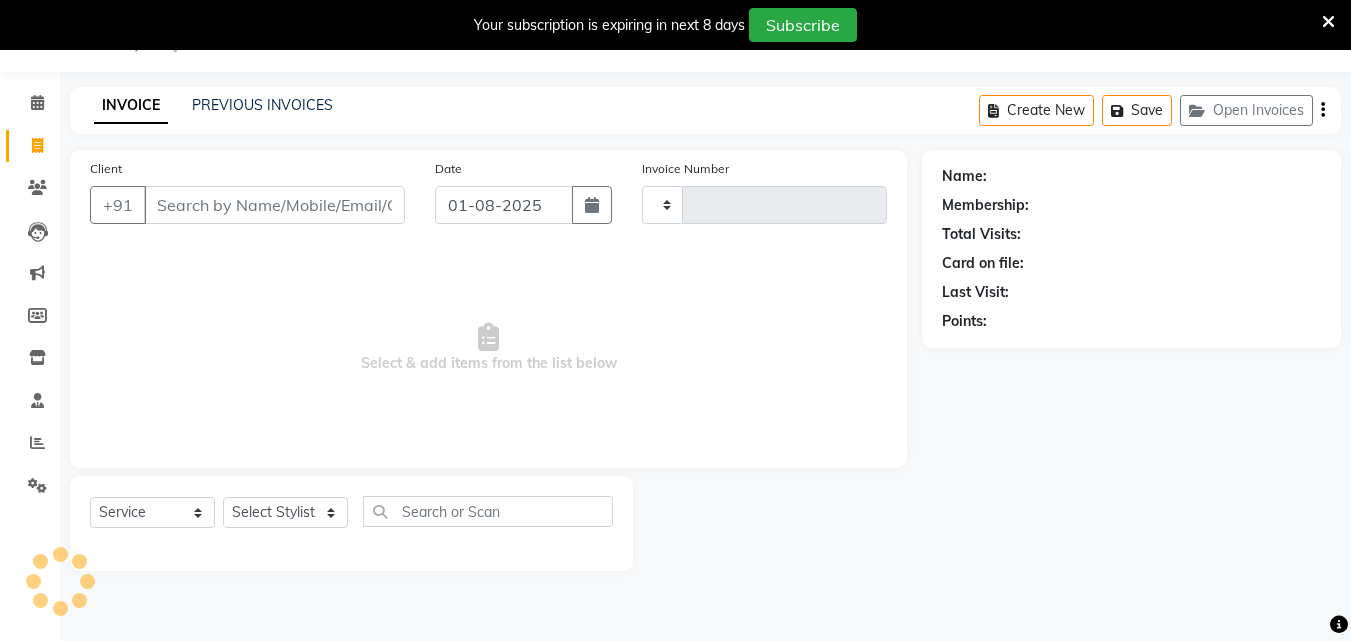 type on "1433" 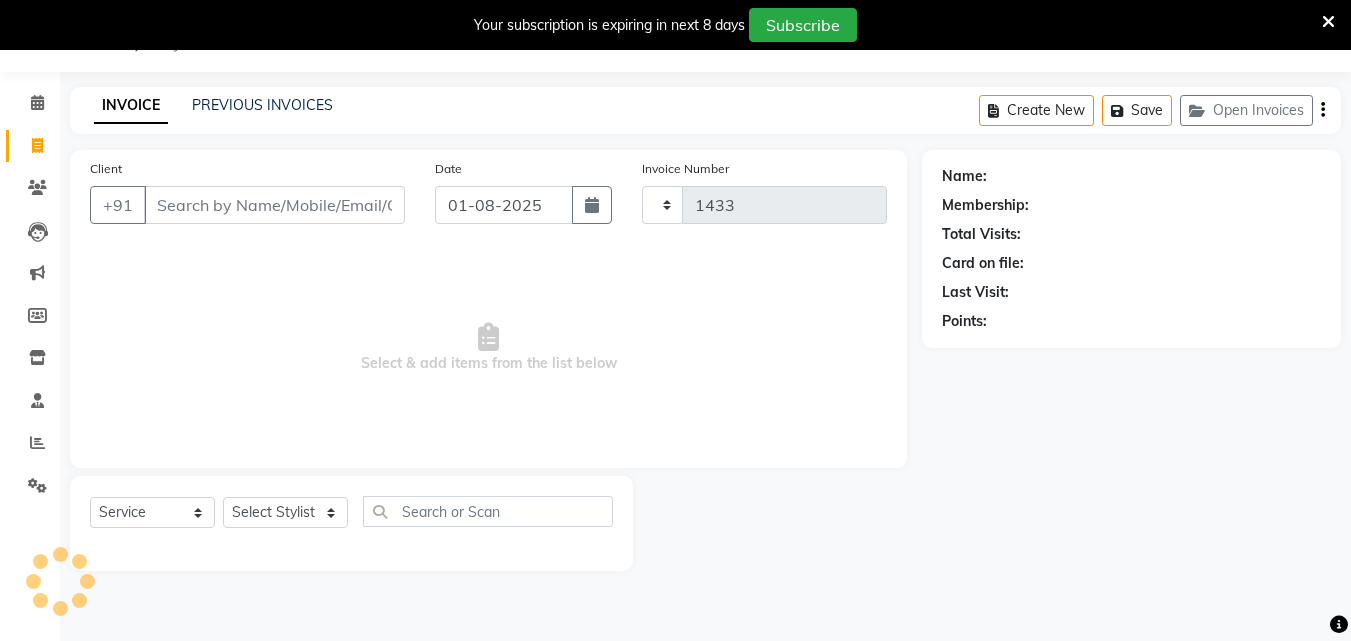 select on "4763" 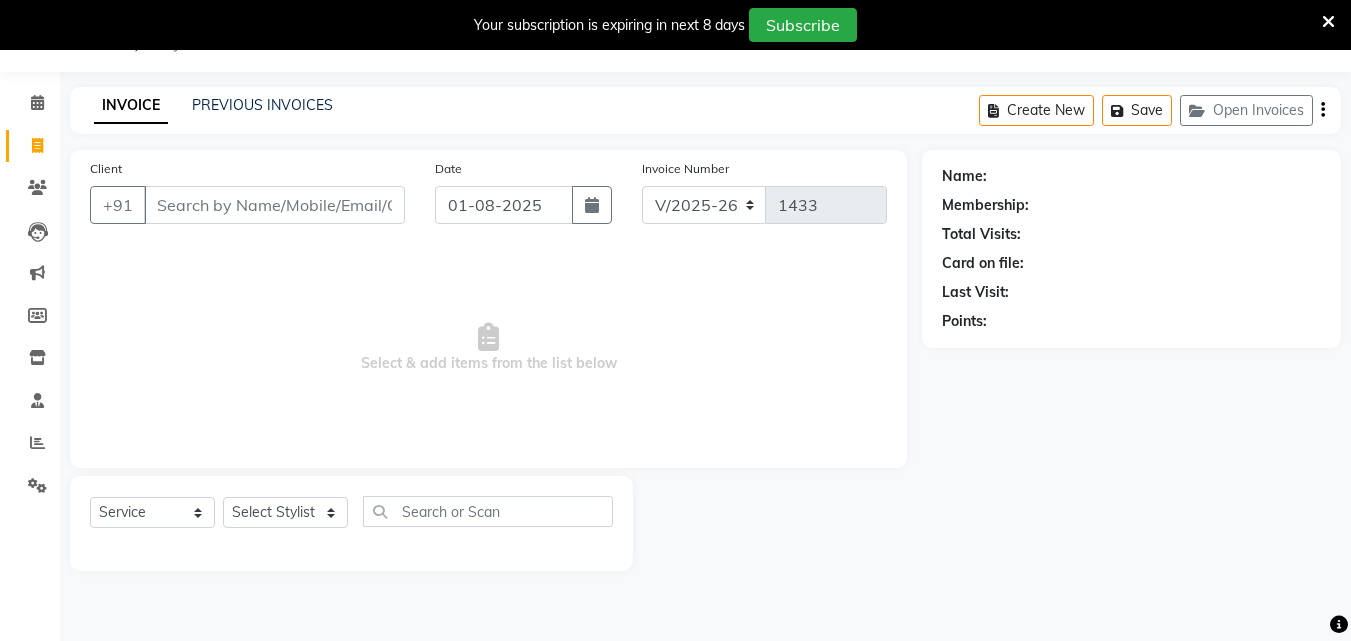click on "Client" at bounding box center [274, 205] 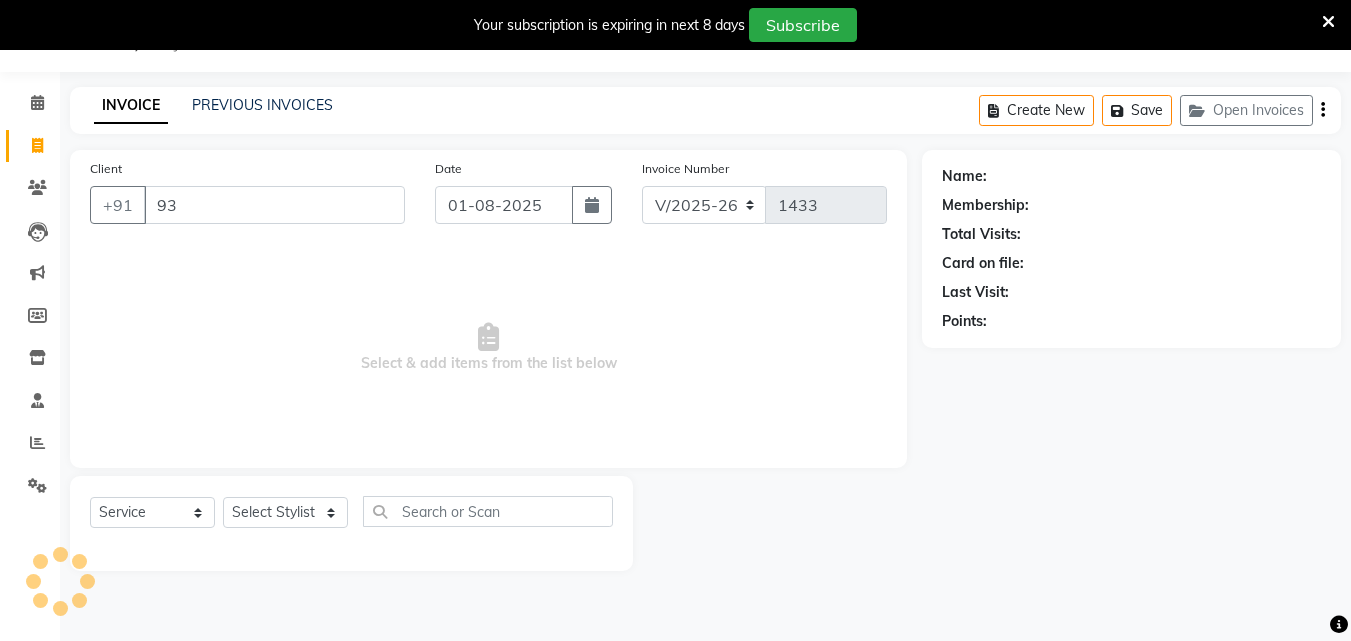type on "9" 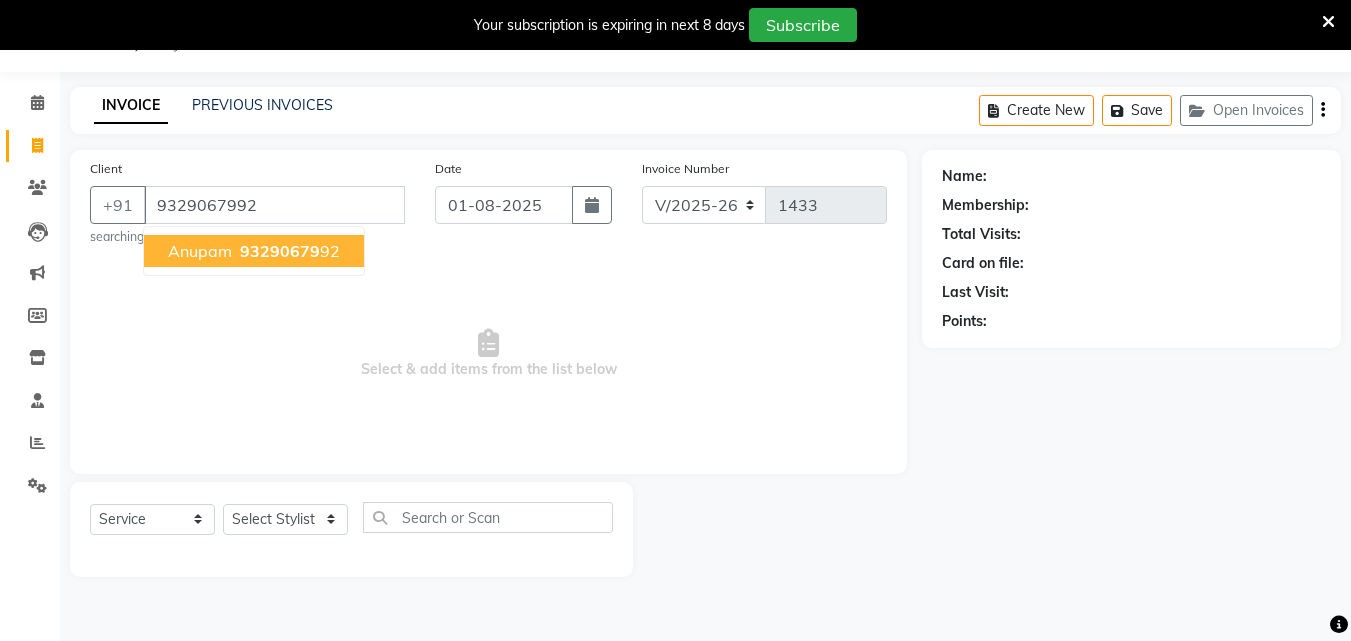 type on "9329067992" 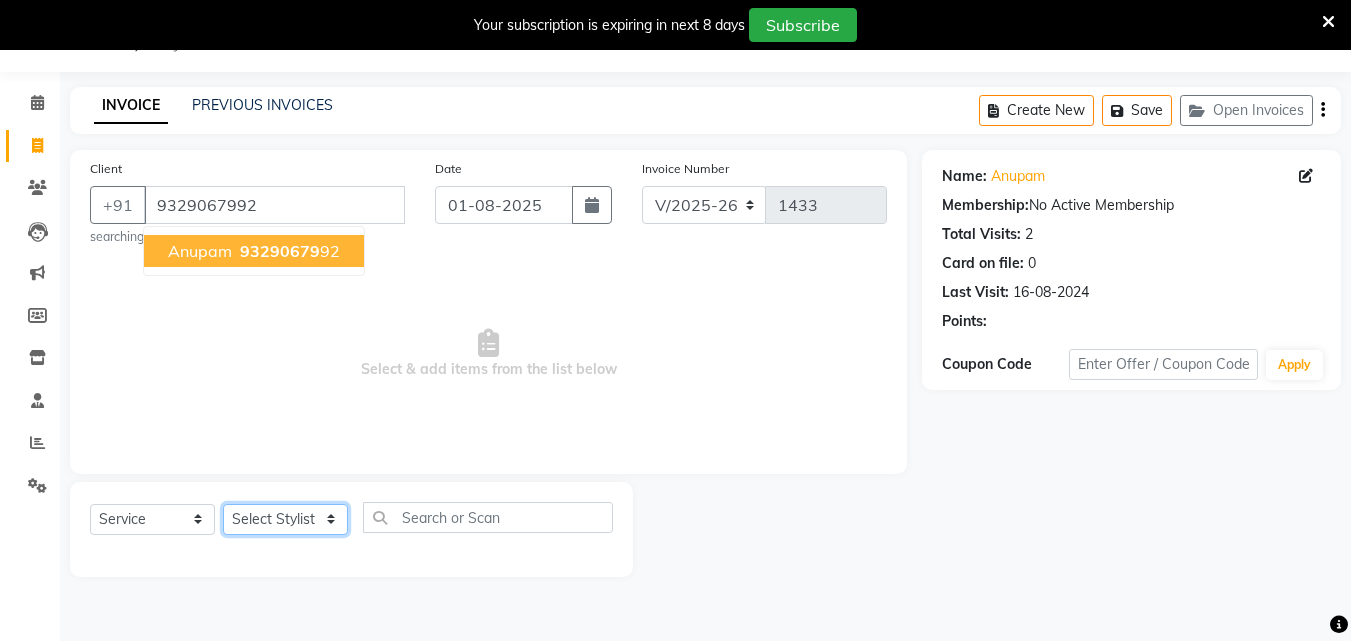 click on "Select Stylist Admin anish shirwash ANJALI CHAKRDHARI Arvind Ankar GEETA KIRAN SAHU KUSHAL Manager mukesh Rajesh Ankar Renuka Sahu SAKSHI SATYAM shailendra SOURABH vishal" 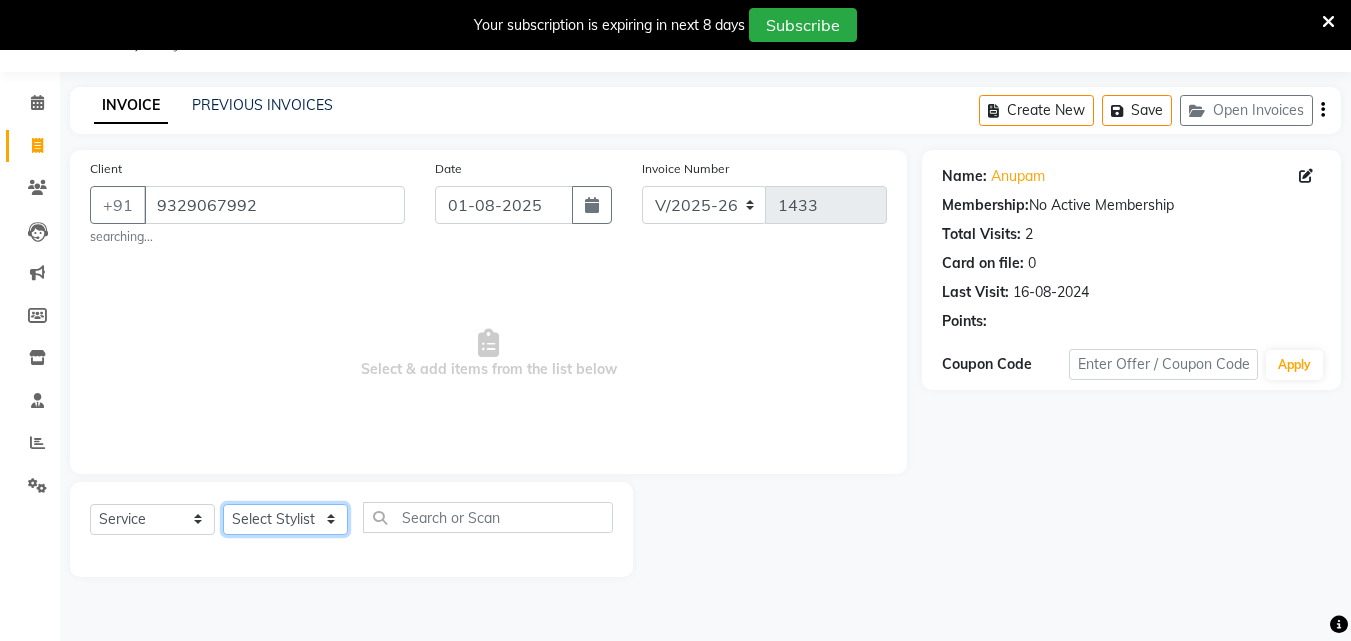 select on "65602" 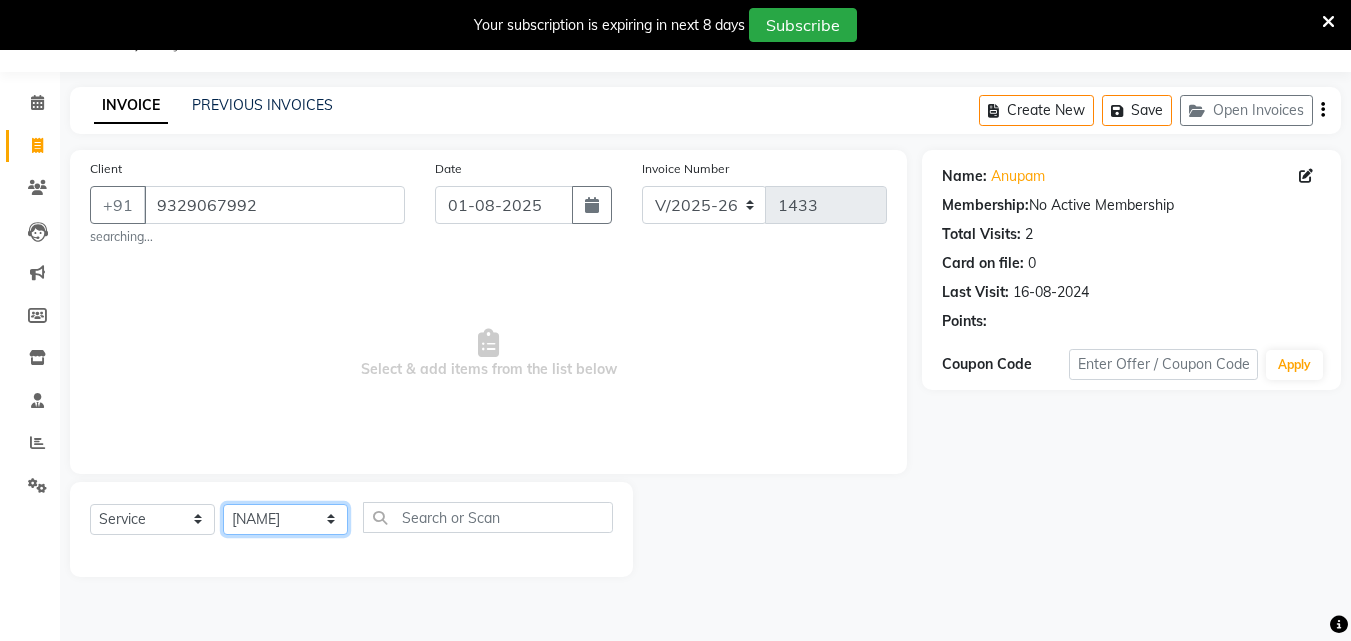 click on "Select Stylist Admin anish shirwash ANJALI CHAKRDHARI Arvind Ankar GEETA KIRAN SAHU KUSHAL Manager mukesh Rajesh Ankar Renuka Sahu SAKSHI SATYAM shailendra SOURABH vishal" 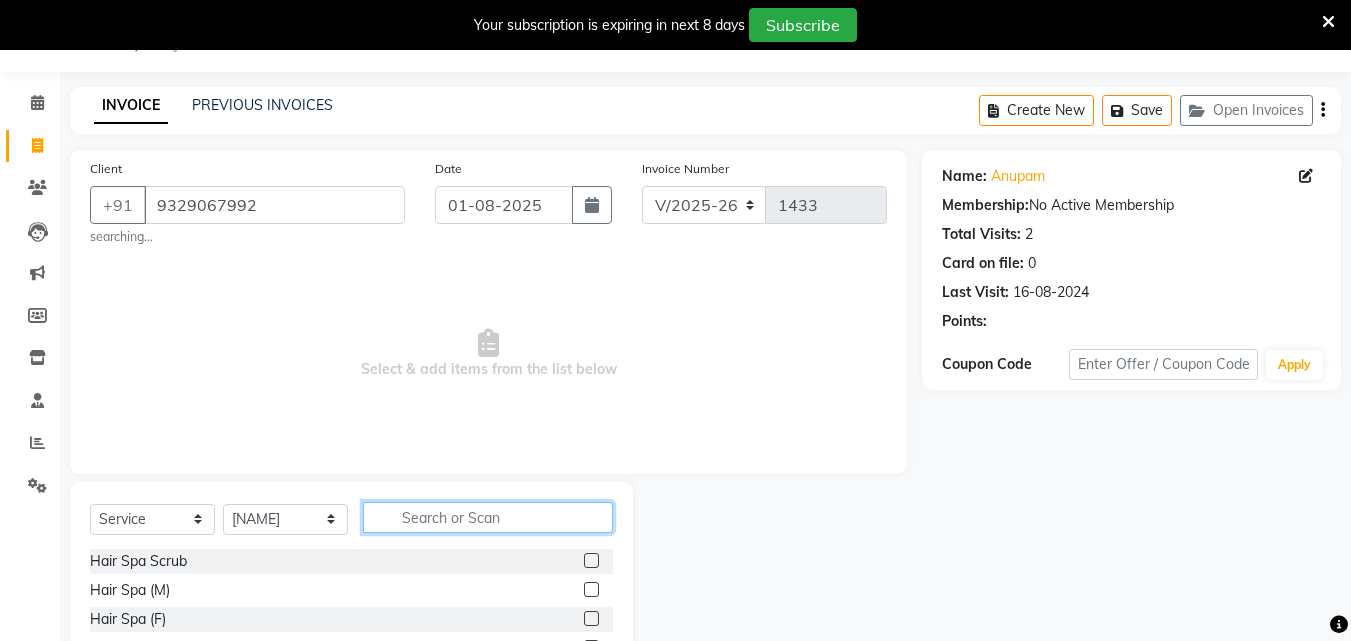 click 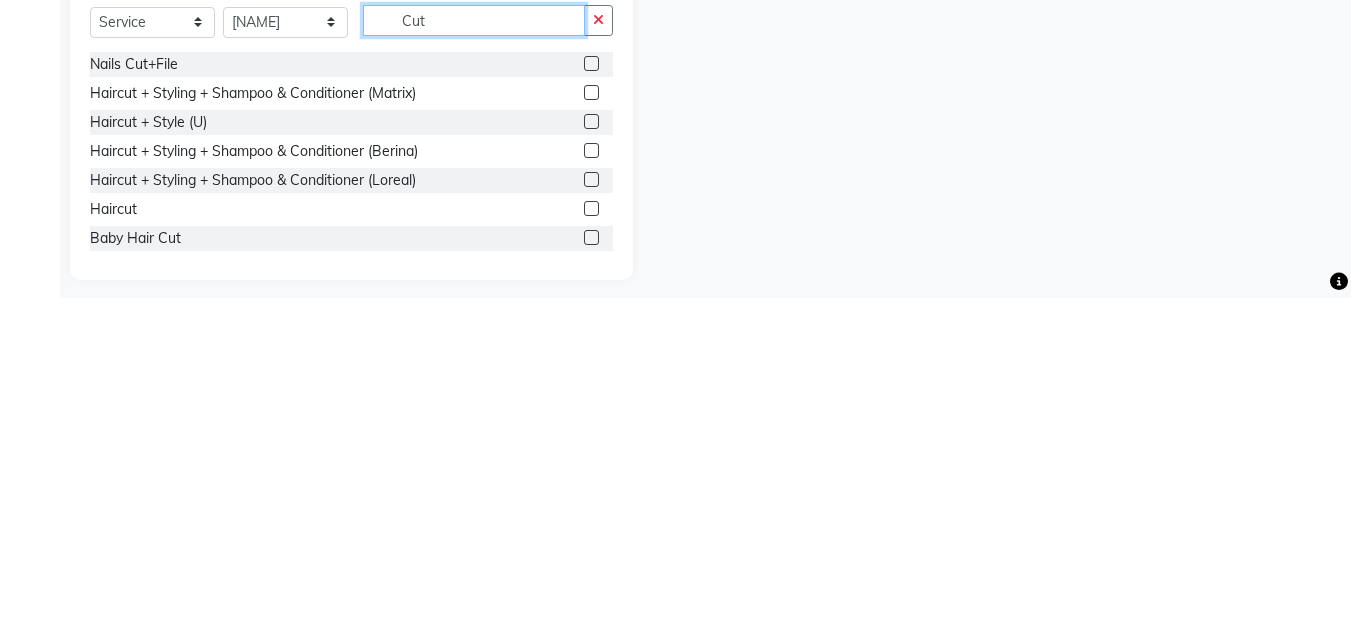scroll, scrollTop: 206, scrollLeft: 0, axis: vertical 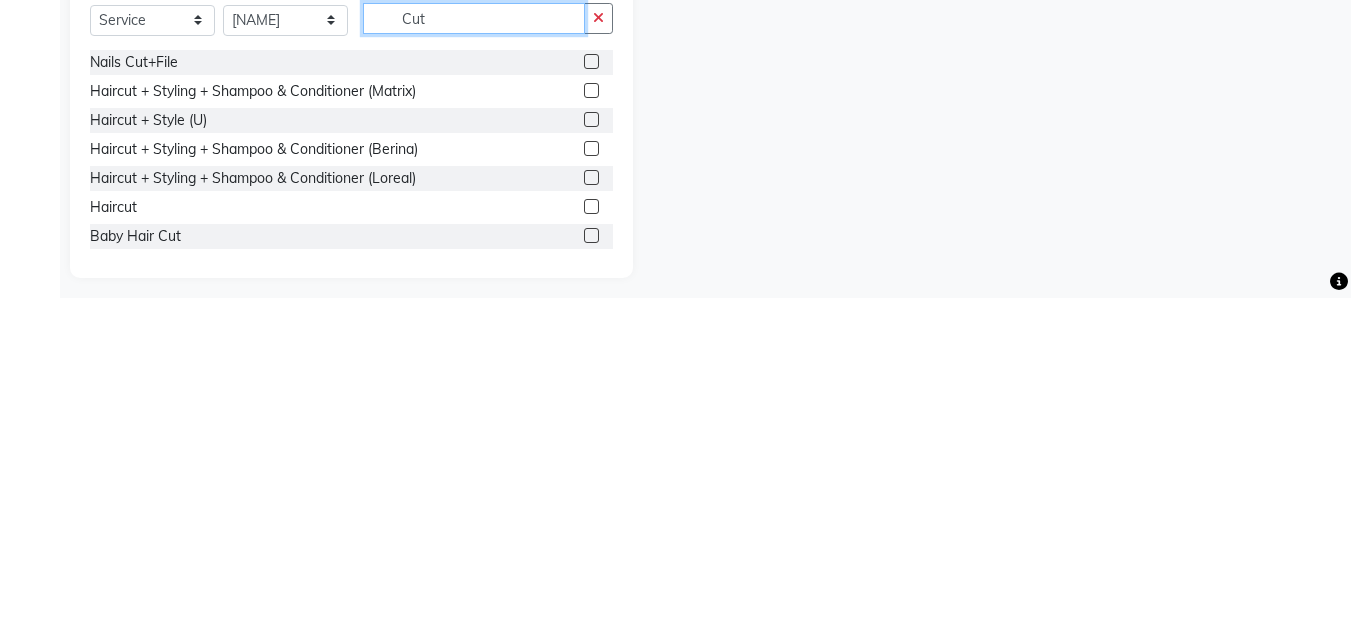 type on "Cut" 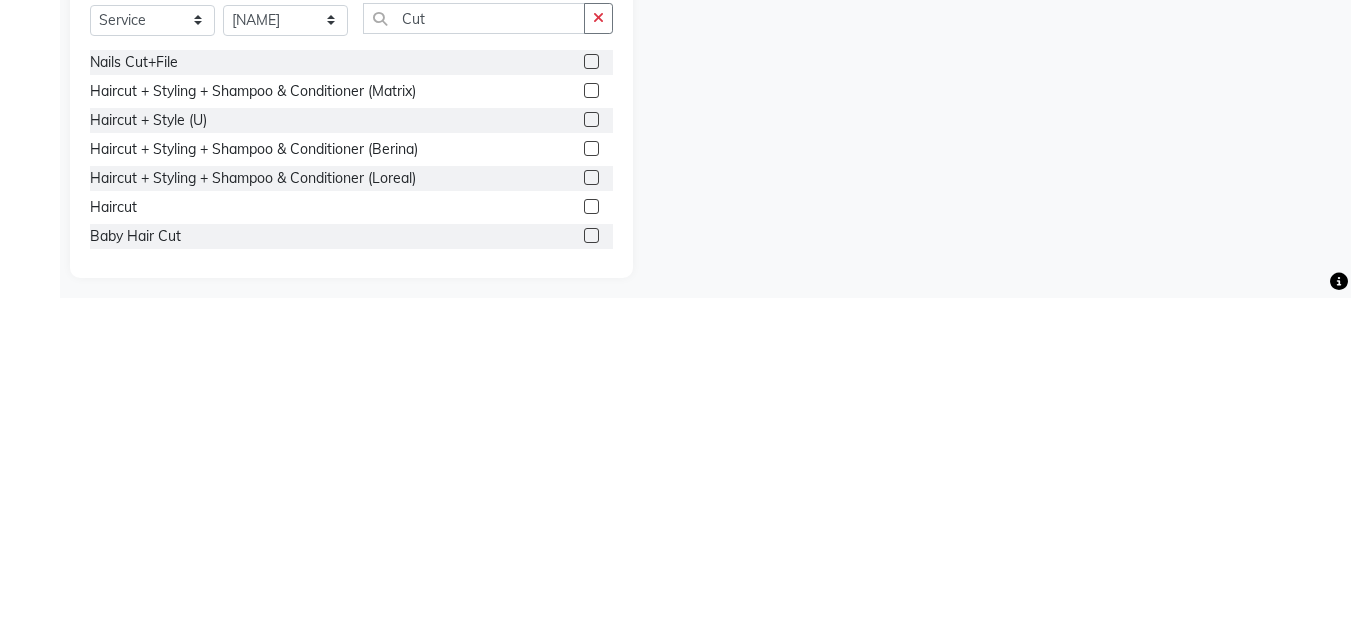 click 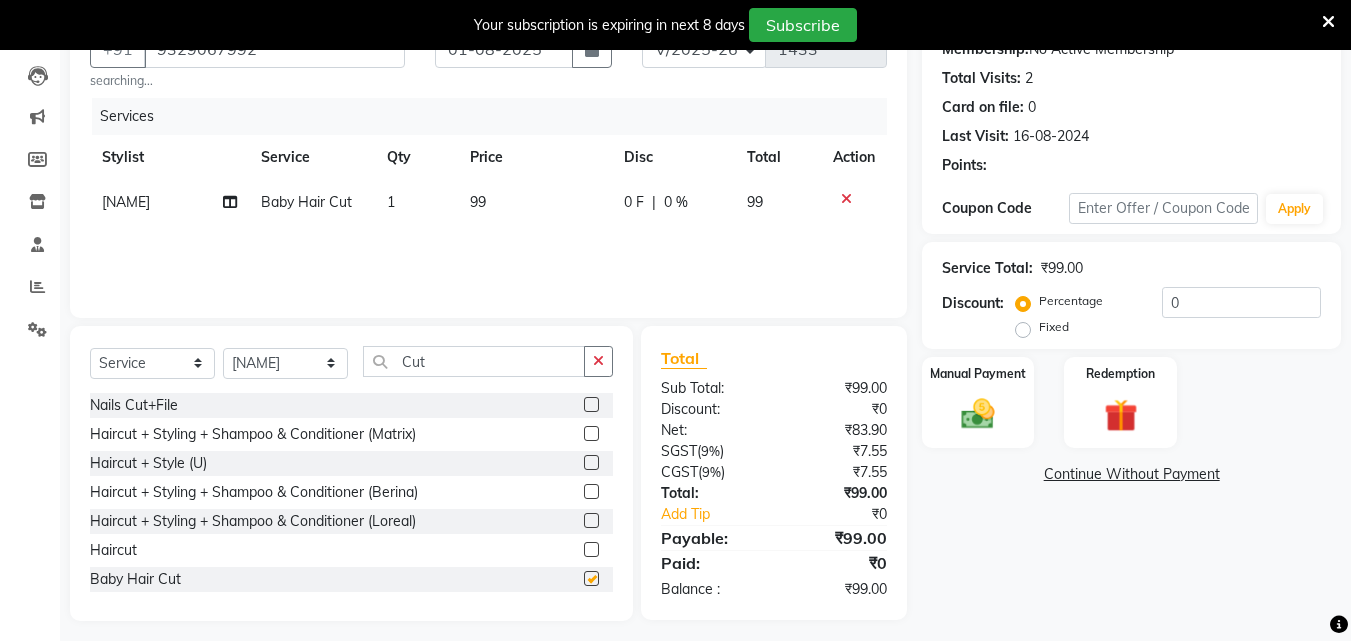 checkbox on "false" 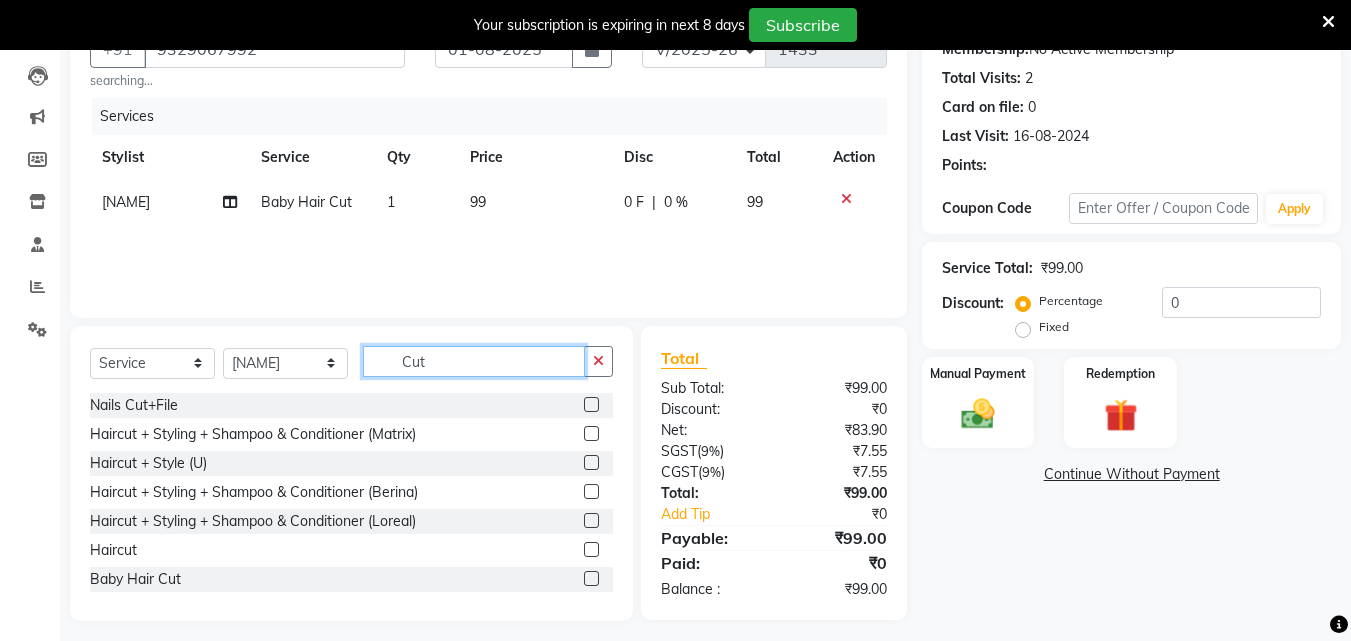 click on "Cut" 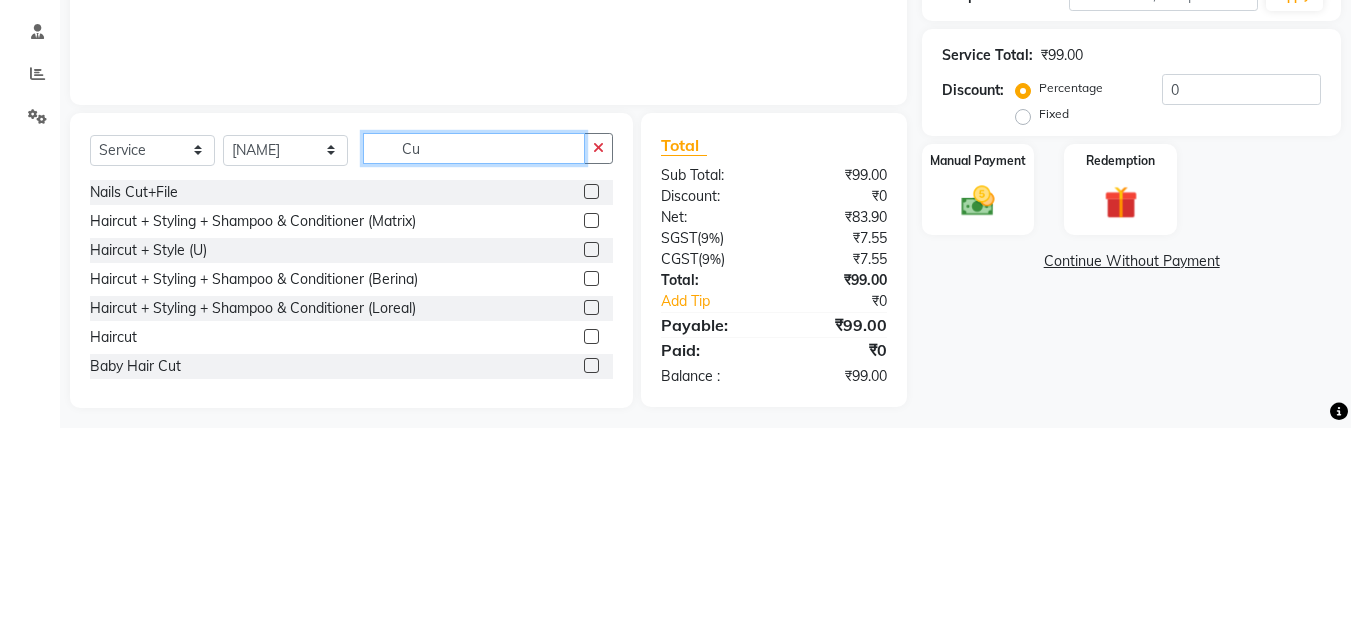 type on "C" 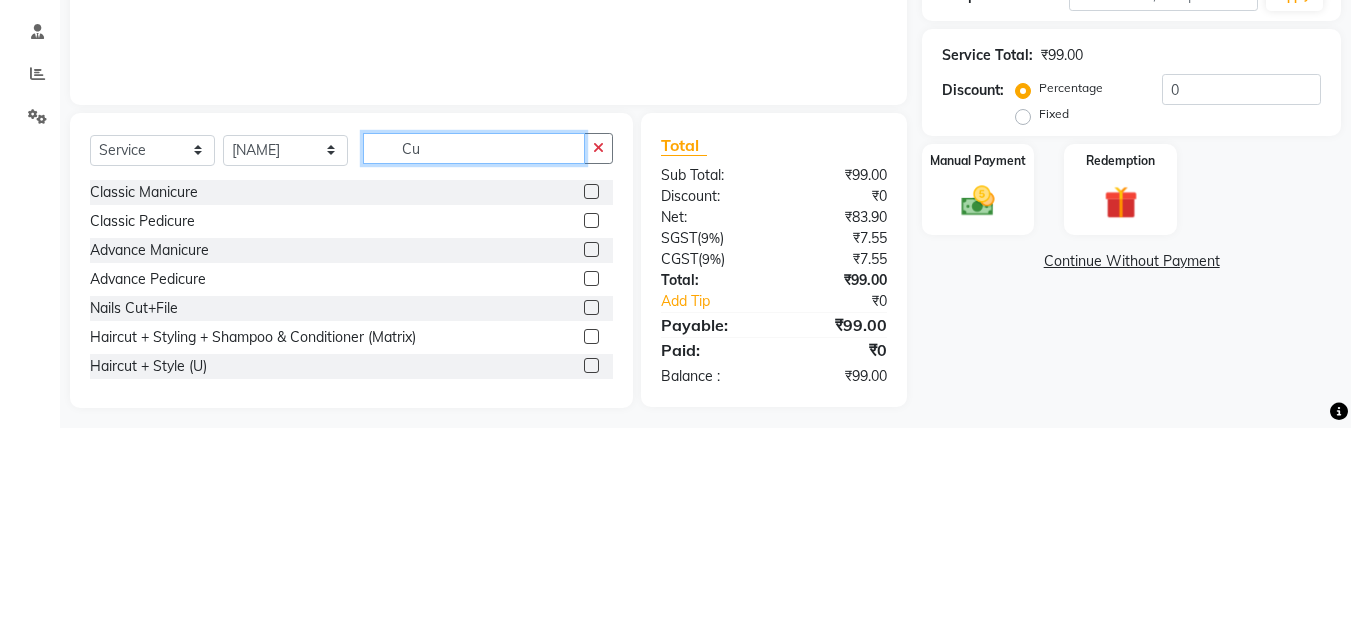 type on "Cut" 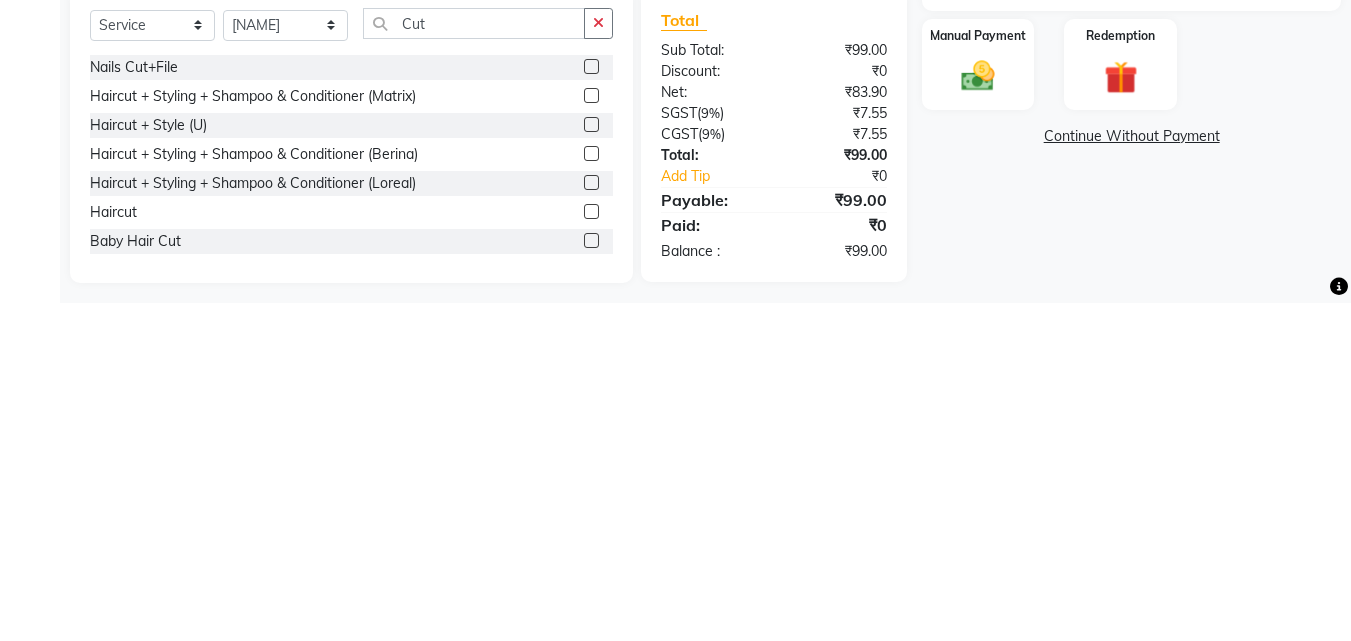 click 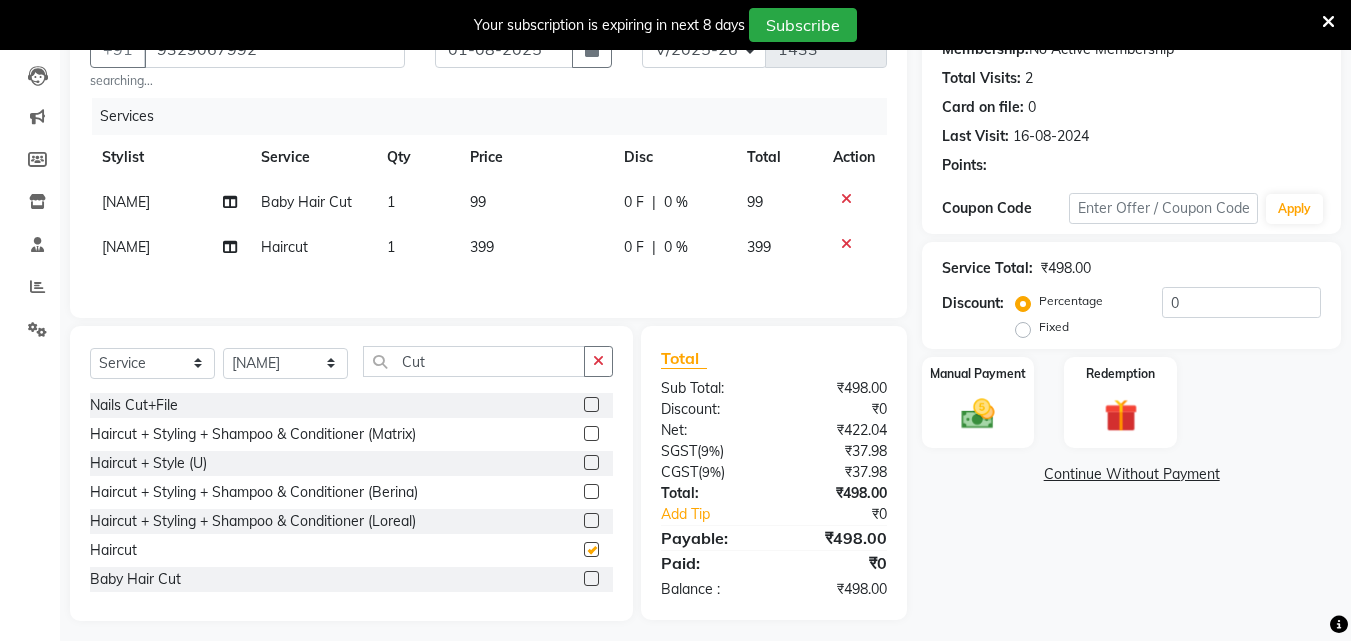 checkbox on "false" 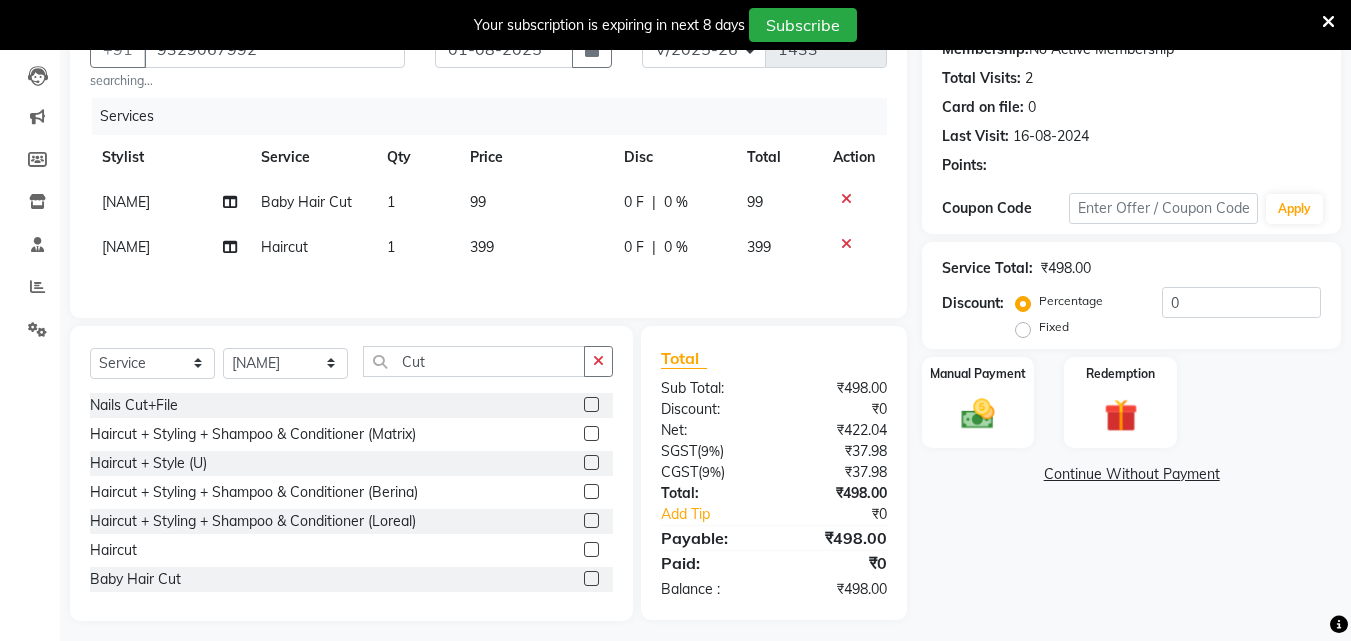 click 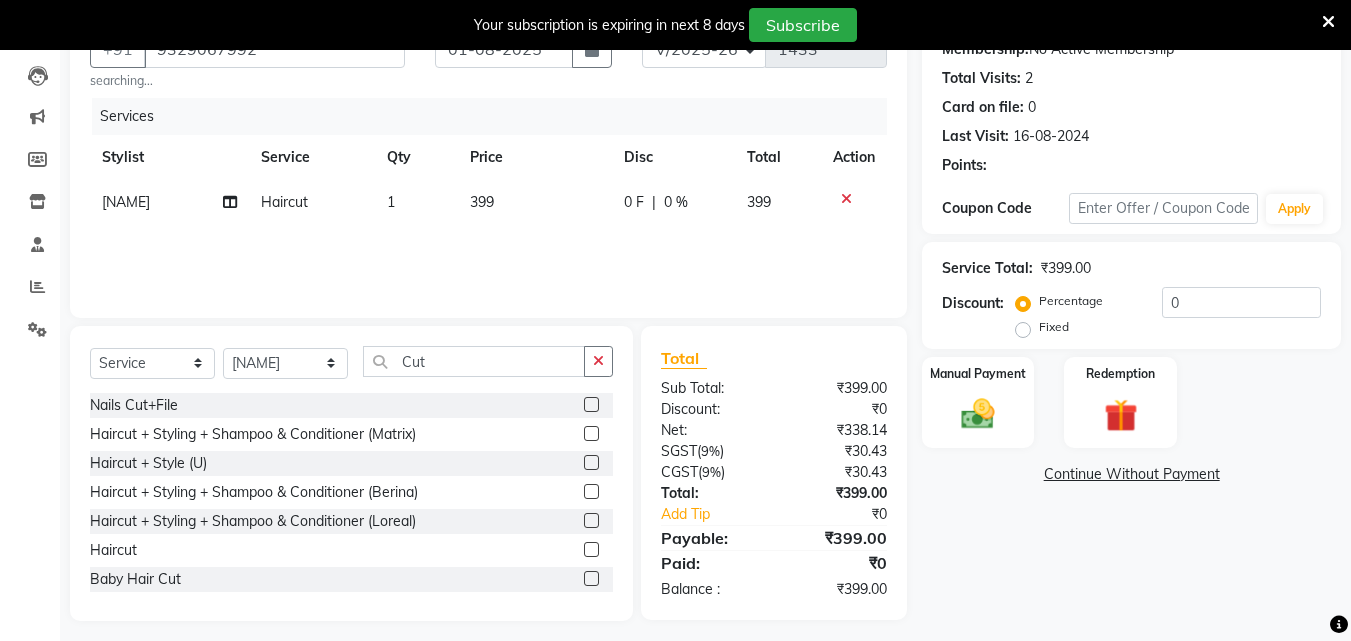 click on "399" 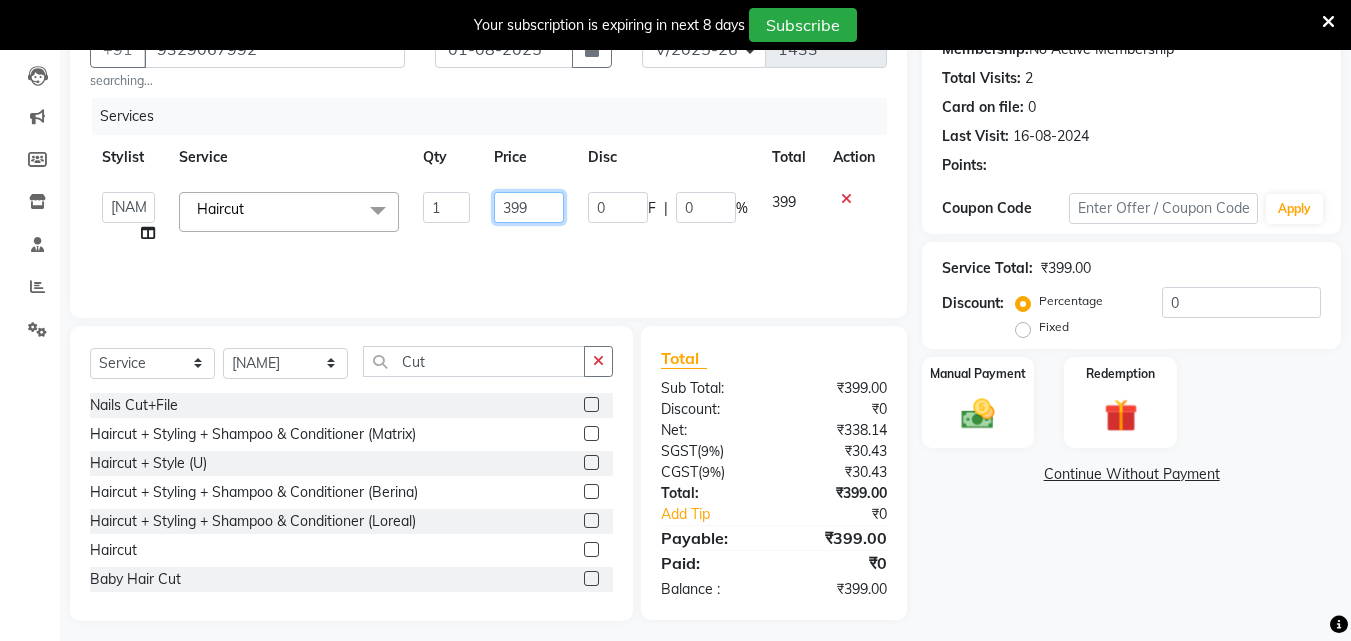 click on "399" 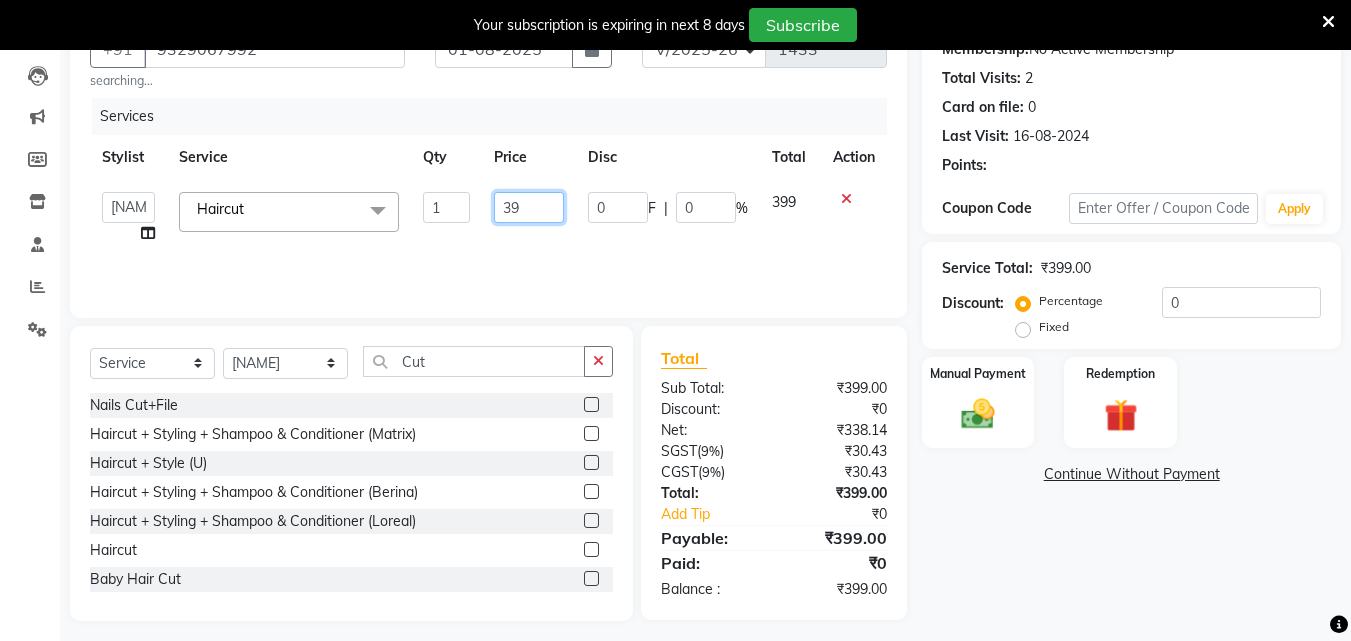 type on "3" 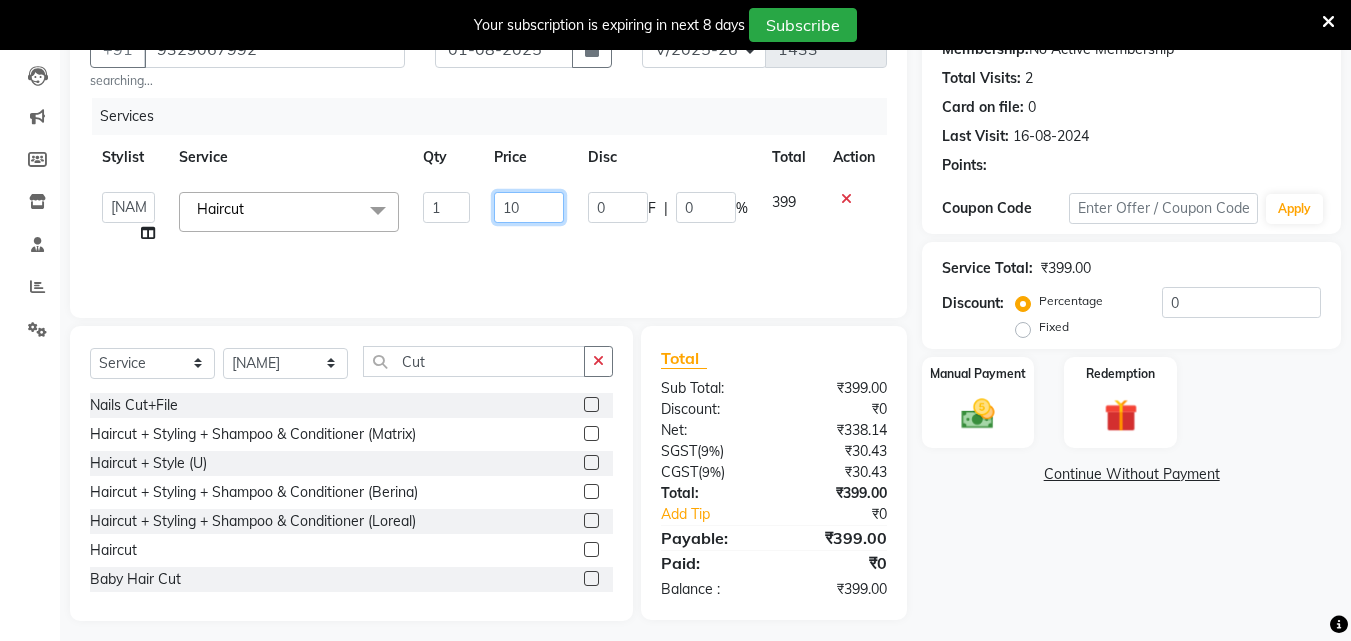 type on "100" 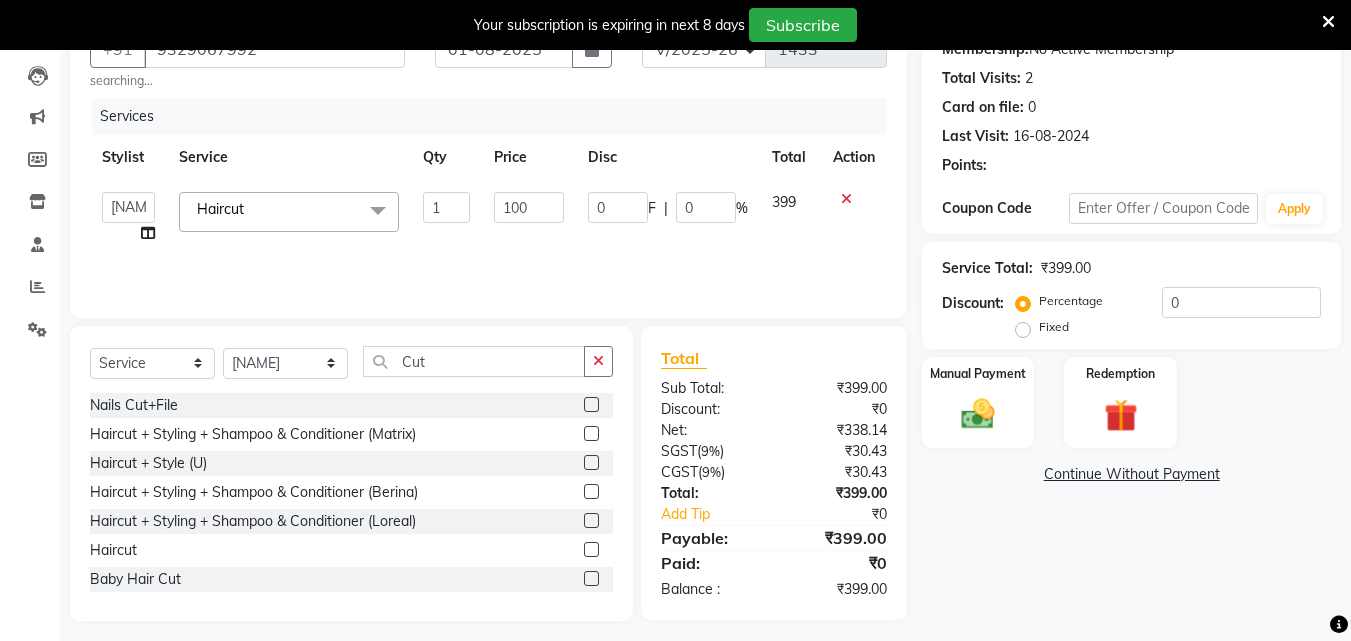 click on "399" 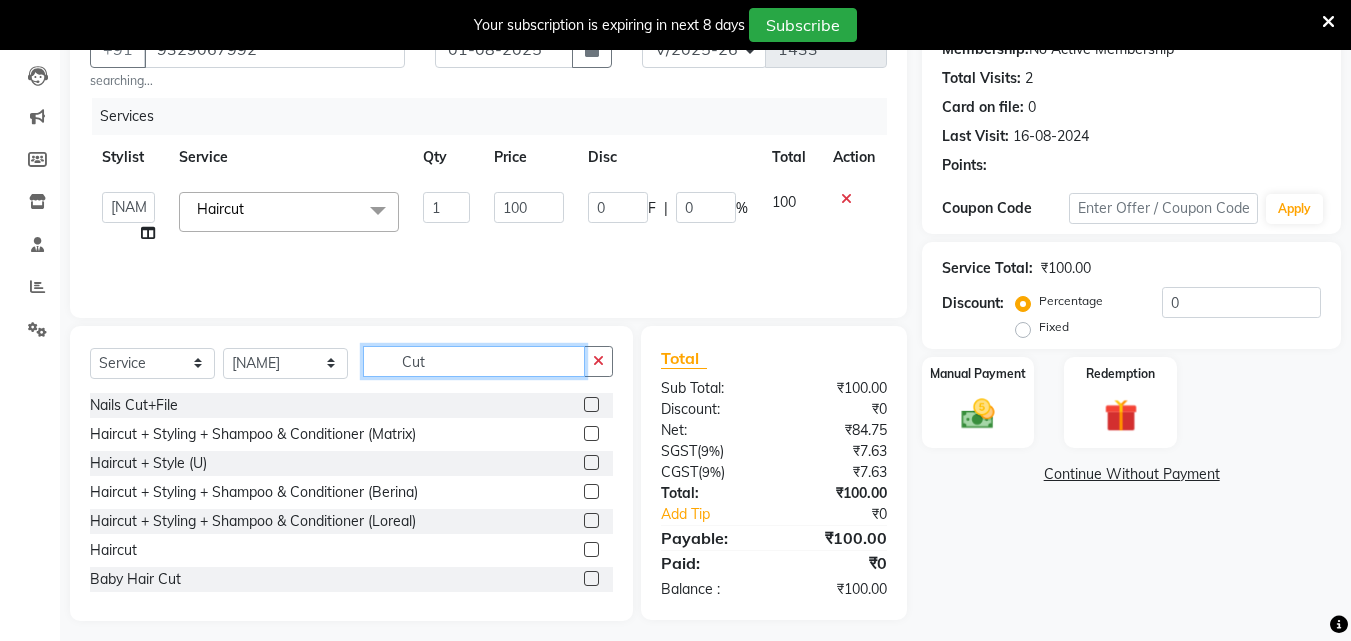 click on "Cut" 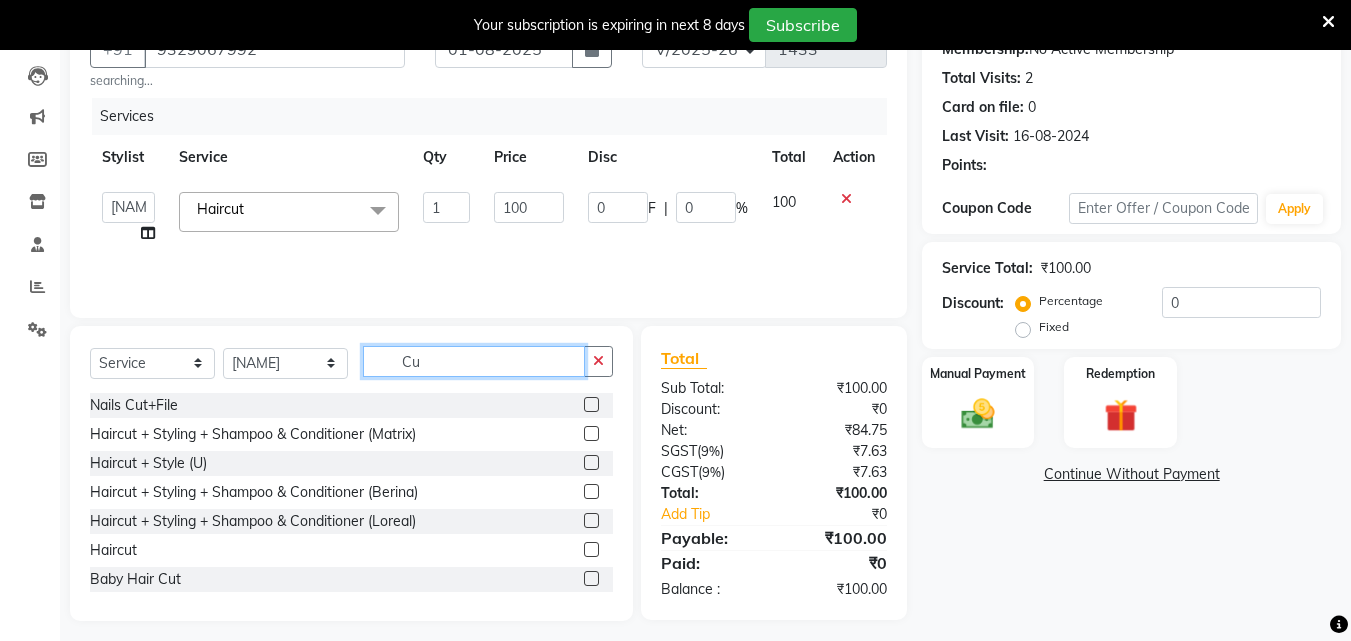 type on "C" 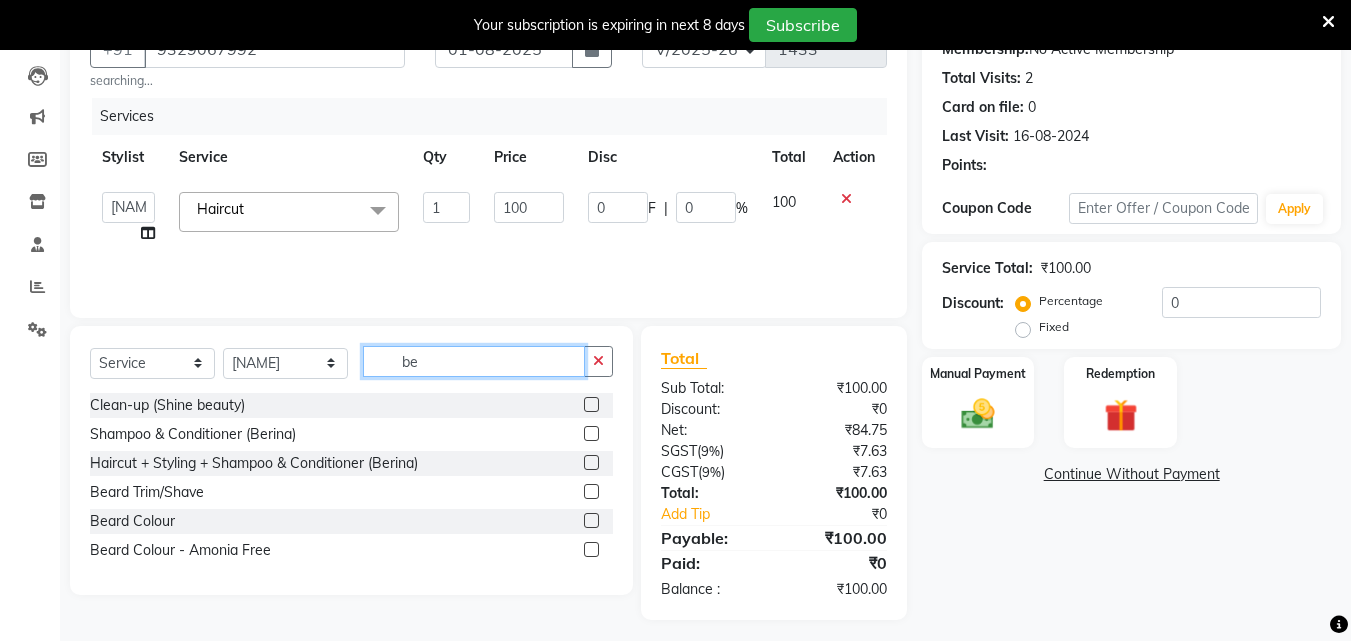 type on "be" 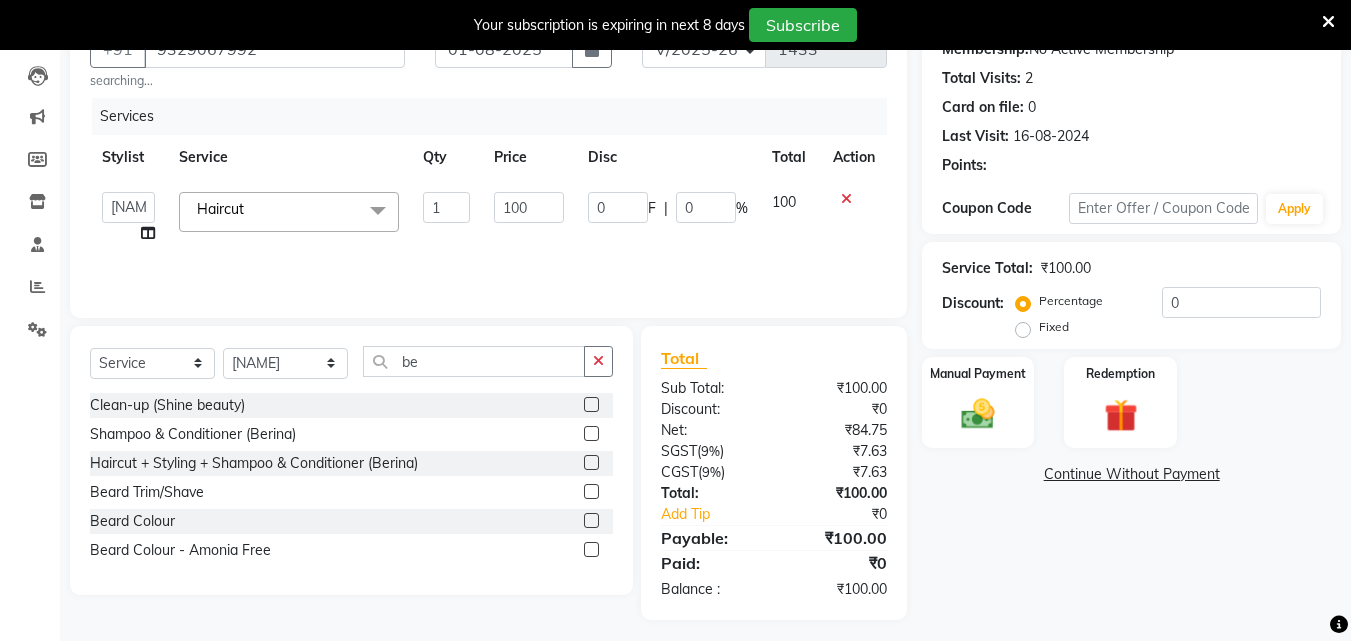 click 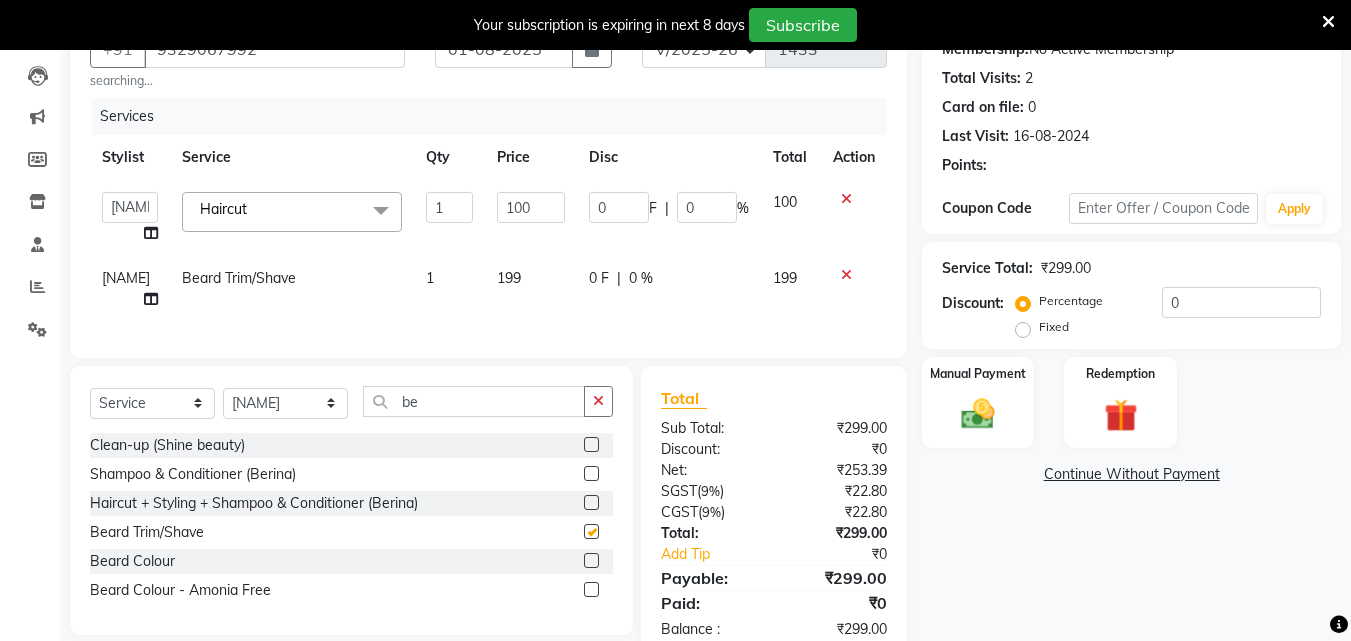 checkbox on "false" 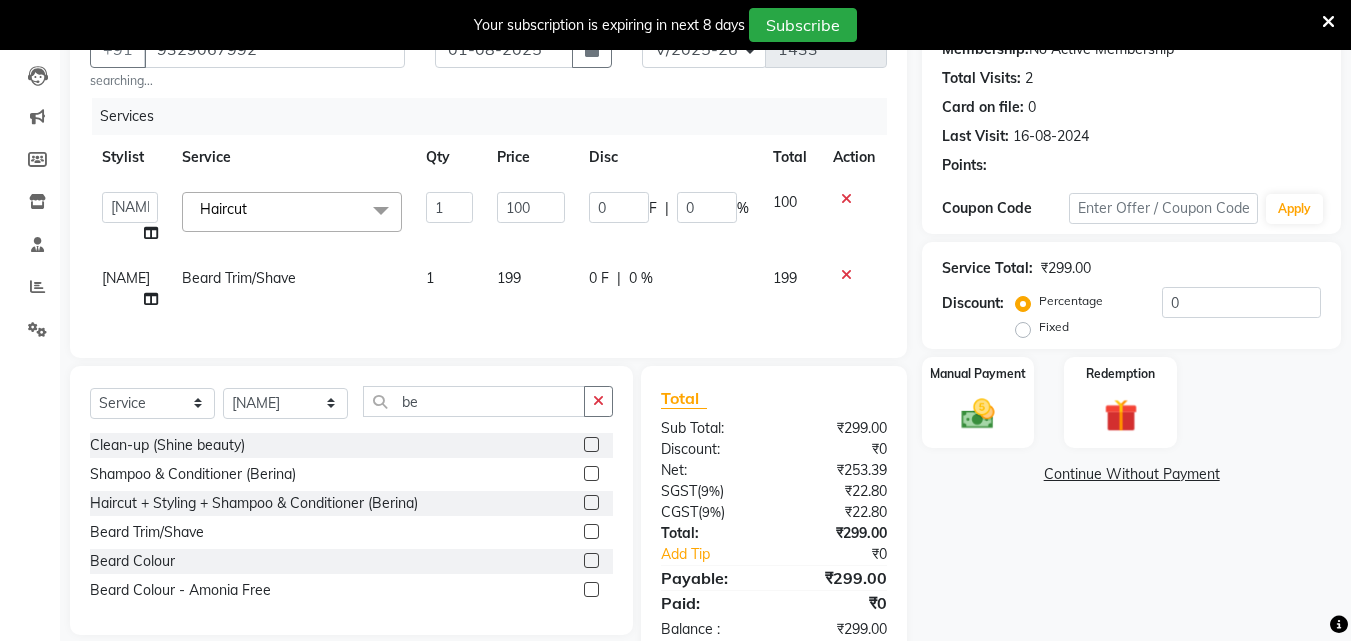 click on "199" 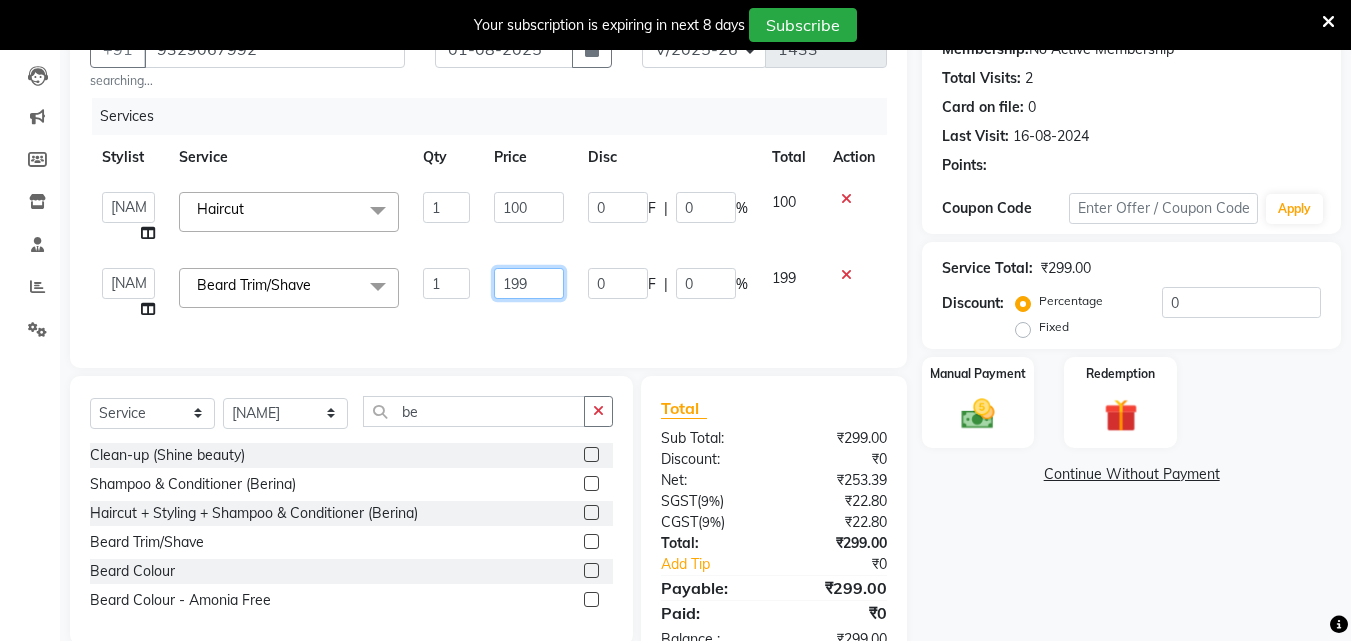 click on "199" 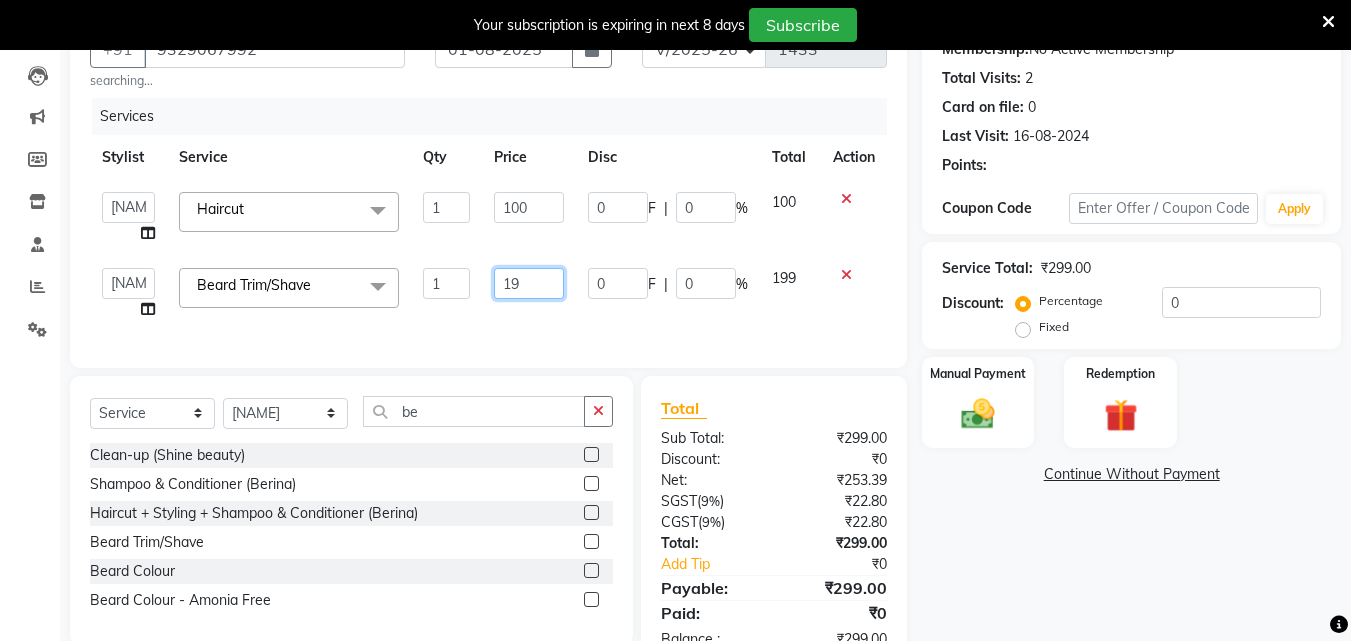 type on "1" 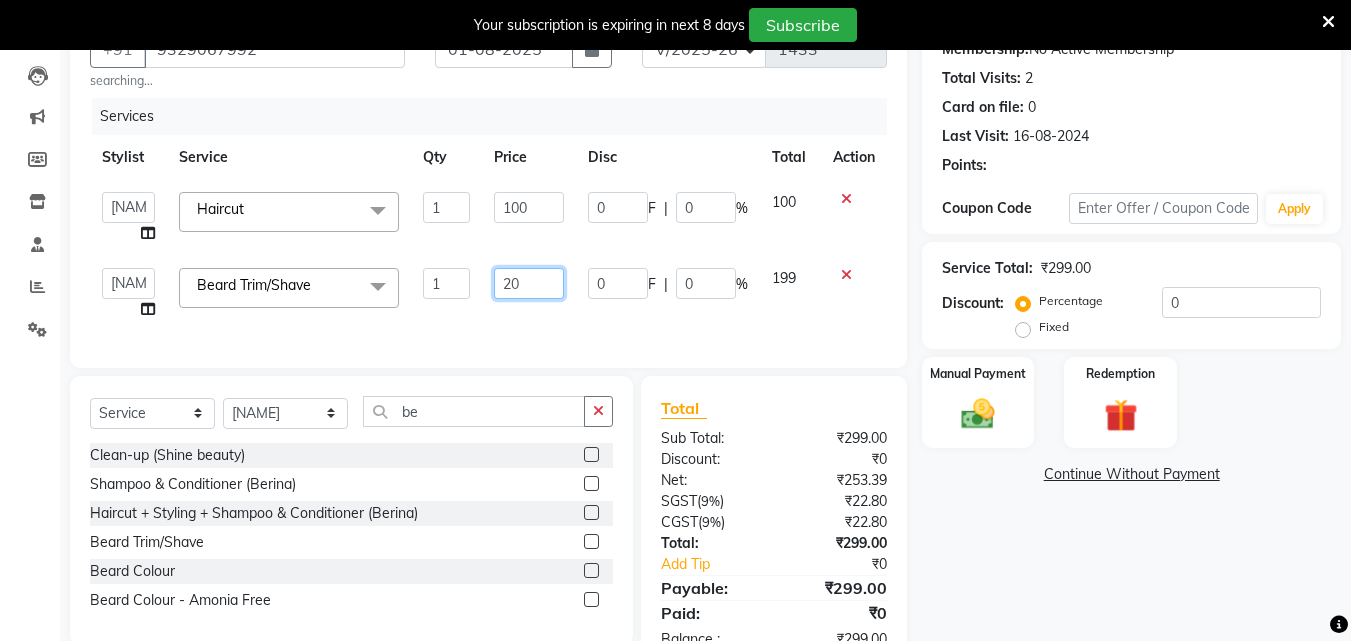 type on "200" 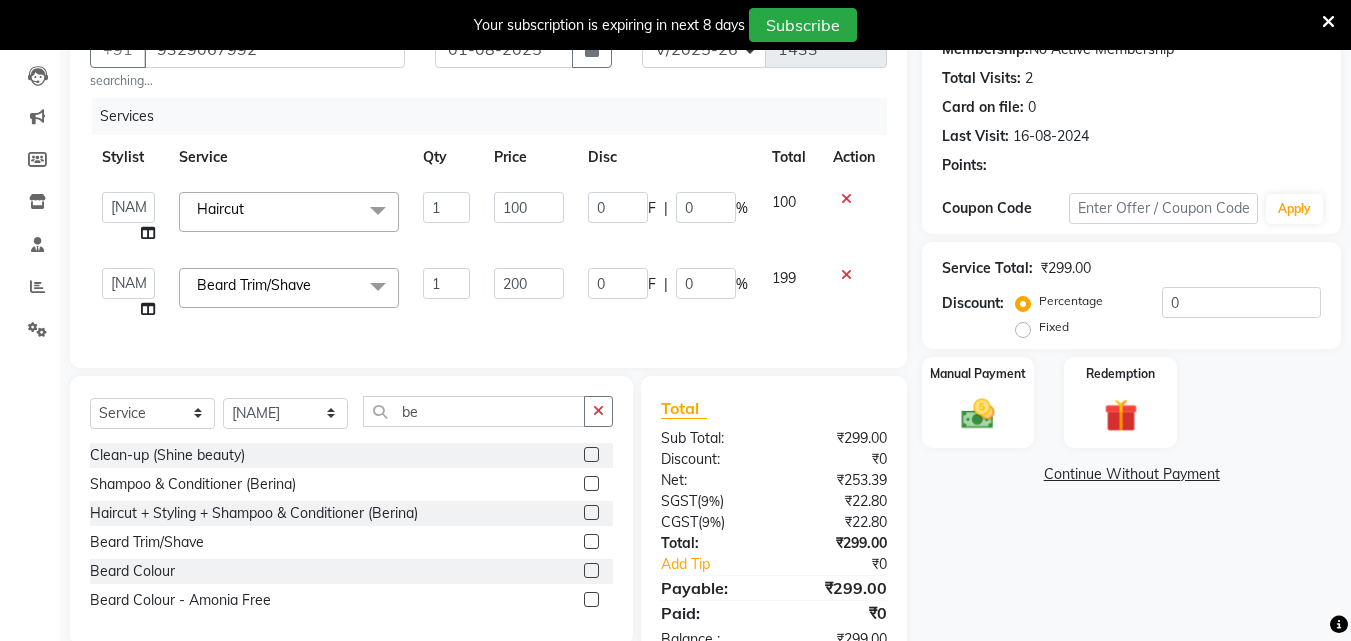 click on "199" 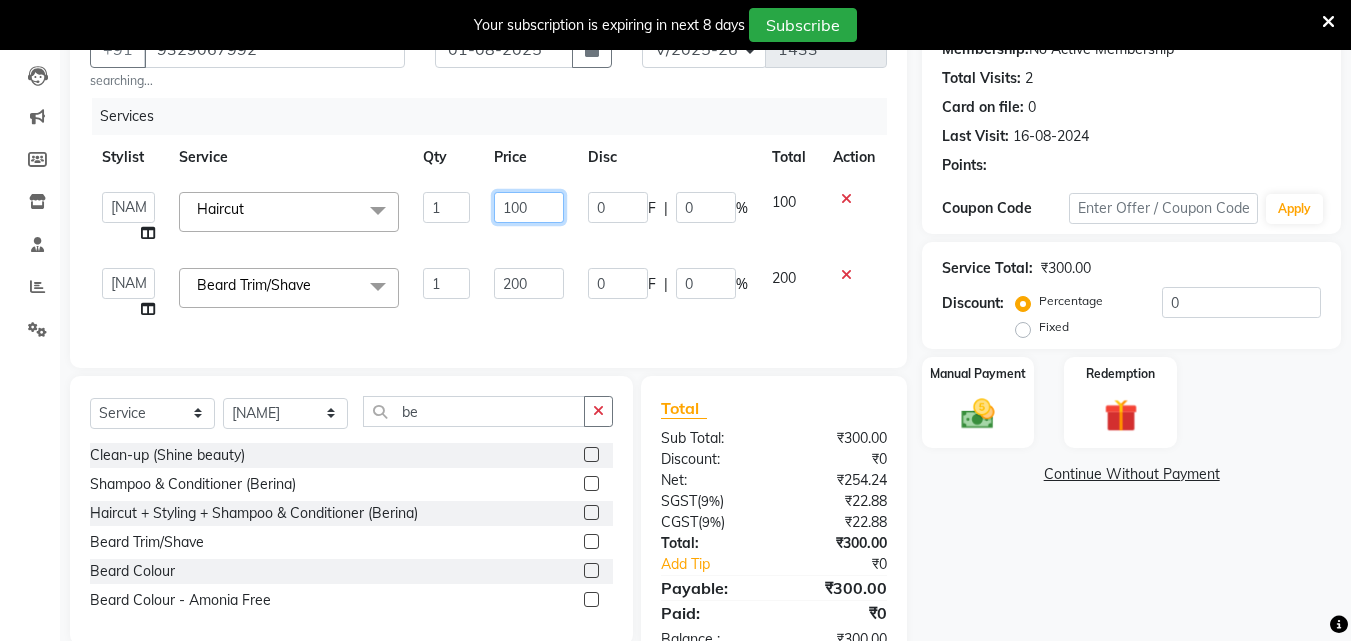 drag, startPoint x: 562, startPoint y: 203, endPoint x: 549, endPoint y: 213, distance: 16.40122 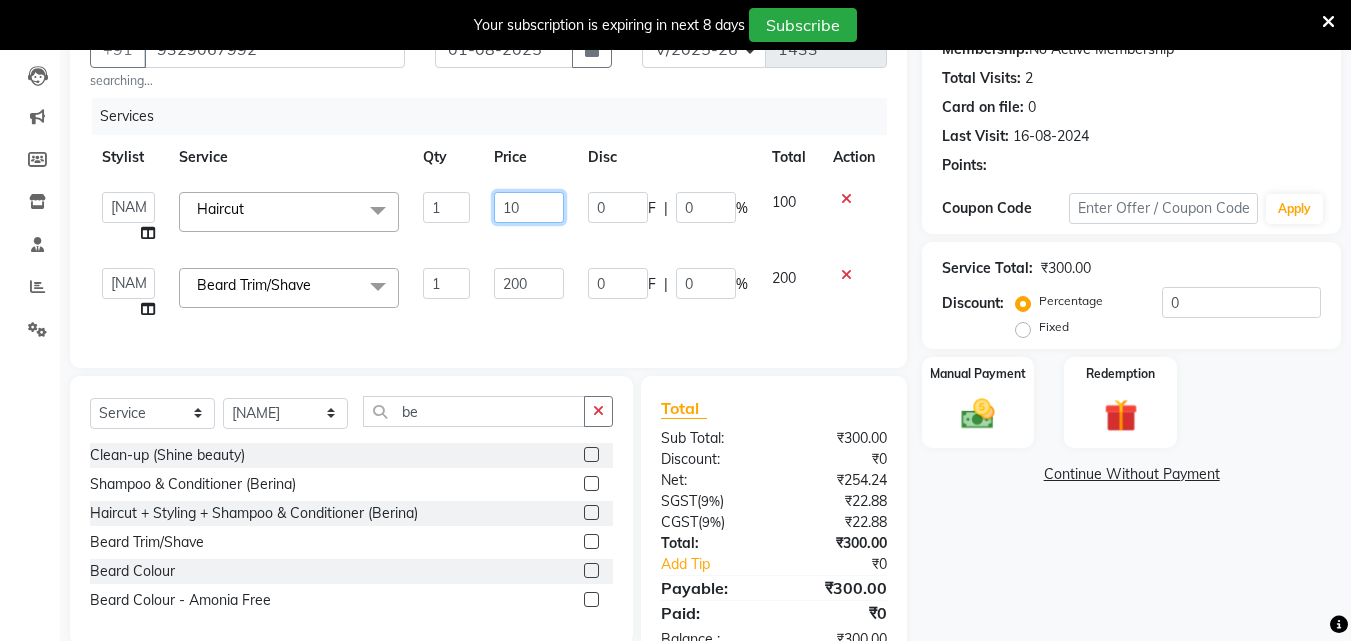 type on "1" 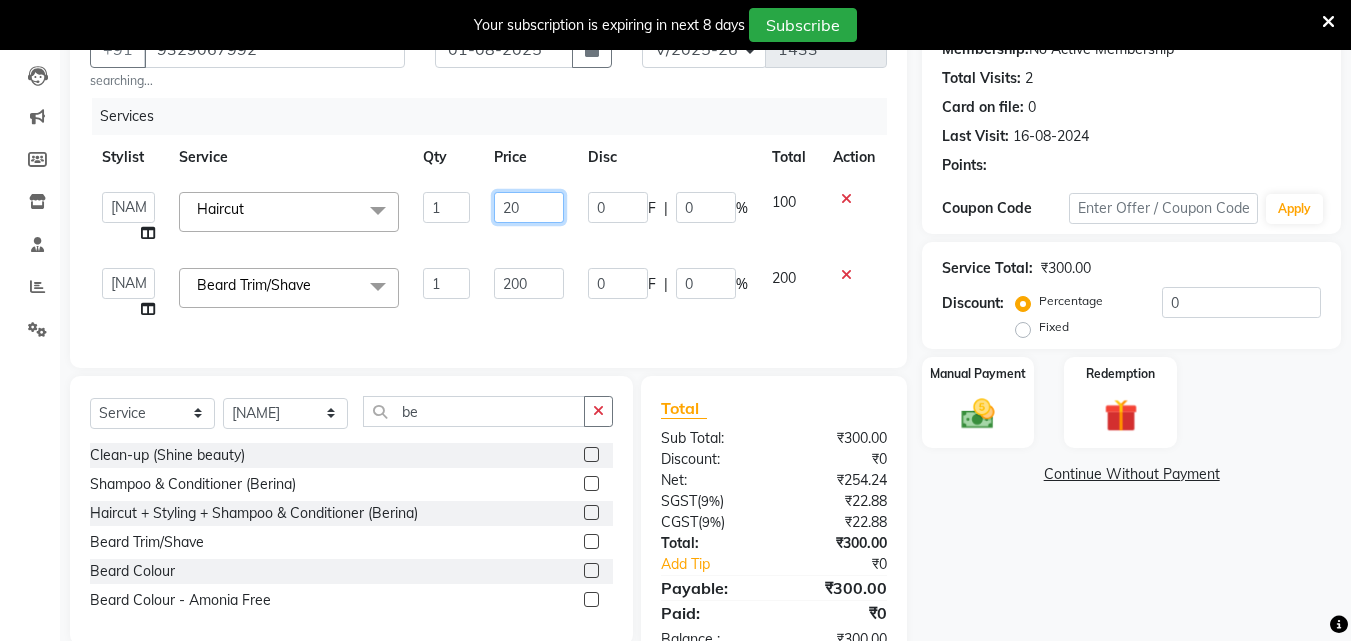 type on "200" 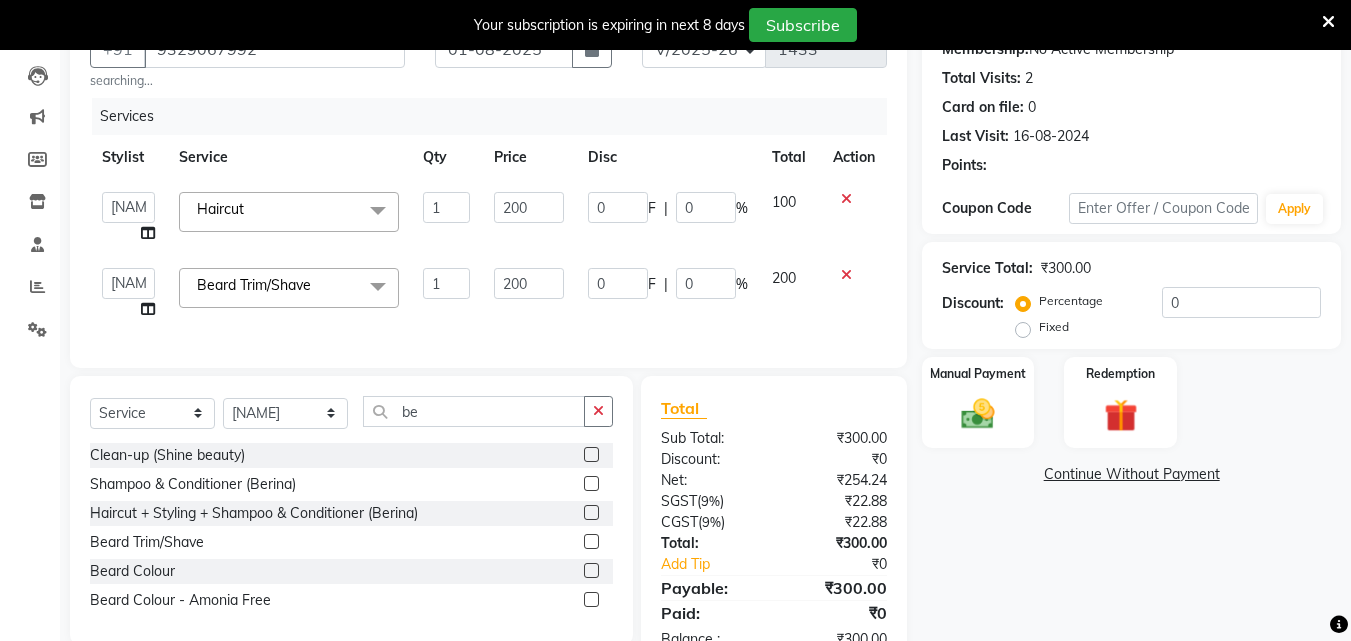 click on "0 F | 0 %" 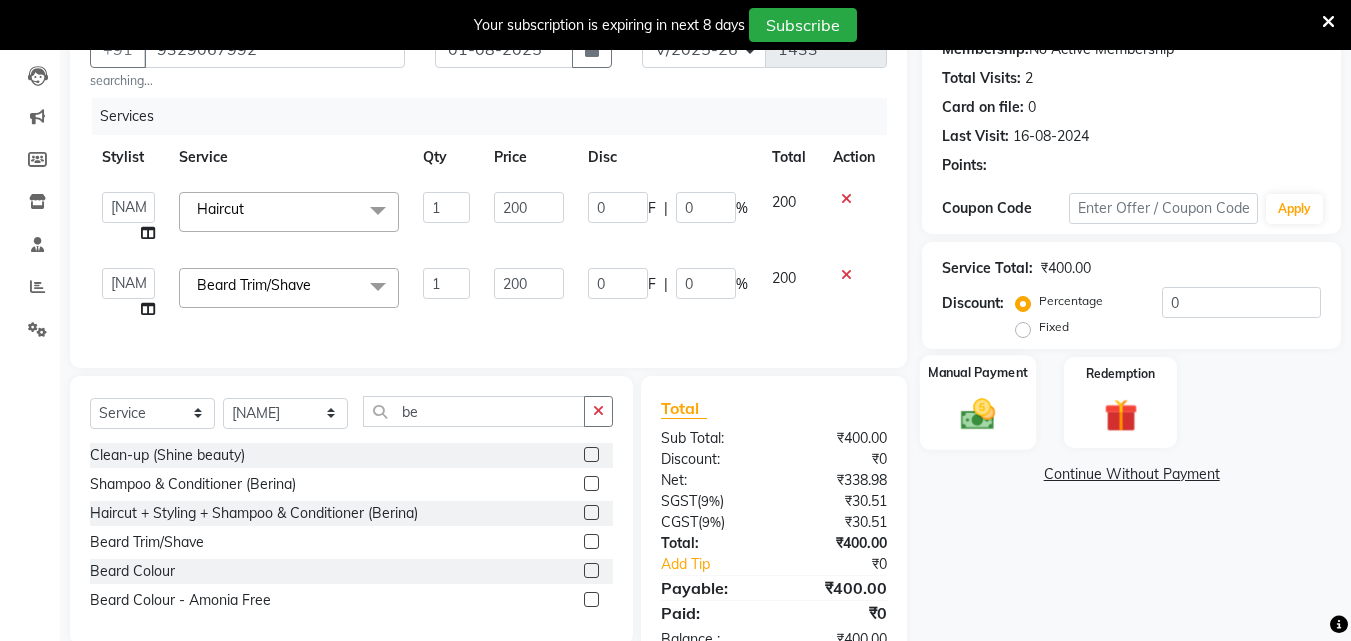 click 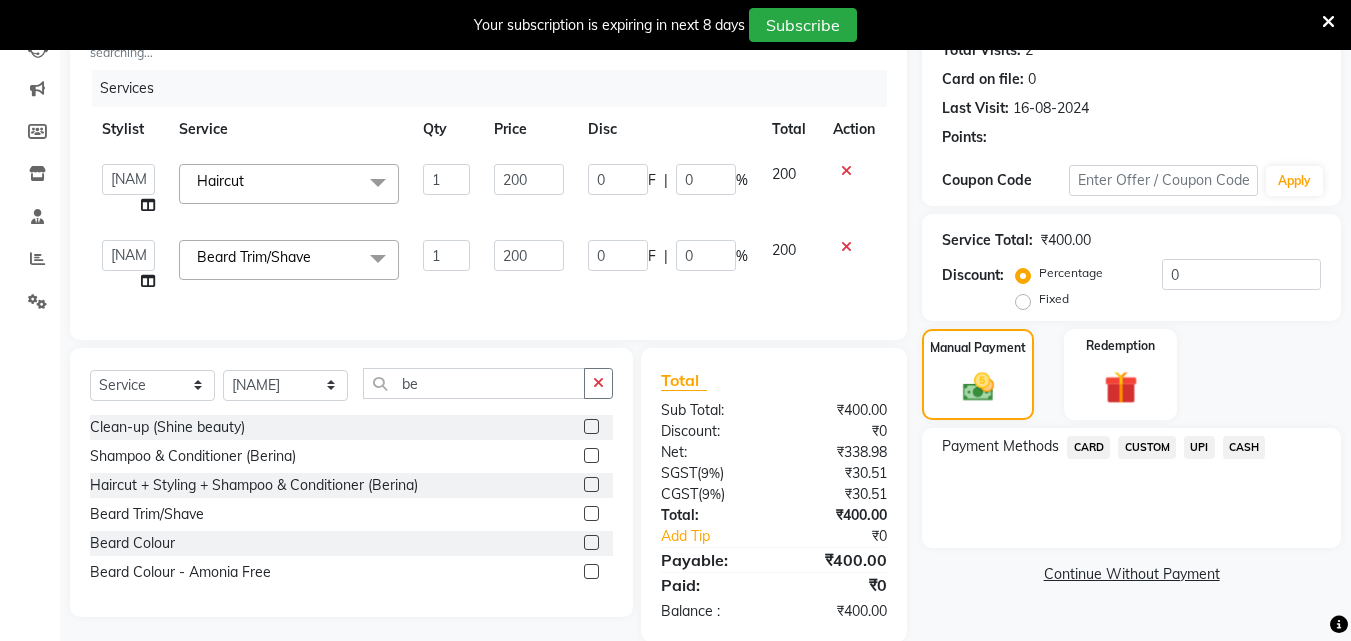 scroll, scrollTop: 280, scrollLeft: 0, axis: vertical 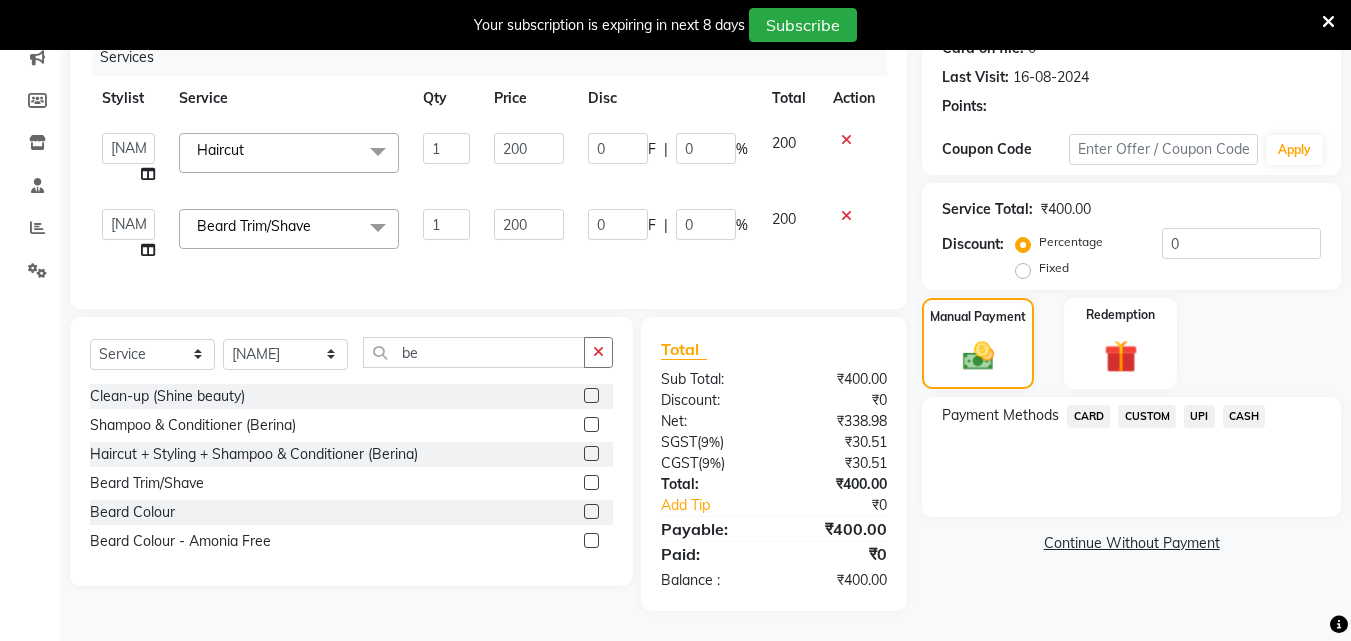 click on "CASH" 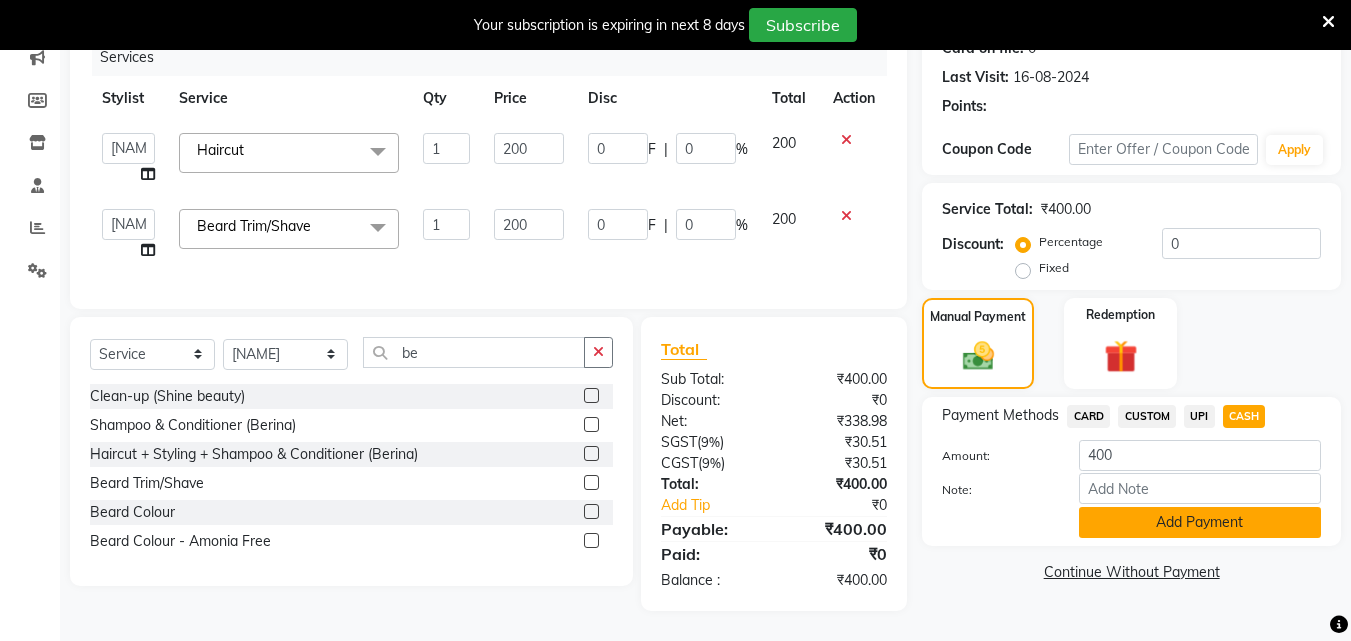 click on "Add Payment" 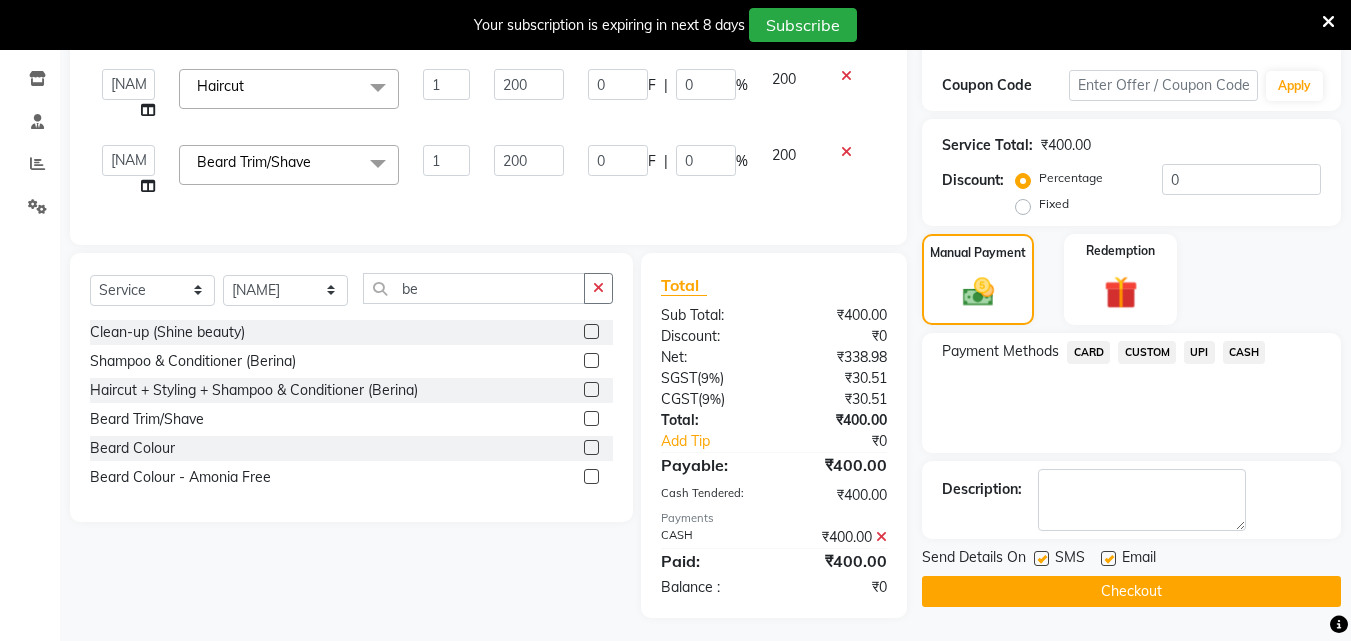 scroll, scrollTop: 351, scrollLeft: 0, axis: vertical 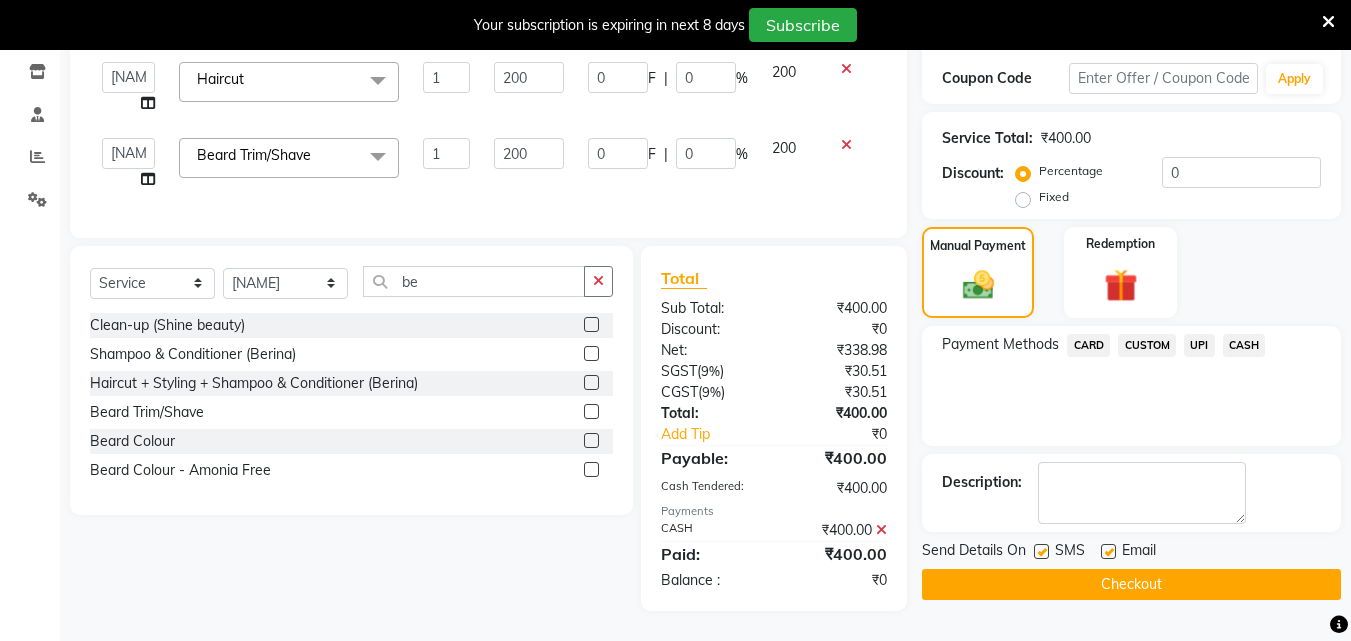 click on "Checkout" 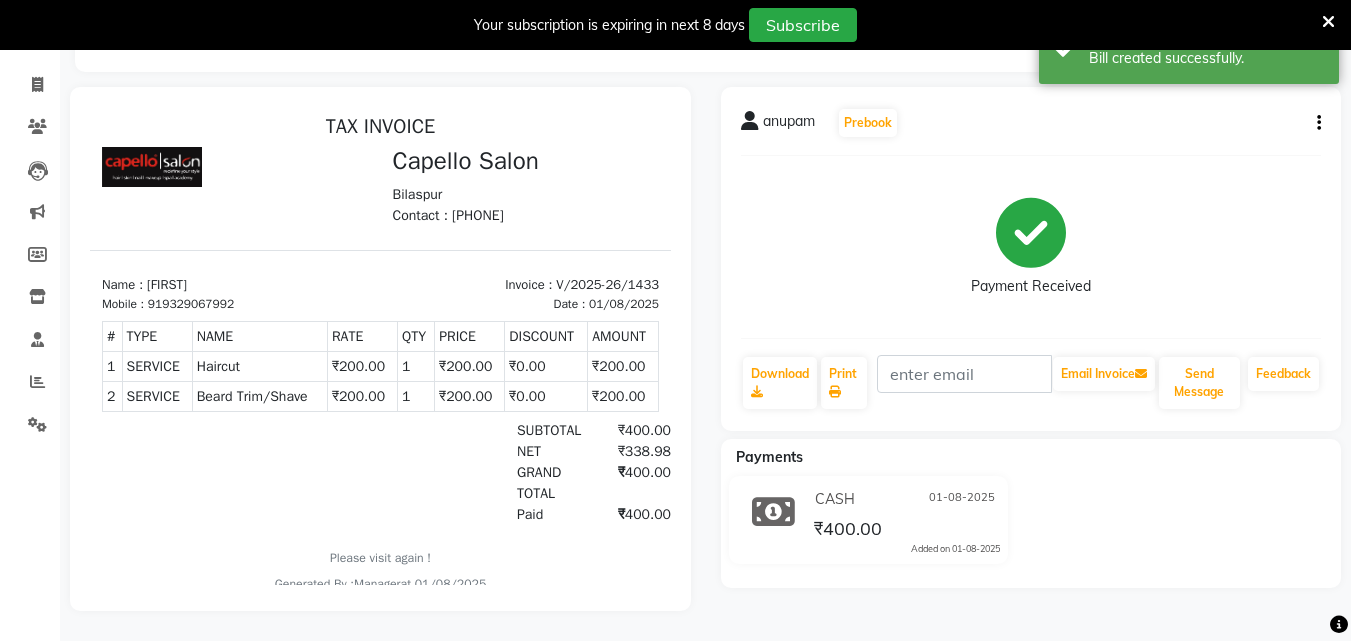 scroll, scrollTop: 0, scrollLeft: 0, axis: both 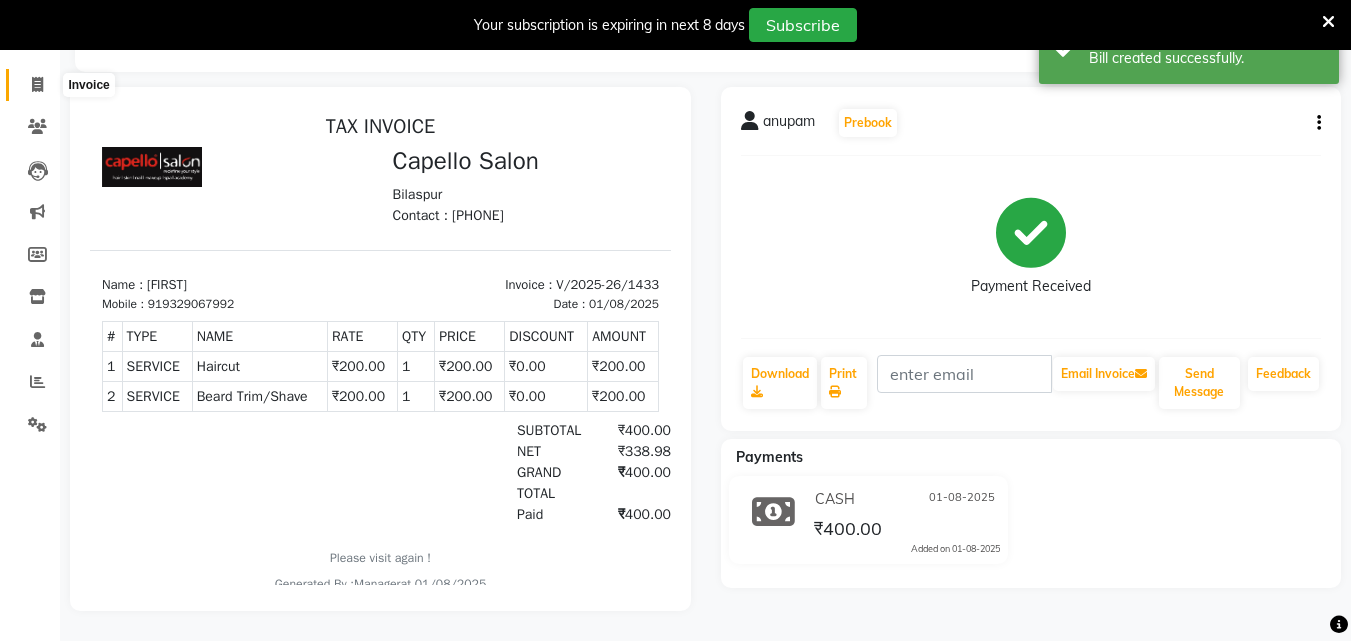 click 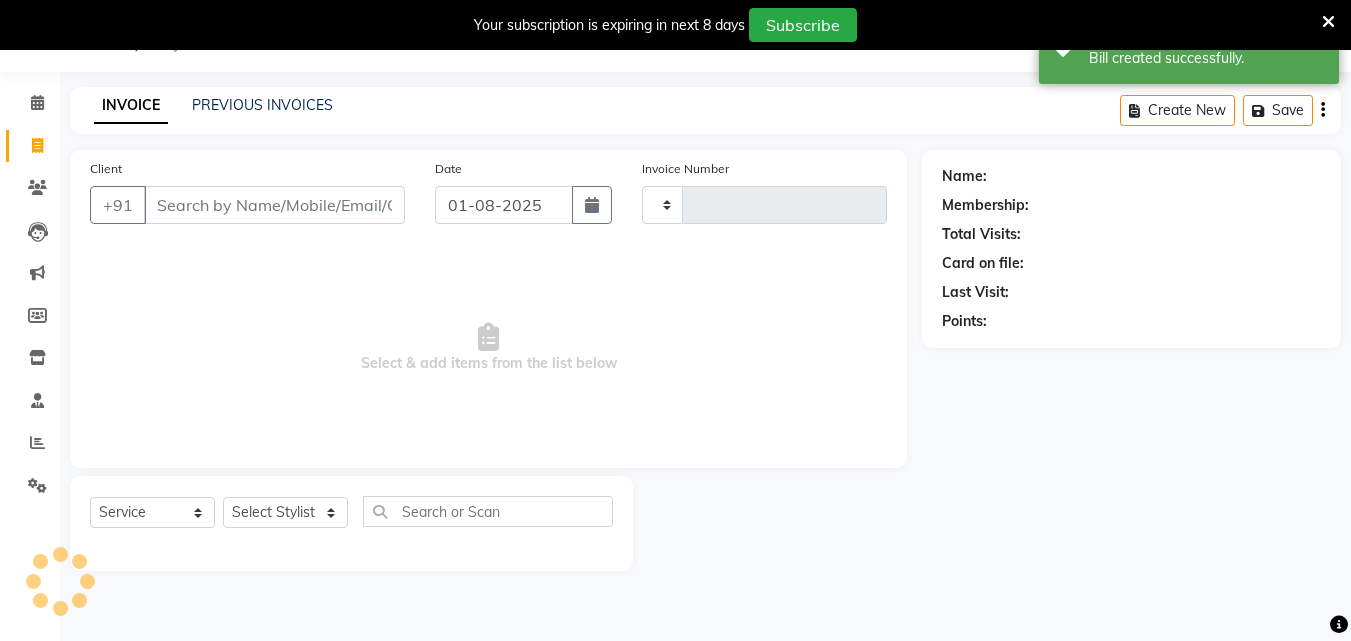 scroll, scrollTop: 50, scrollLeft: 0, axis: vertical 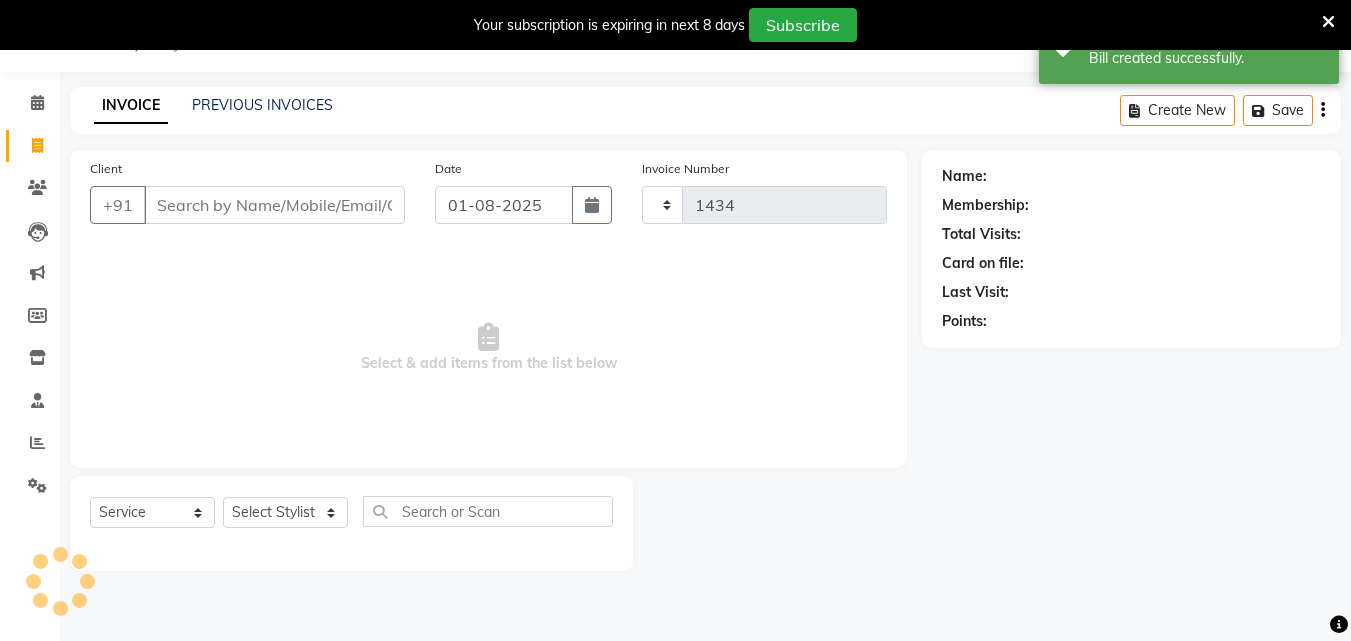 select on "4763" 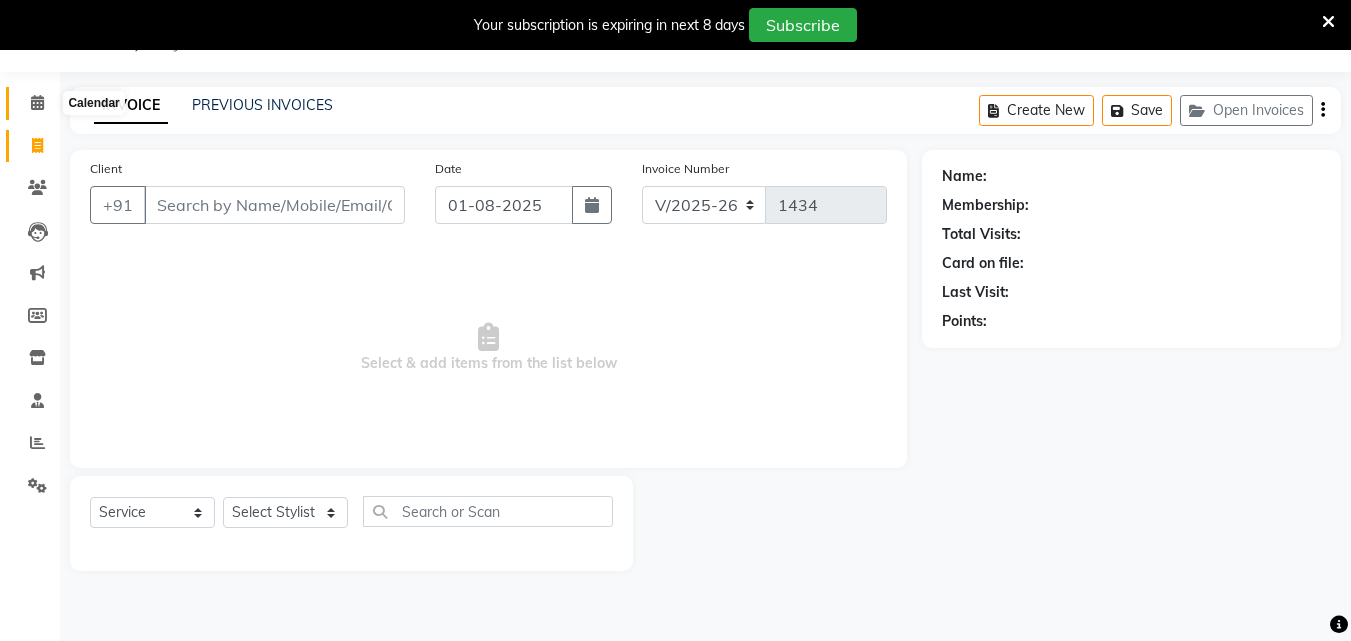 click 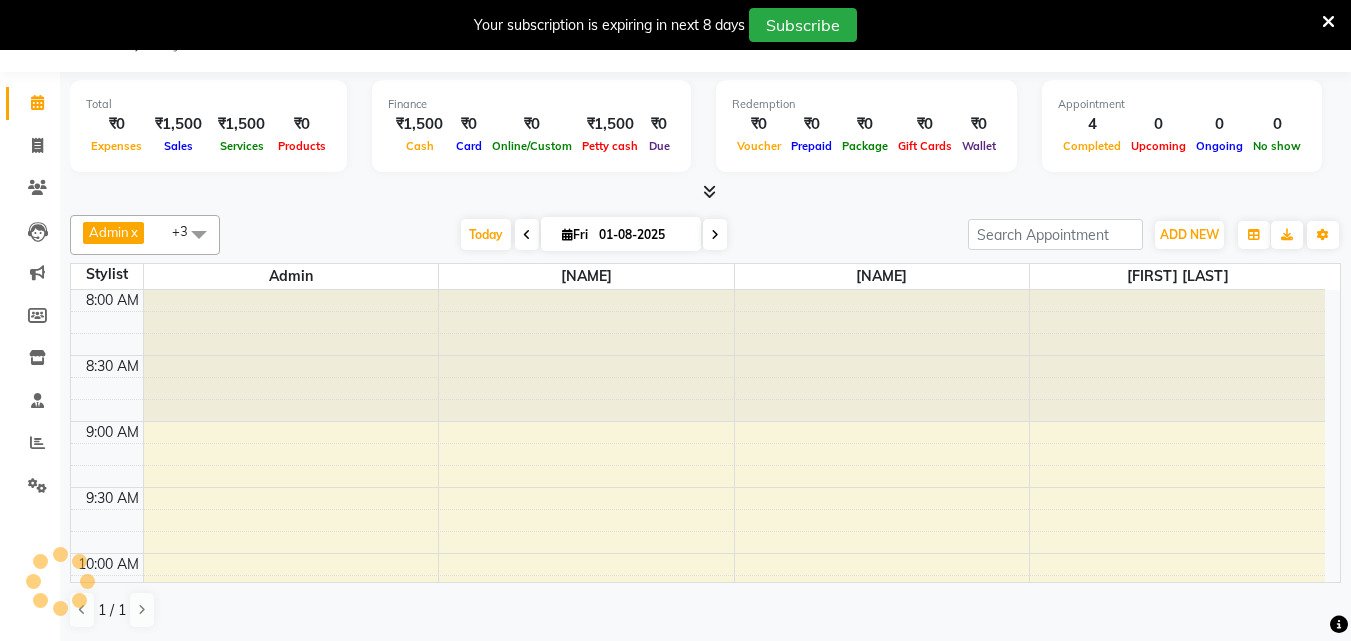 scroll, scrollTop: 0, scrollLeft: 0, axis: both 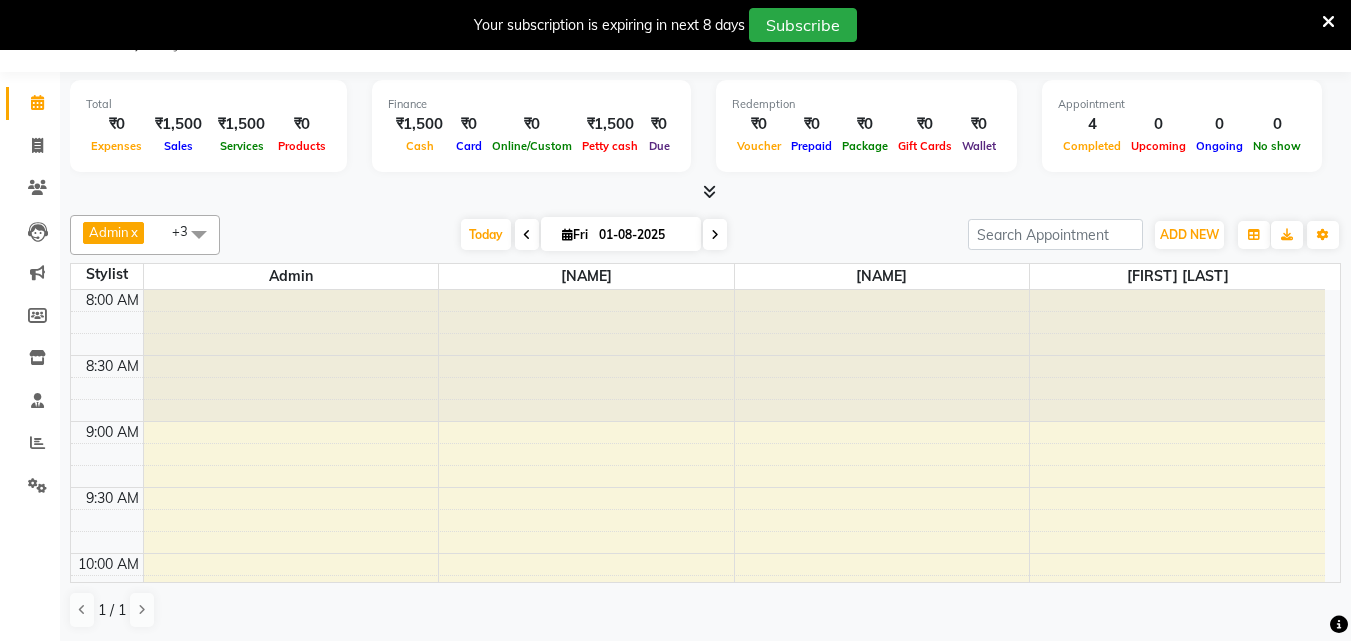 click on "Calendar" 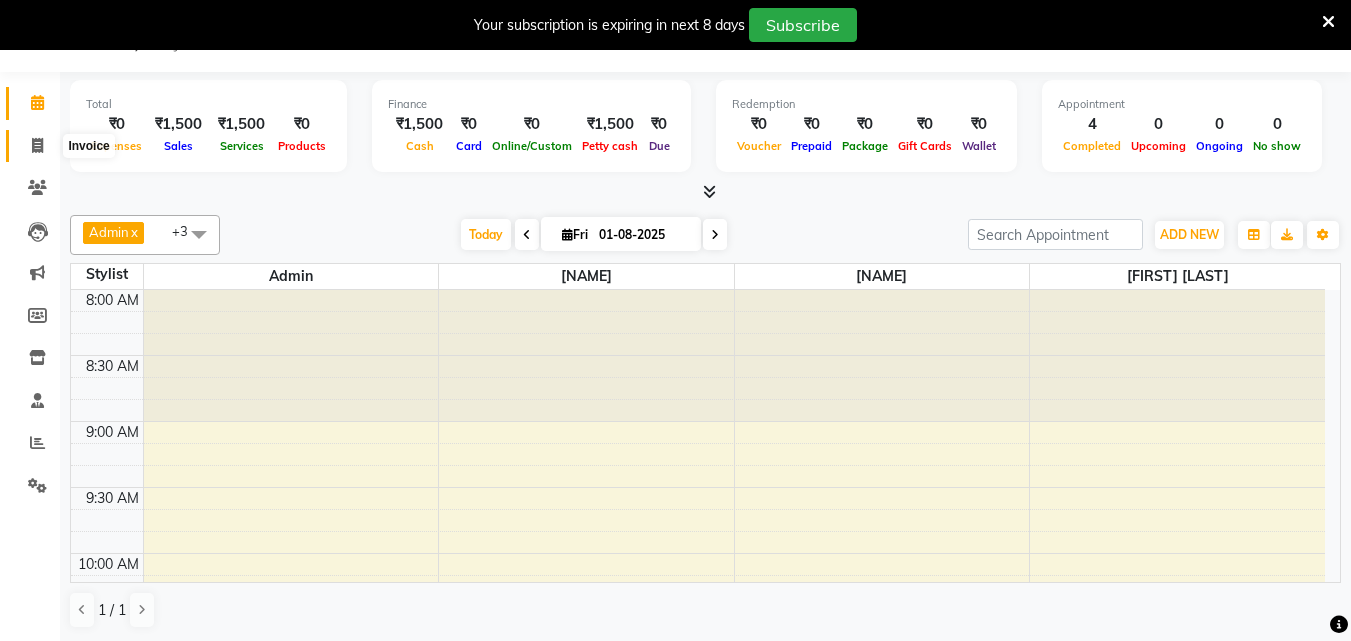click 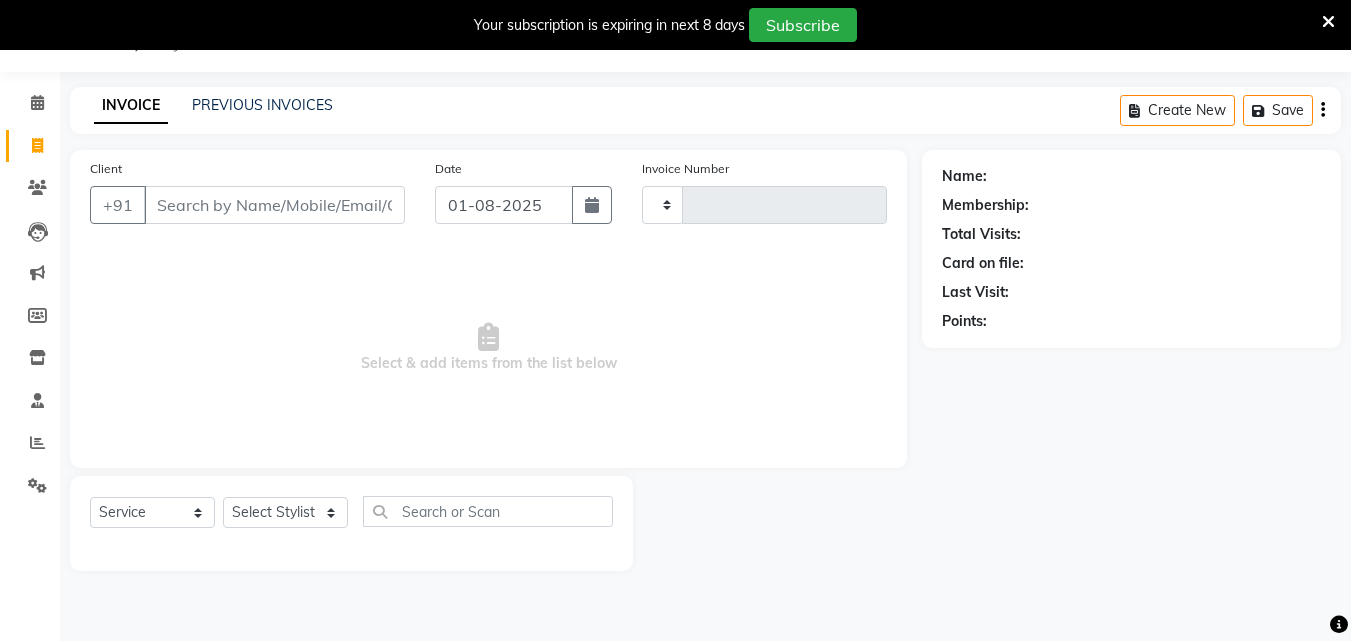 type on "1434" 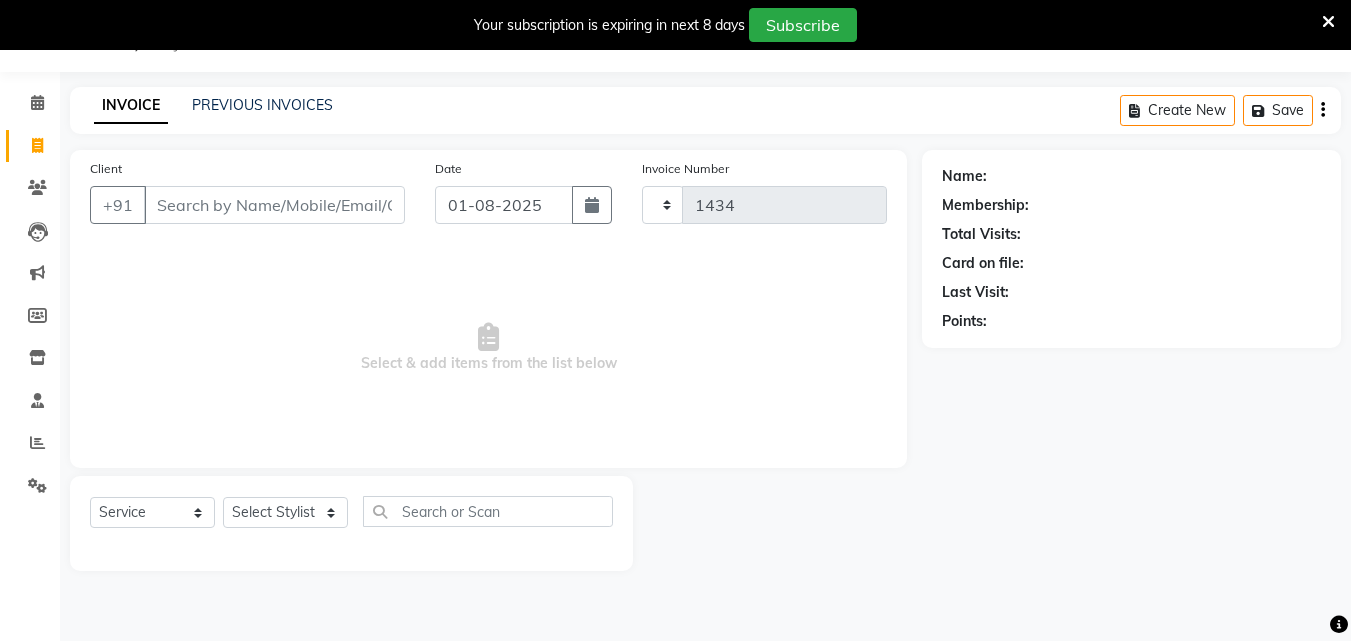 select on "4763" 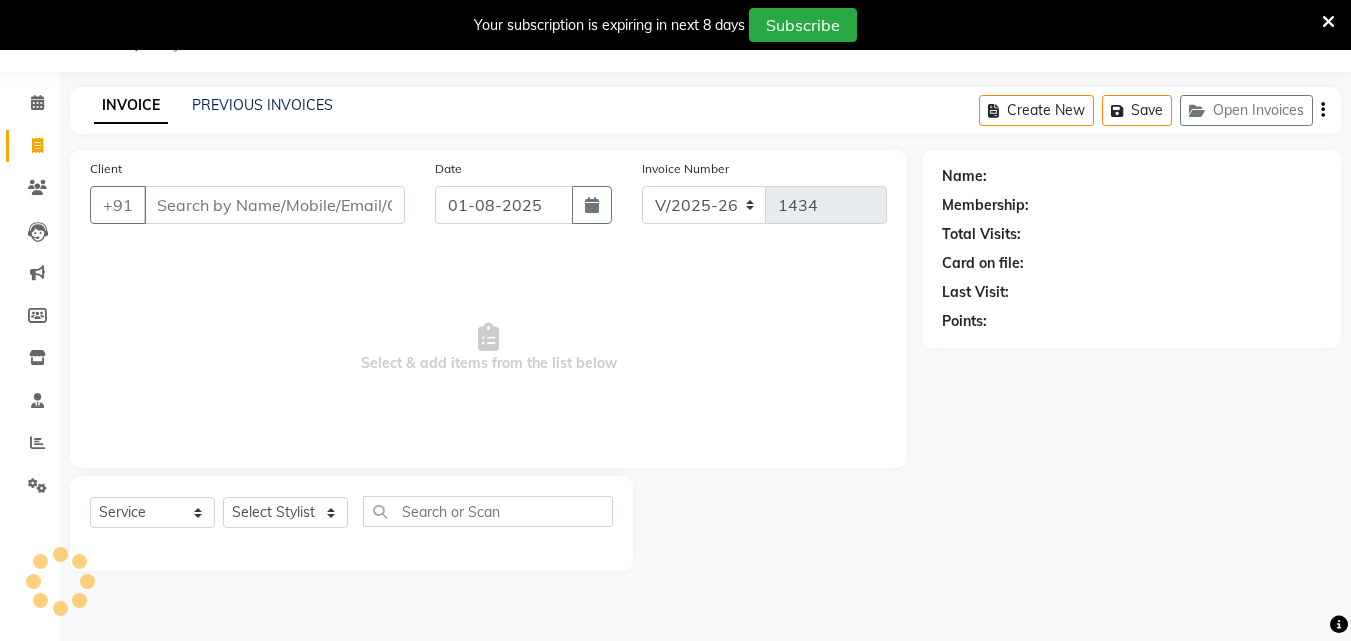 click on "Client" at bounding box center [274, 205] 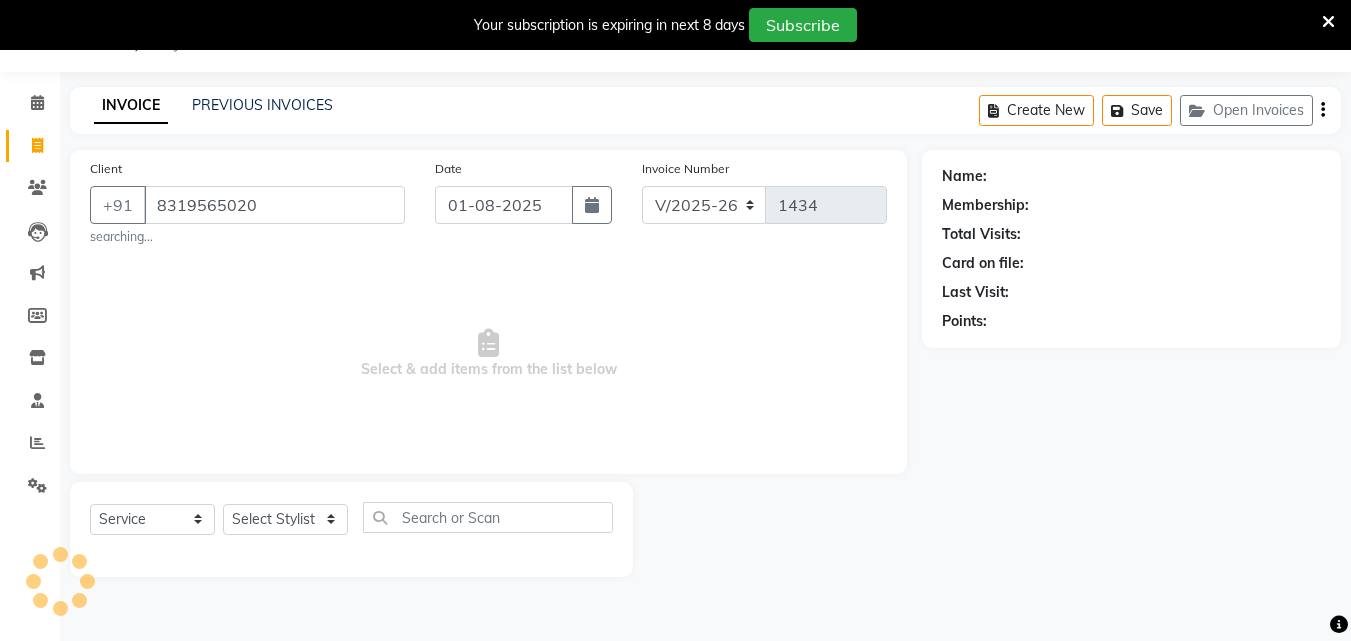 type on "8319565020" 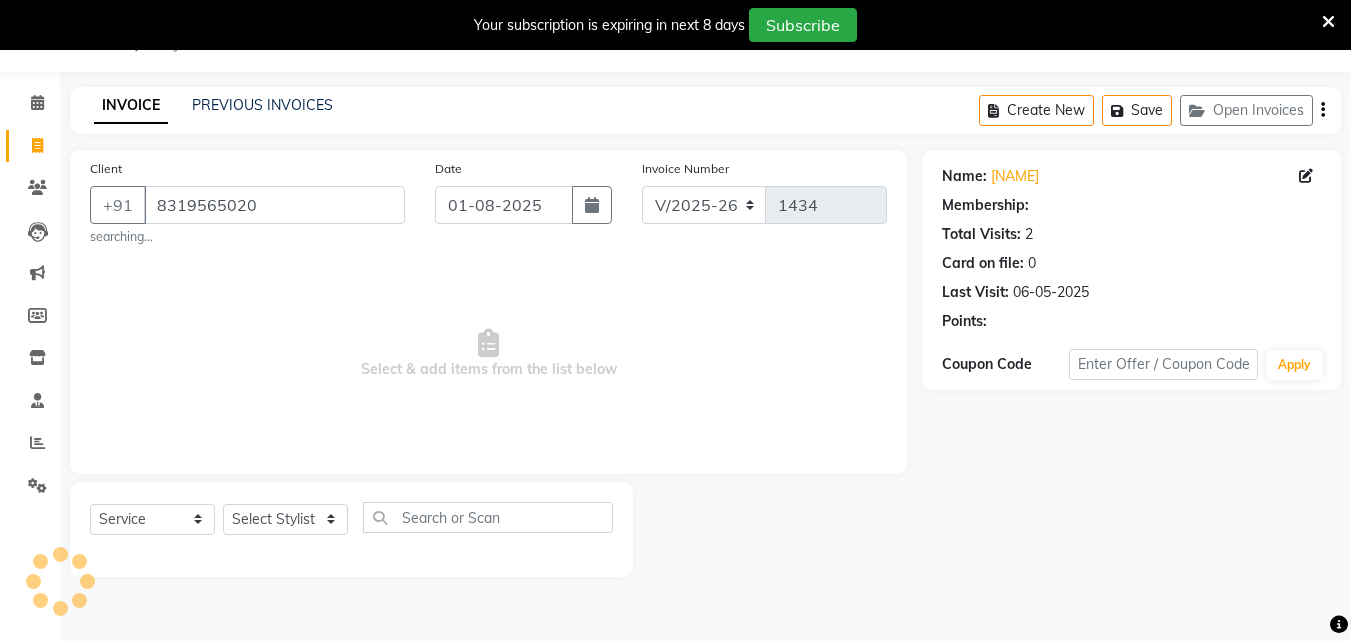 select on "1: Object" 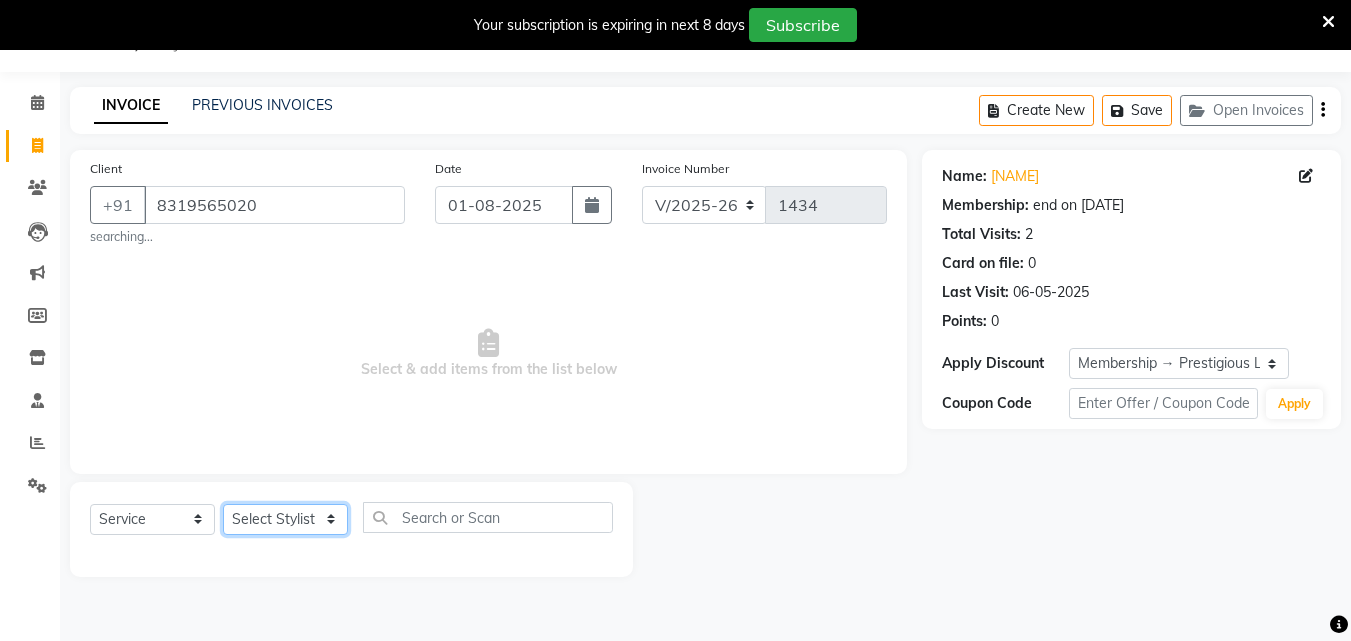 click on "Select Stylist Admin anish shirwash ANJALI CHAKRDHARI Arvind Ankar GEETA KIRAN SAHU KUSHAL Manager mukesh Rajesh Ankar Renuka Sahu SAKSHI SATYAM shailendra SOURABH vishal" 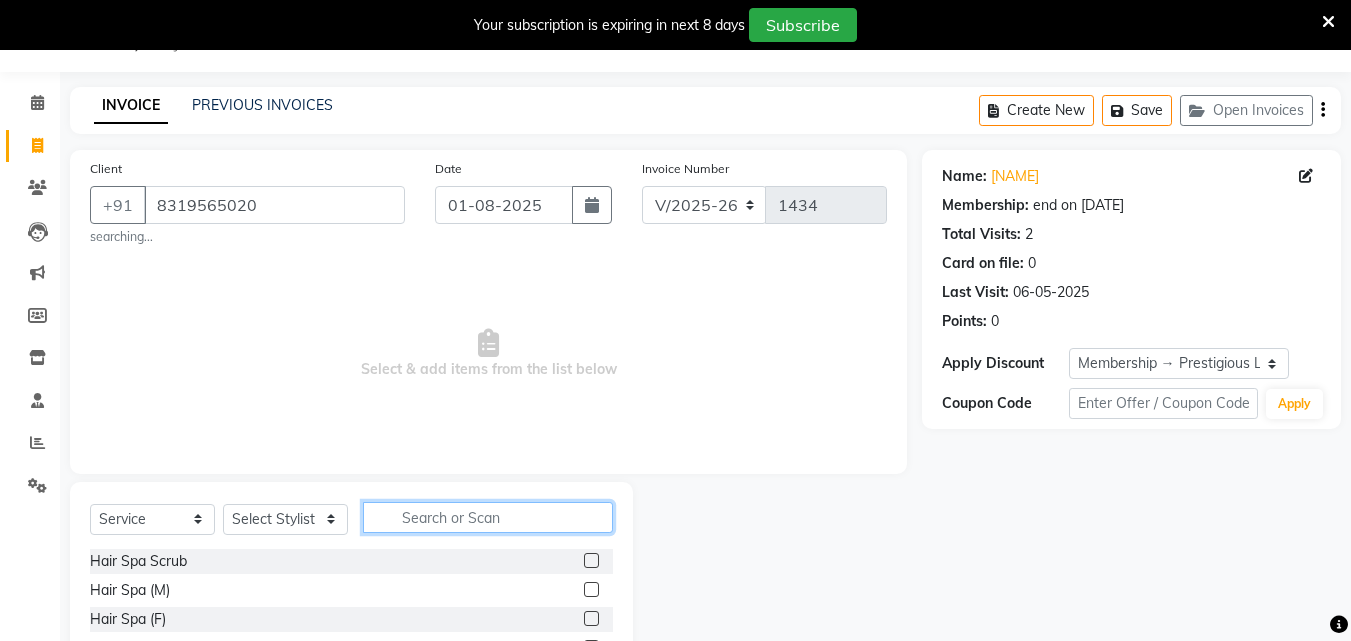 click 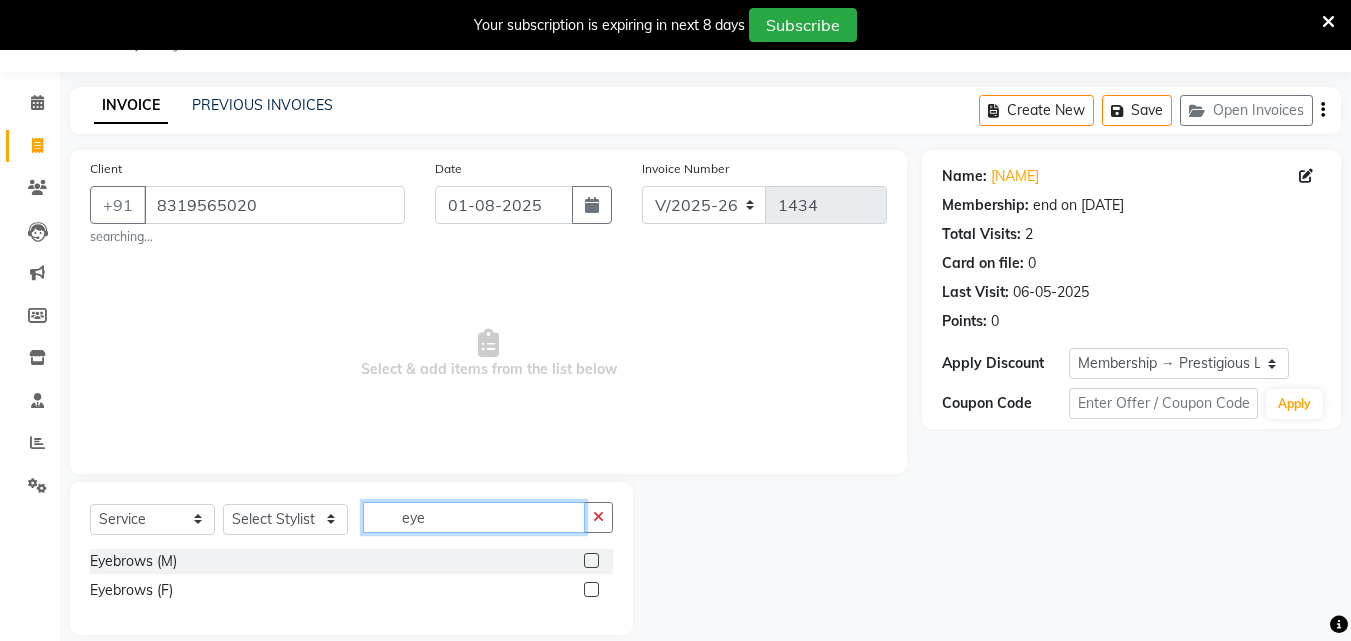 type on "eye" 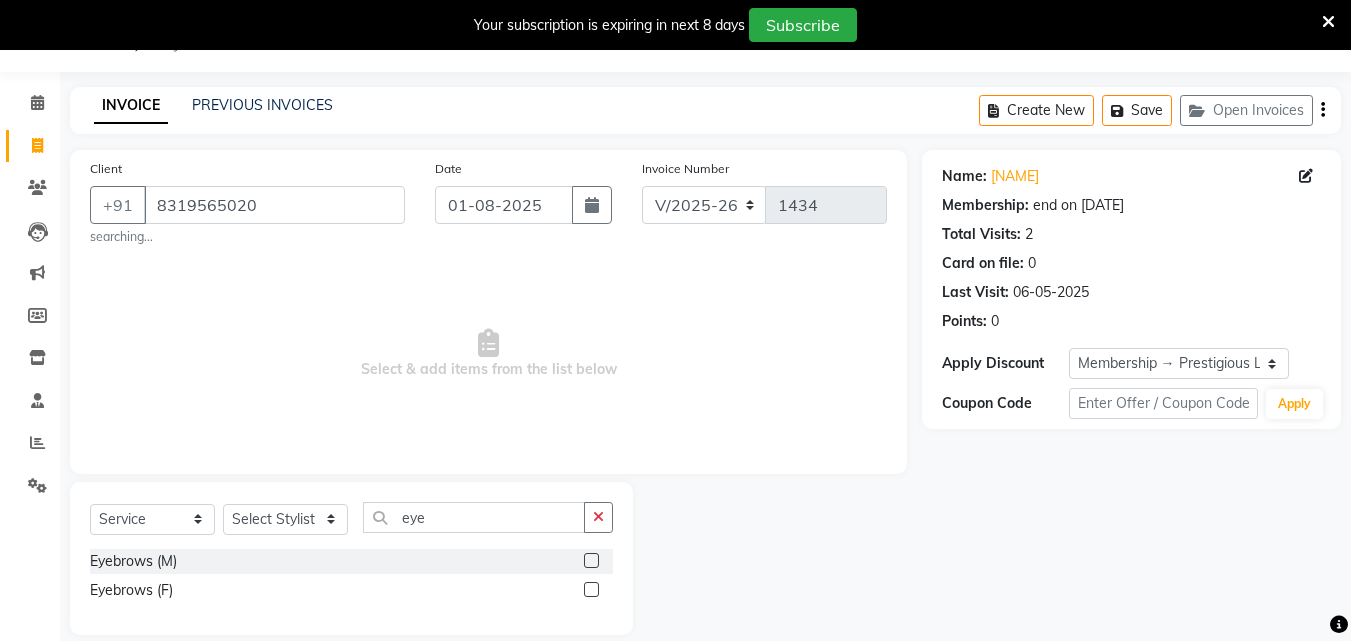 click 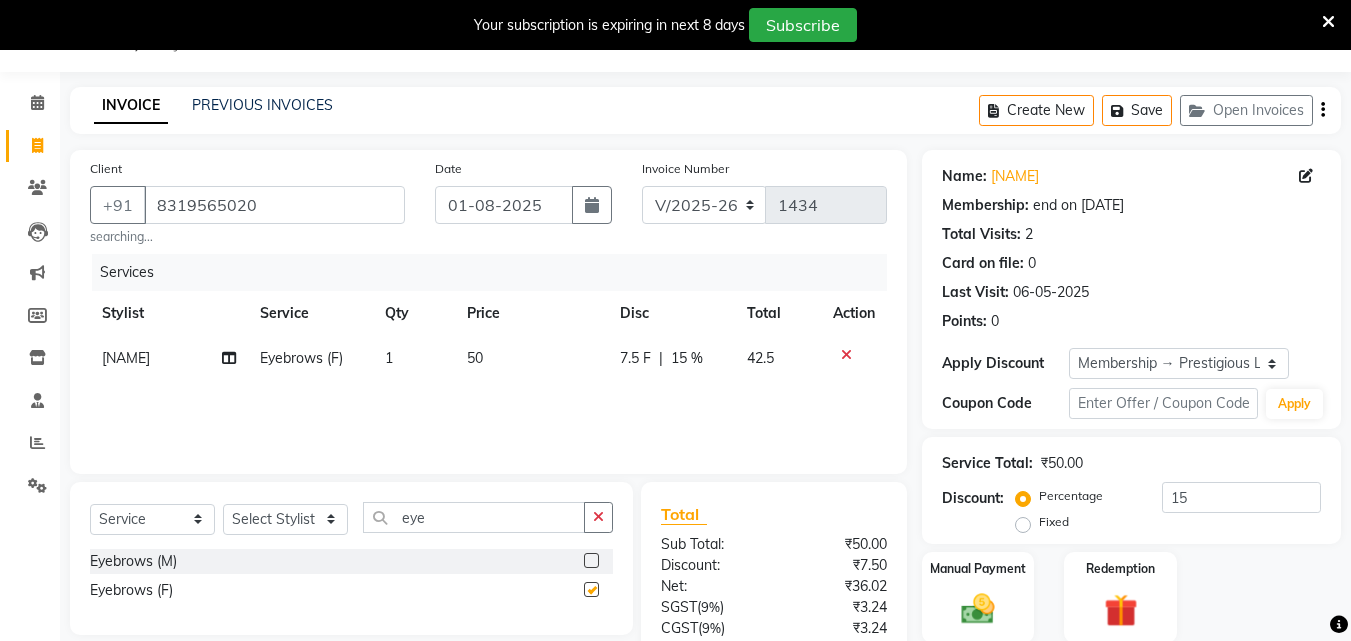 checkbox on "false" 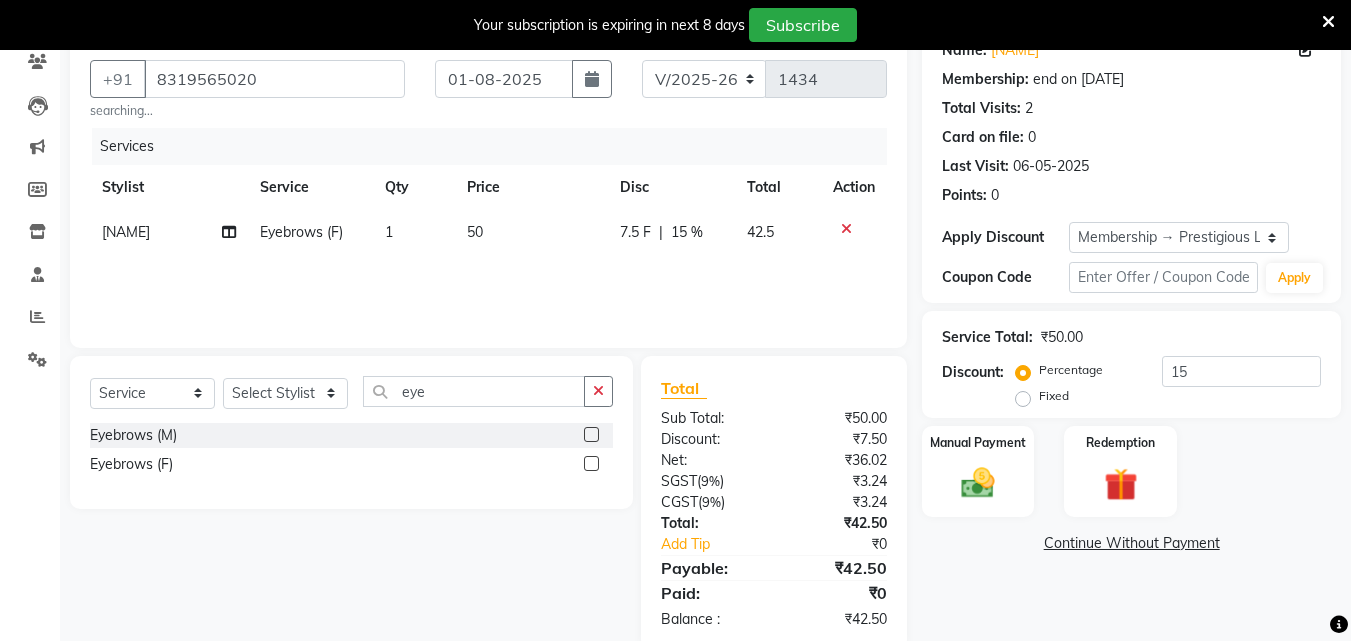 scroll, scrollTop: 215, scrollLeft: 0, axis: vertical 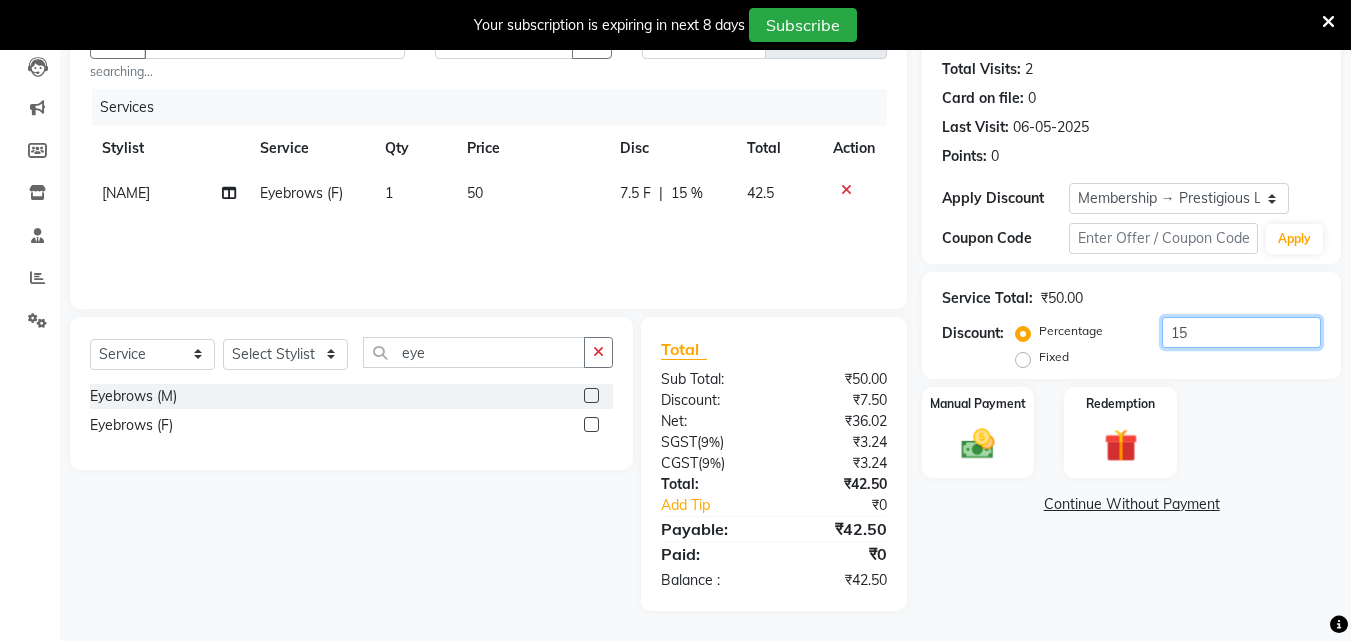 click on "15" 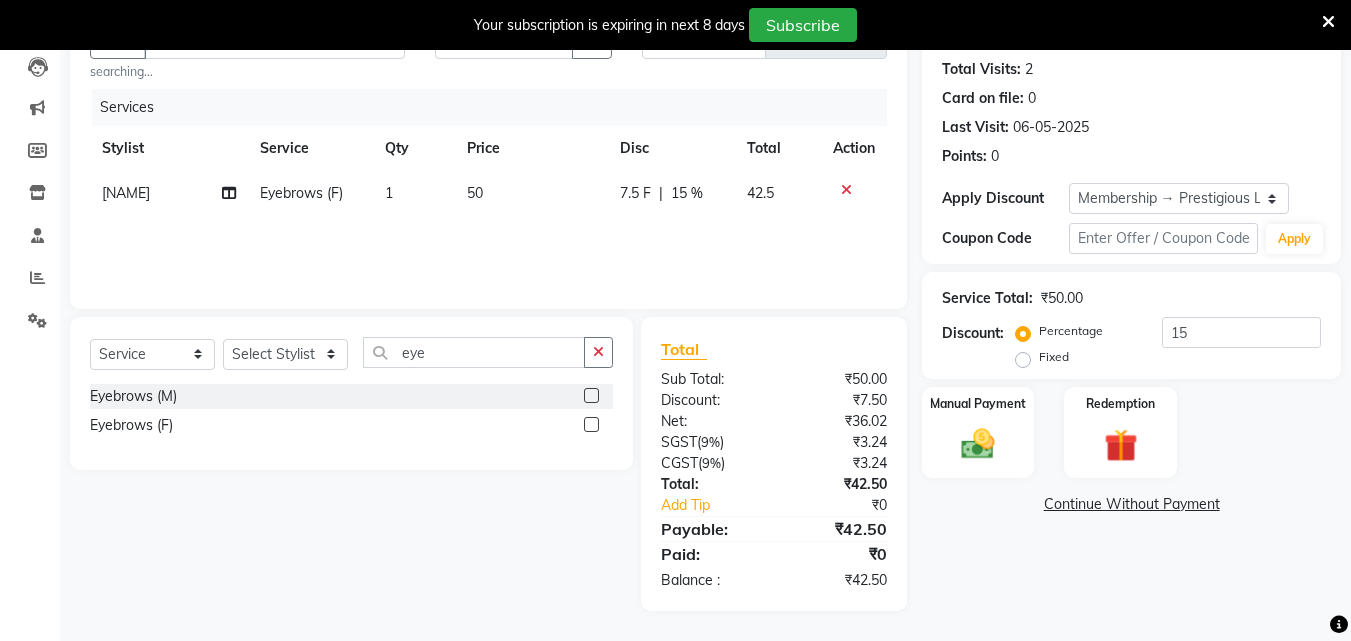 click on "Manual Payment Redemption" 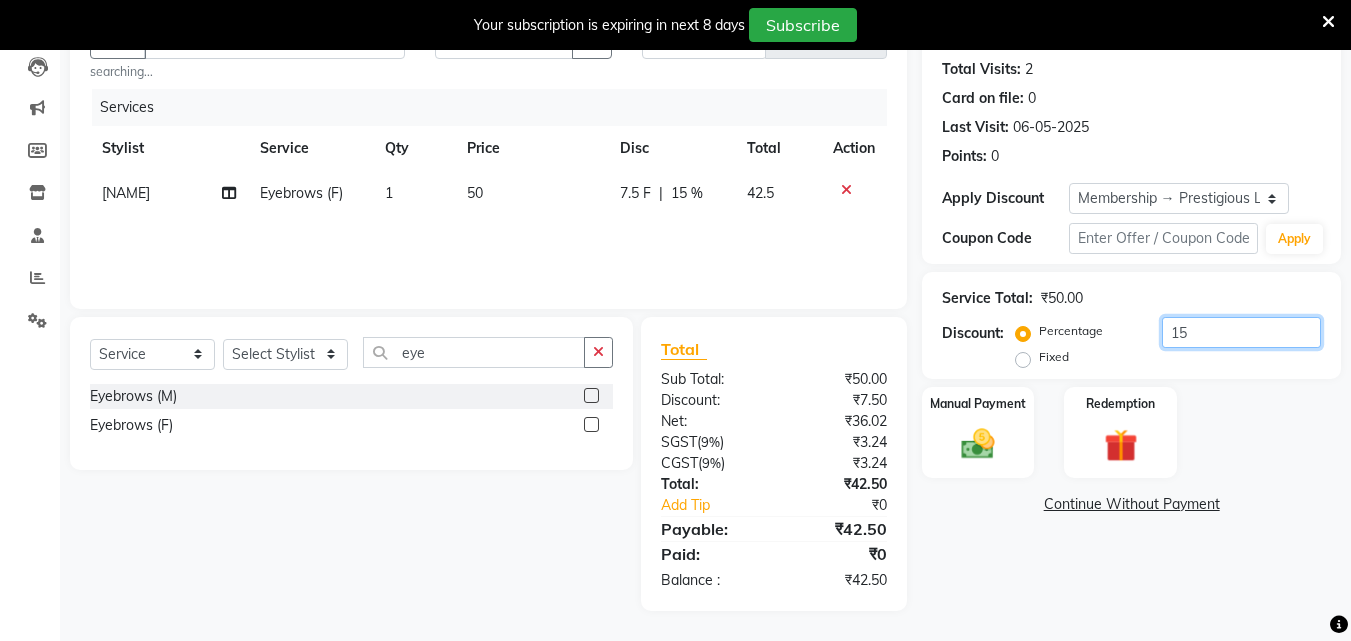 click on "15" 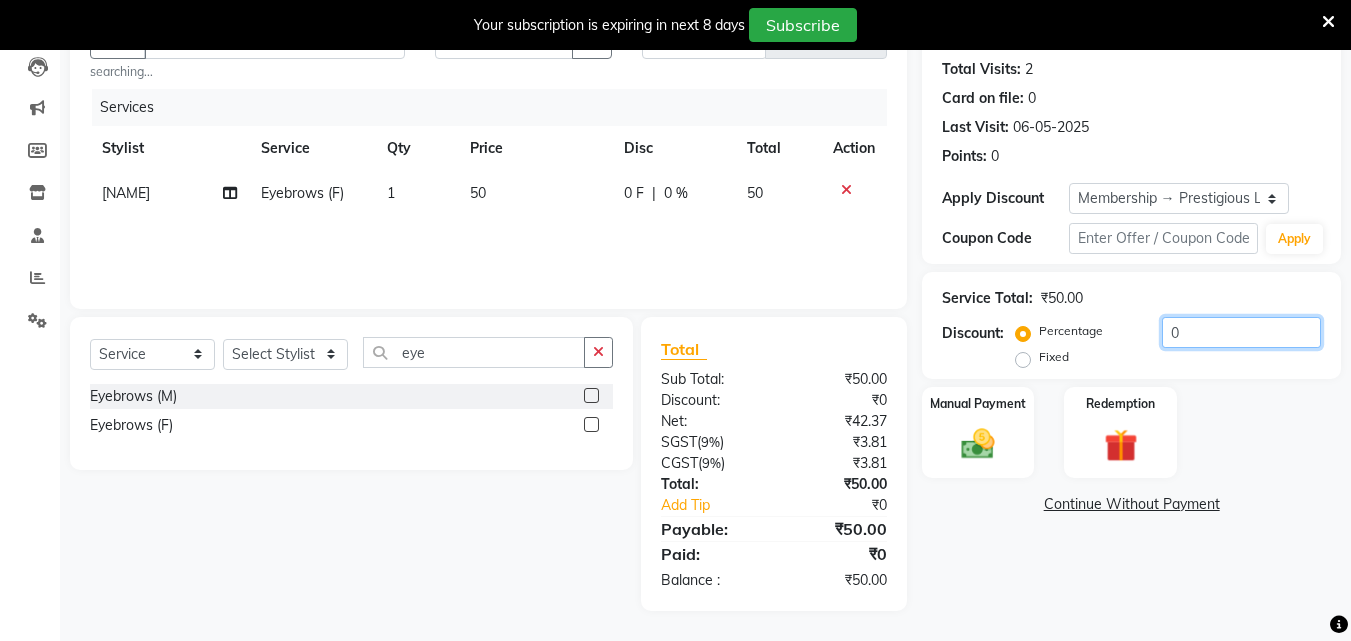 type on "0" 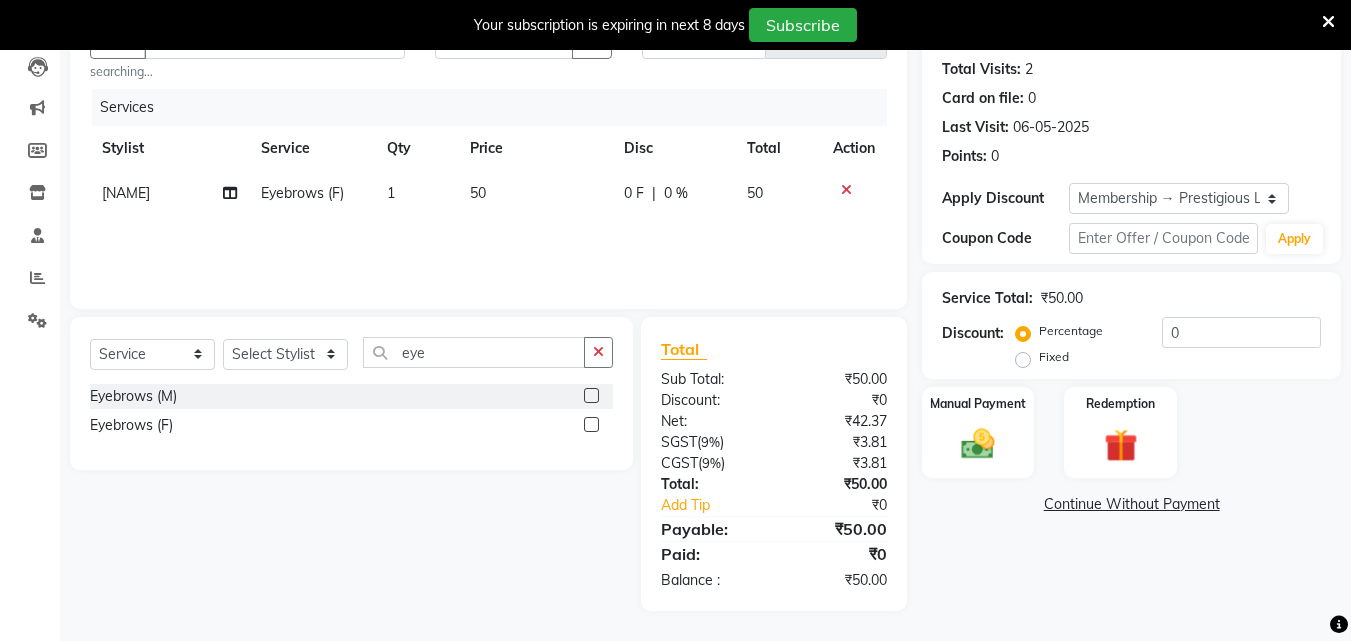 click on "Services Stylist Service Qty Price Disc Total Action [NAME] Eyebrows (F) 1 50 0 F | 0 % 50" 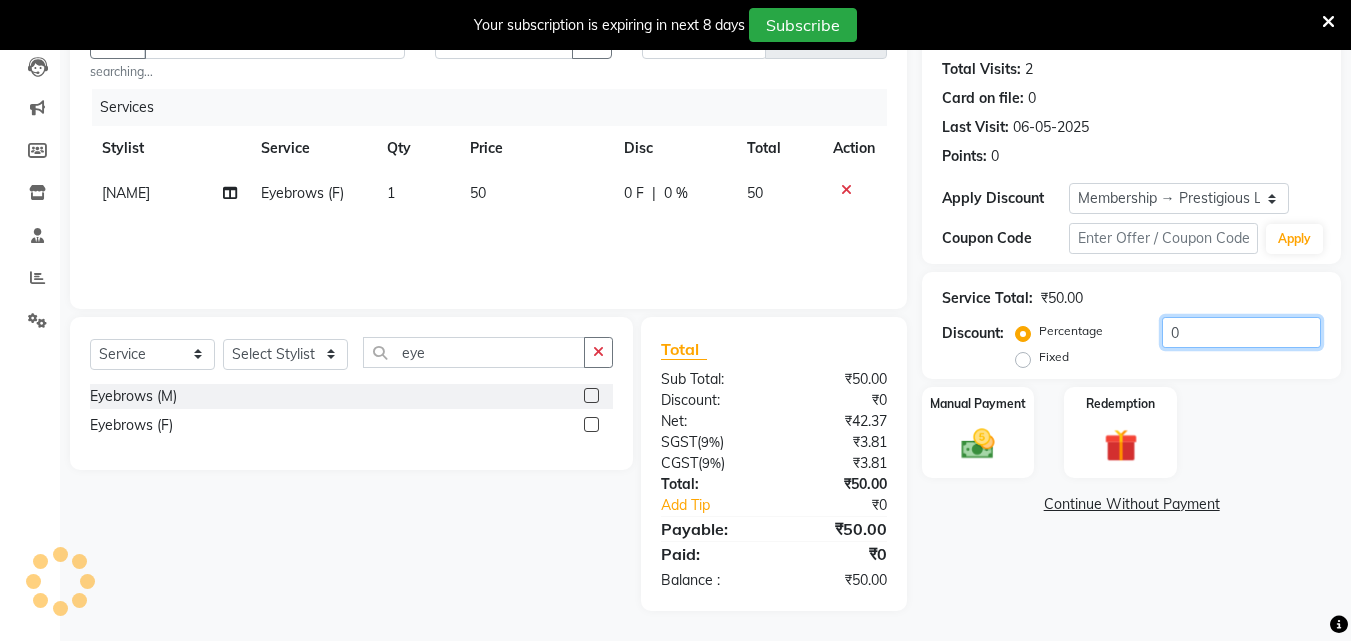 click on "0" 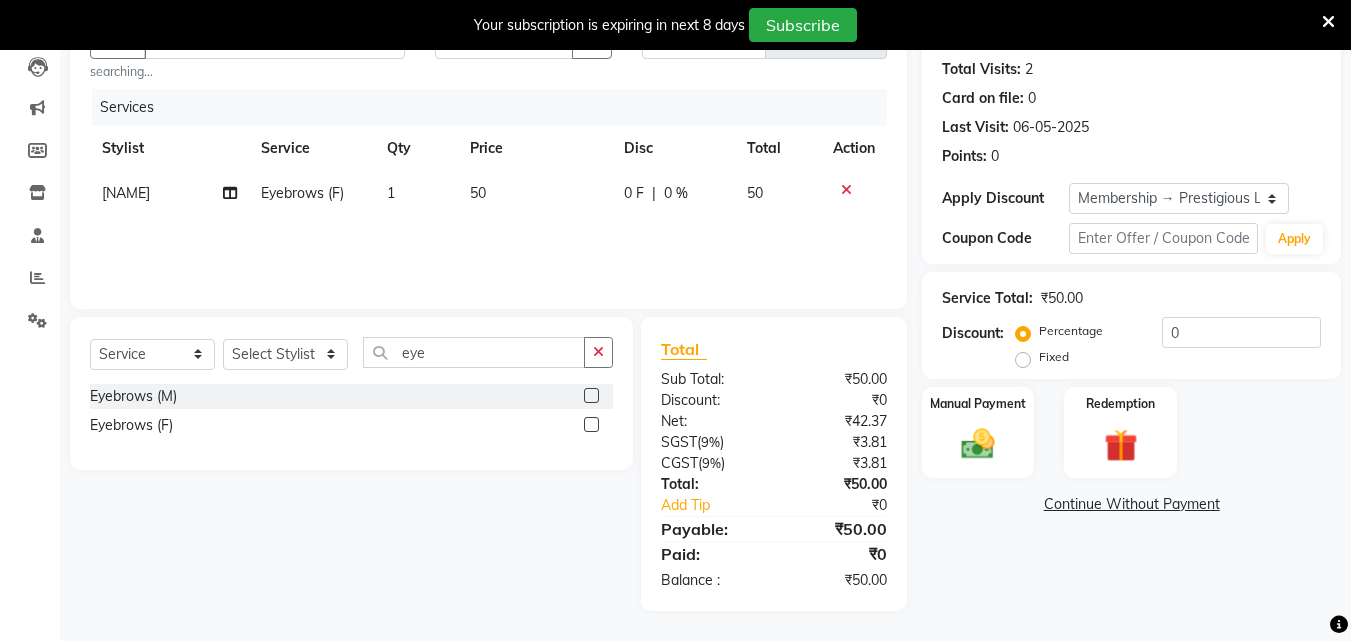 click on "50" 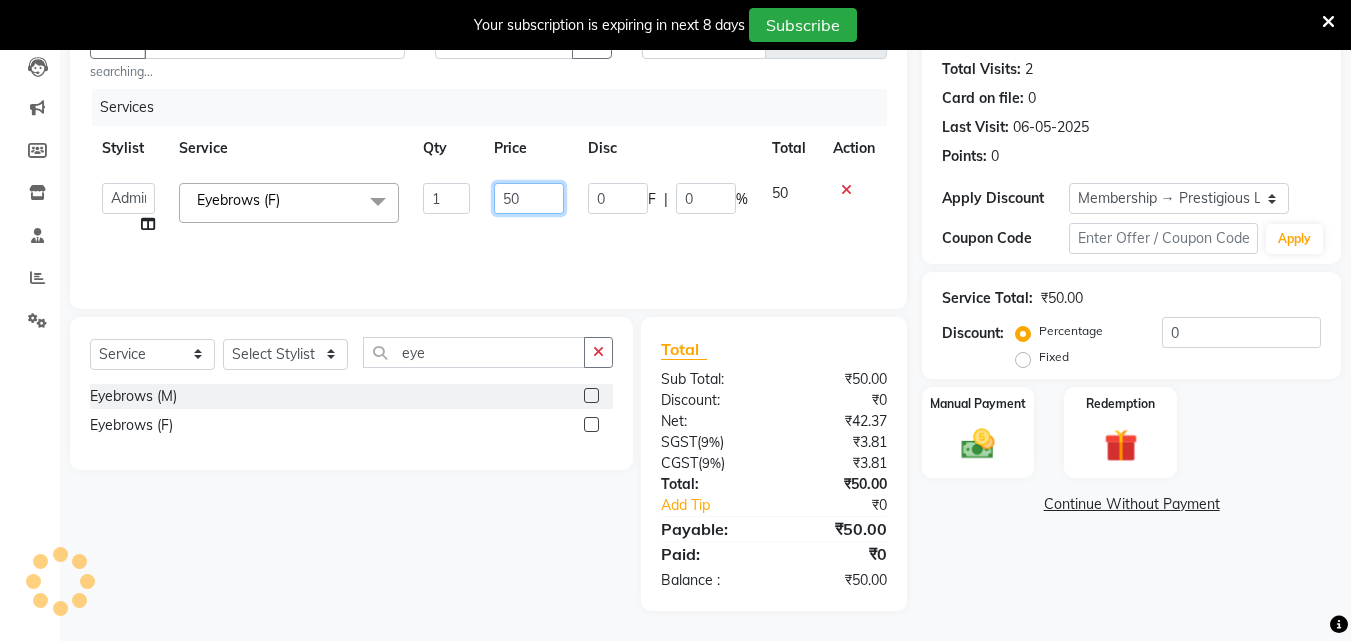 click on "50" 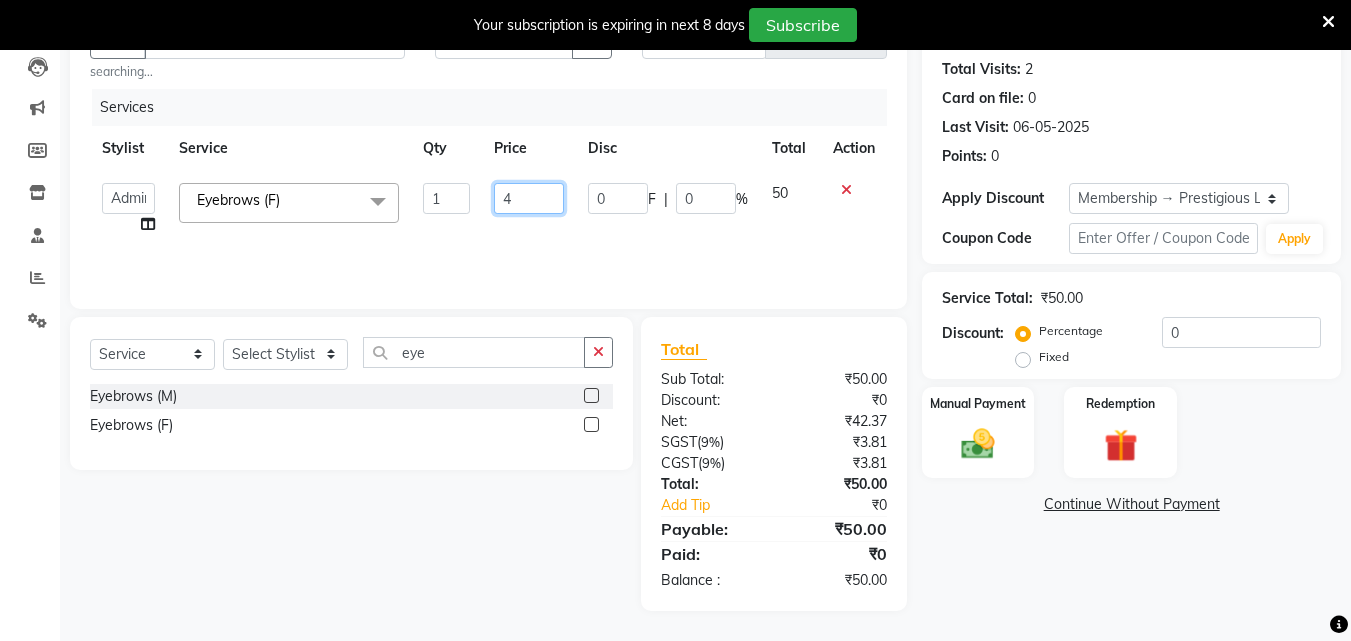 type on "40" 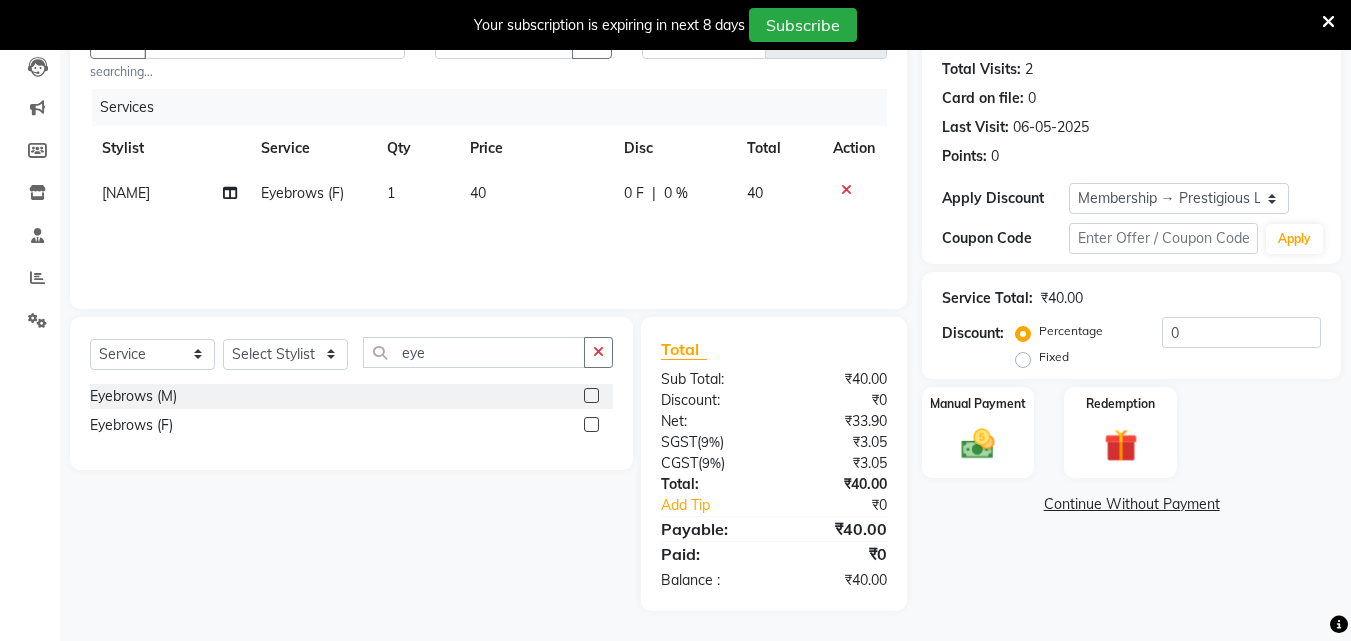 click on "Services Stylist Service Qty Price Disc Total Action [NAME] Eyebrows (F) 1 40 0 F | 0 % 40" 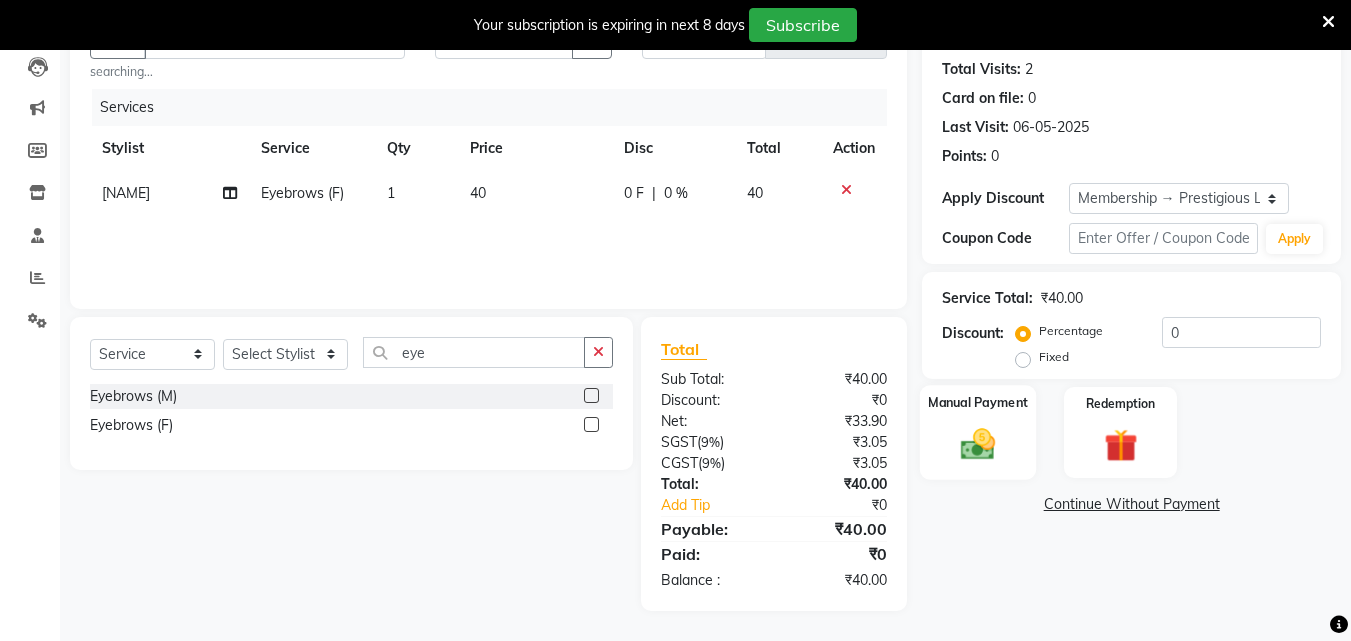 click on "Manual Payment" 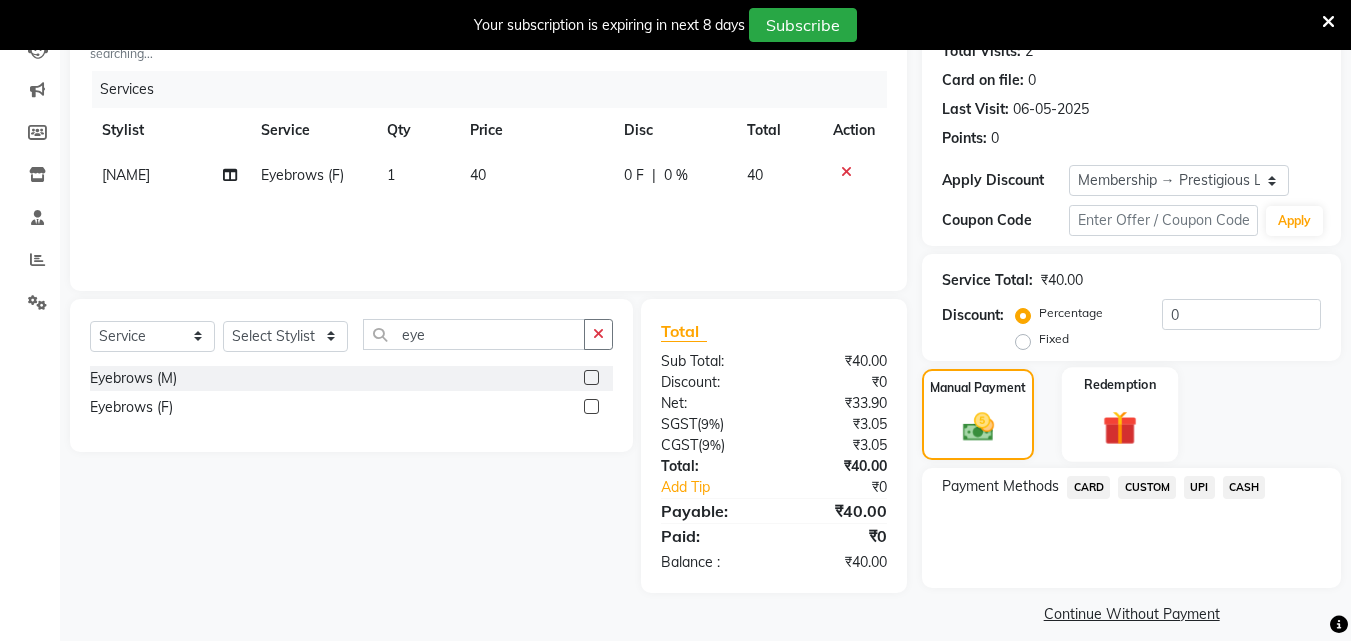 scroll, scrollTop: 251, scrollLeft: 0, axis: vertical 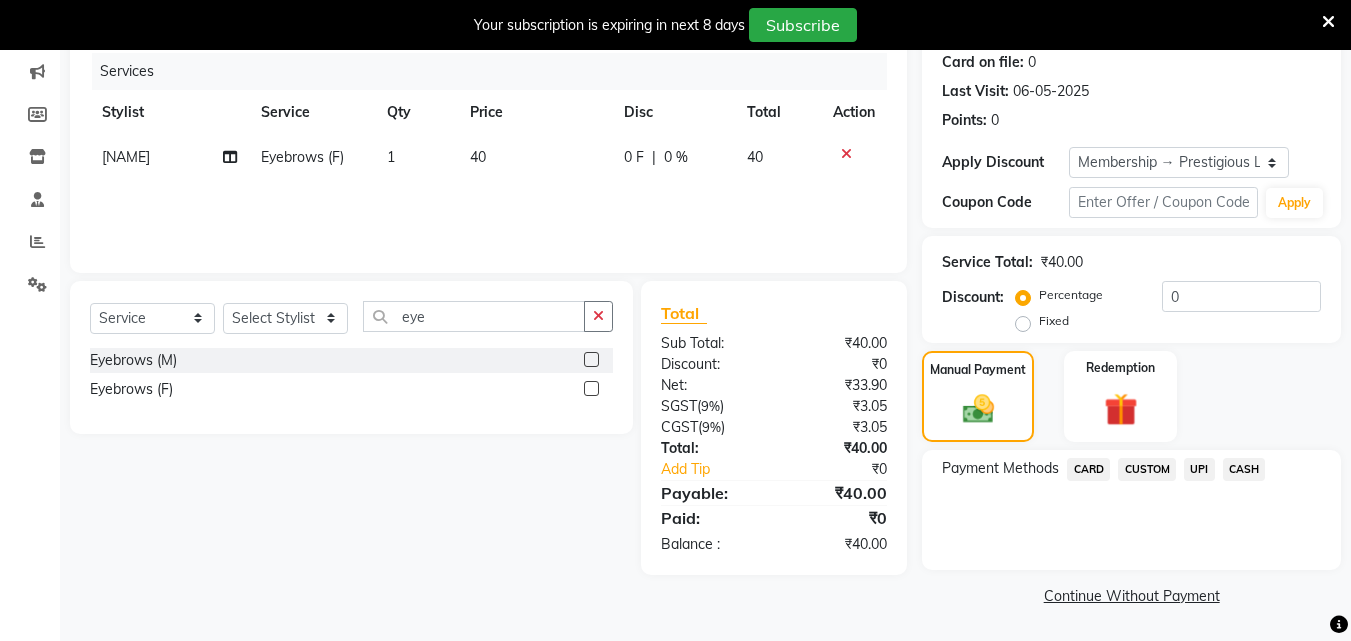 click on "CASH" 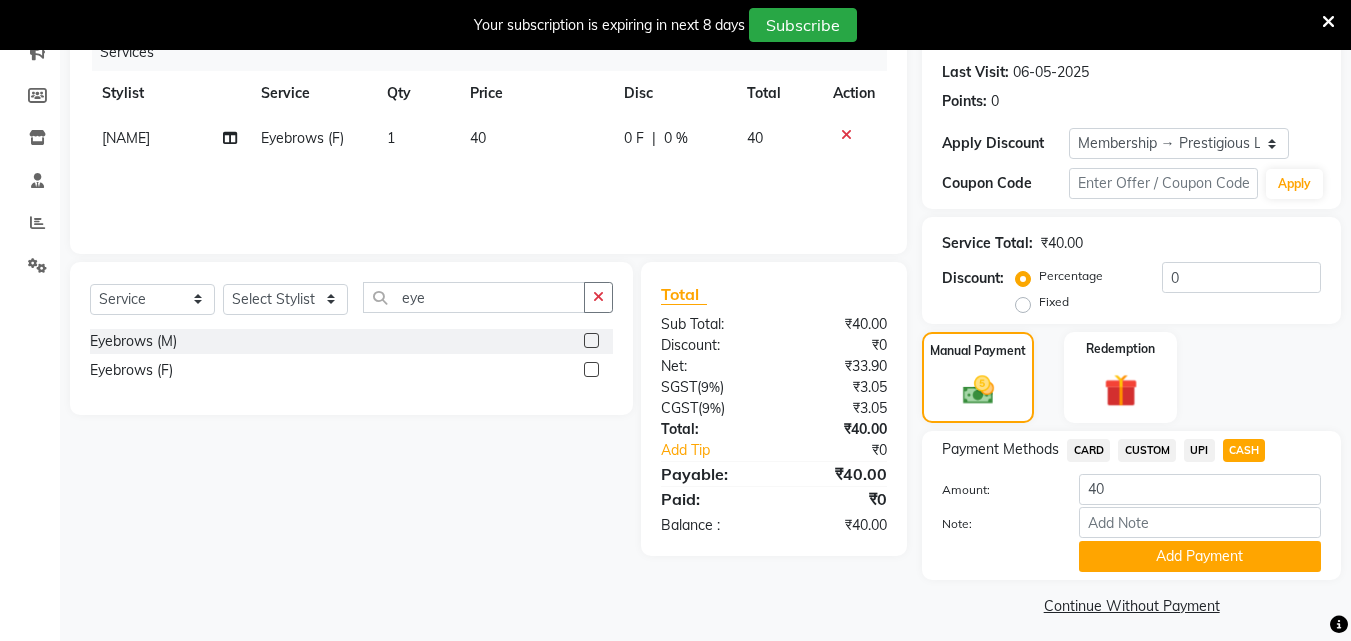 scroll, scrollTop: 280, scrollLeft: 0, axis: vertical 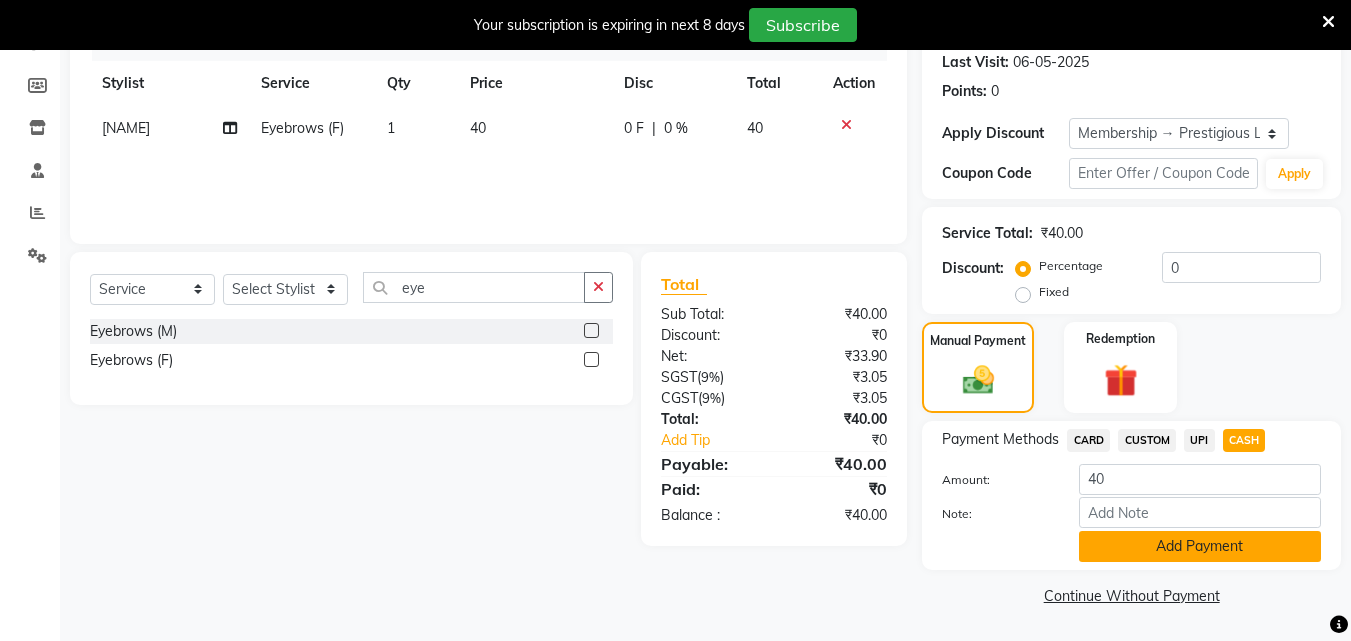 click on "Add Payment" 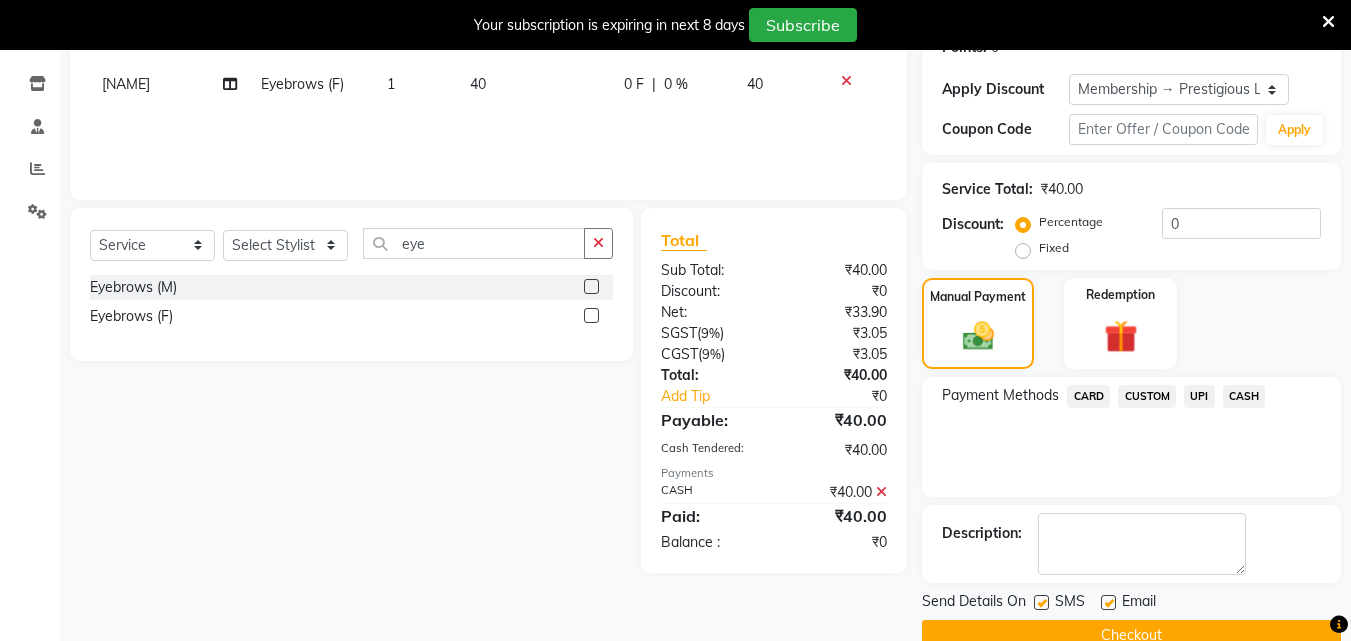 scroll, scrollTop: 364, scrollLeft: 0, axis: vertical 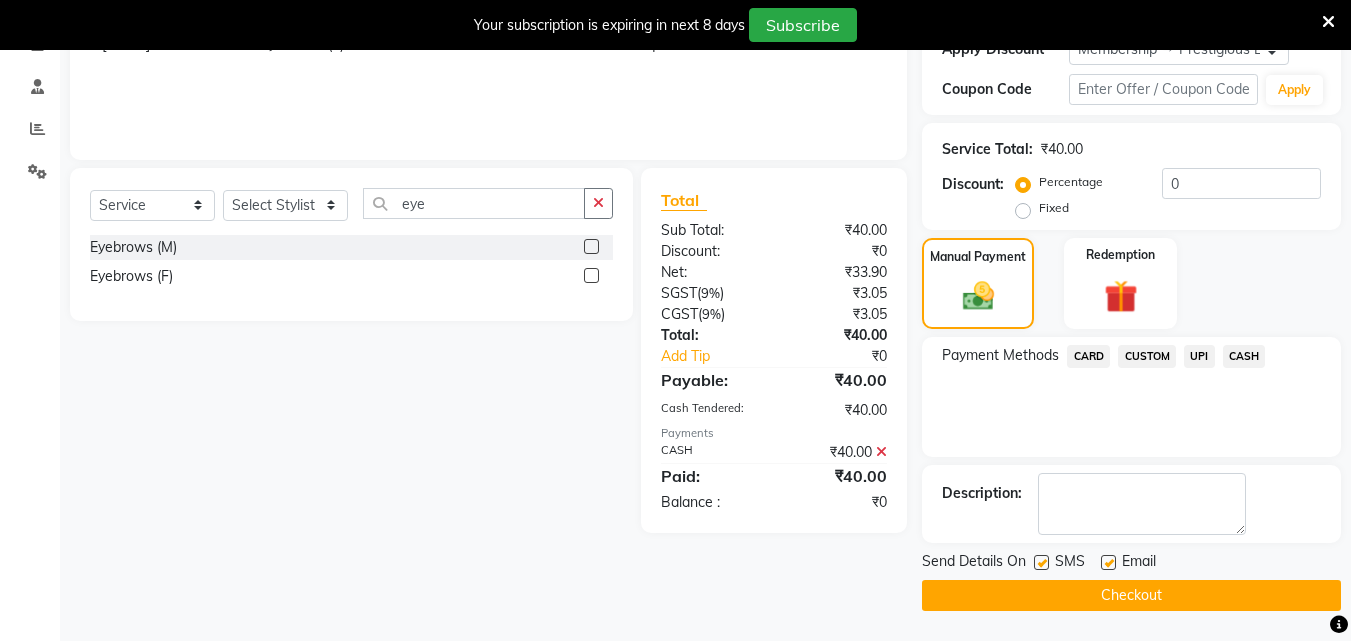 click on "Checkout" 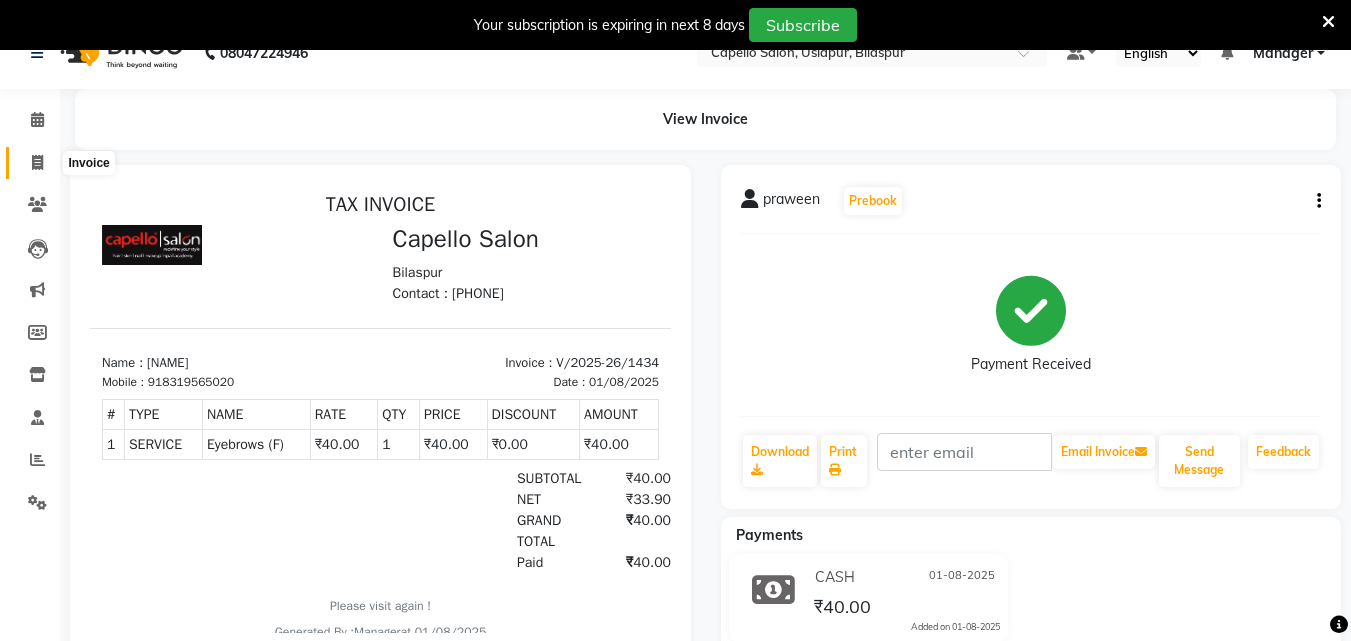 scroll, scrollTop: 0, scrollLeft: 0, axis: both 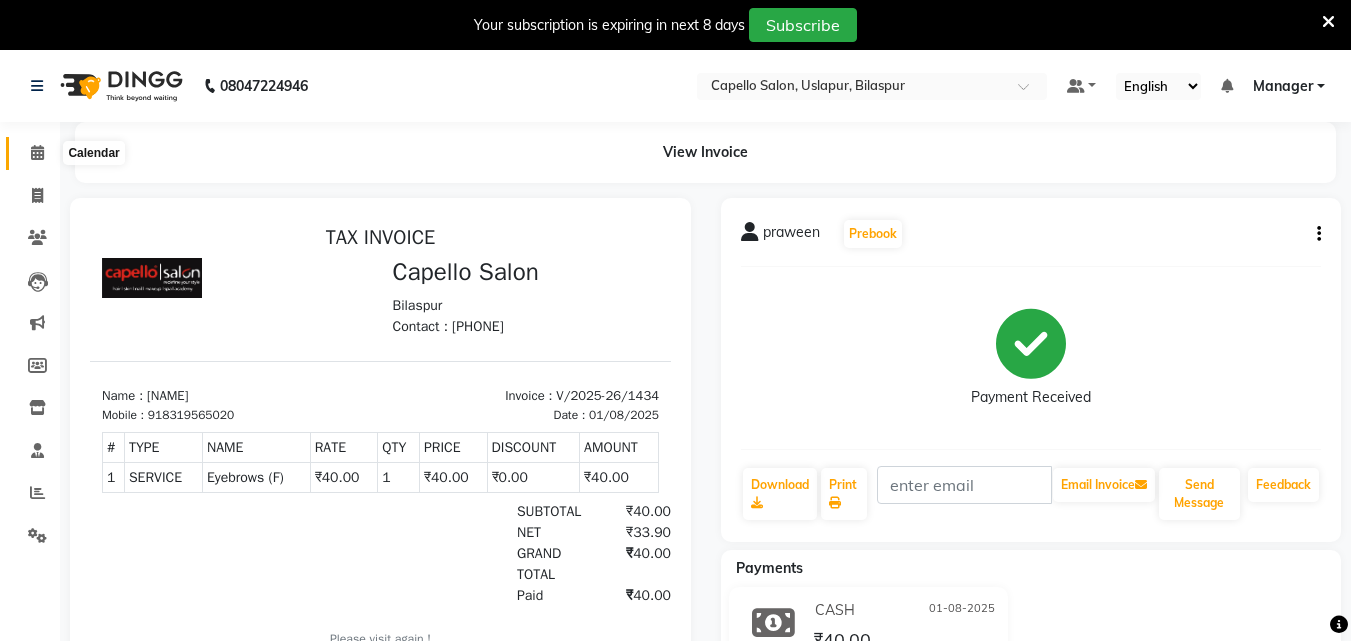 click 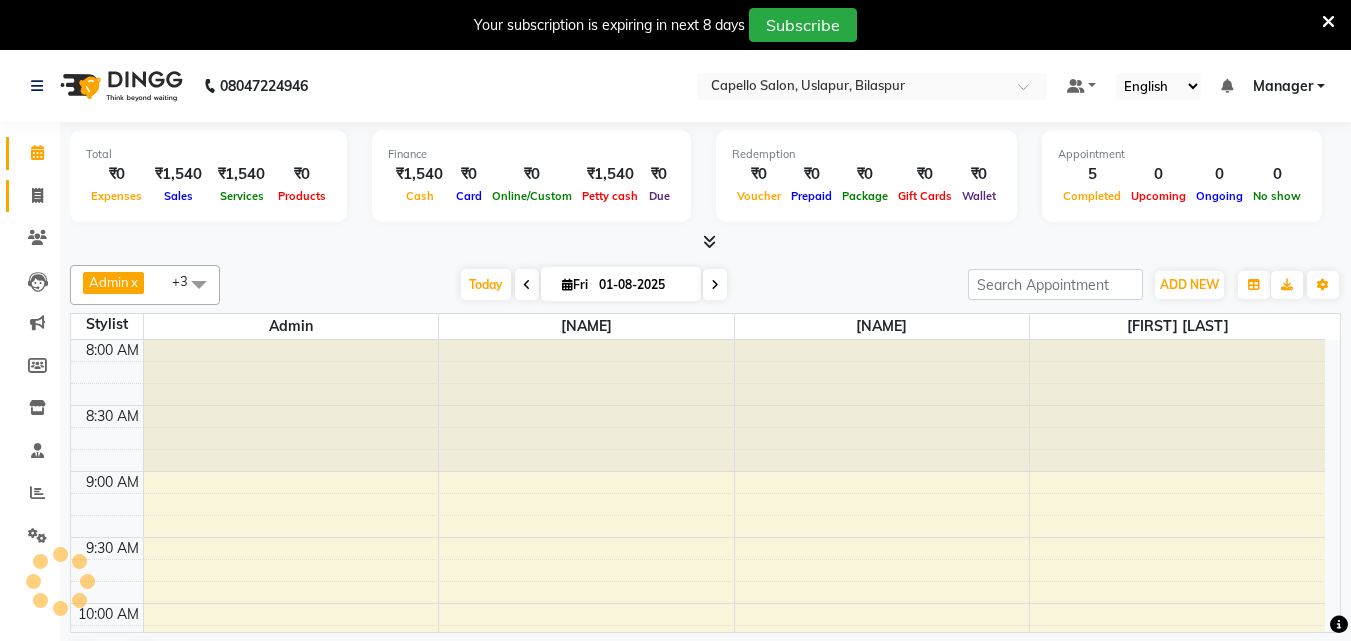 scroll, scrollTop: 0, scrollLeft: 0, axis: both 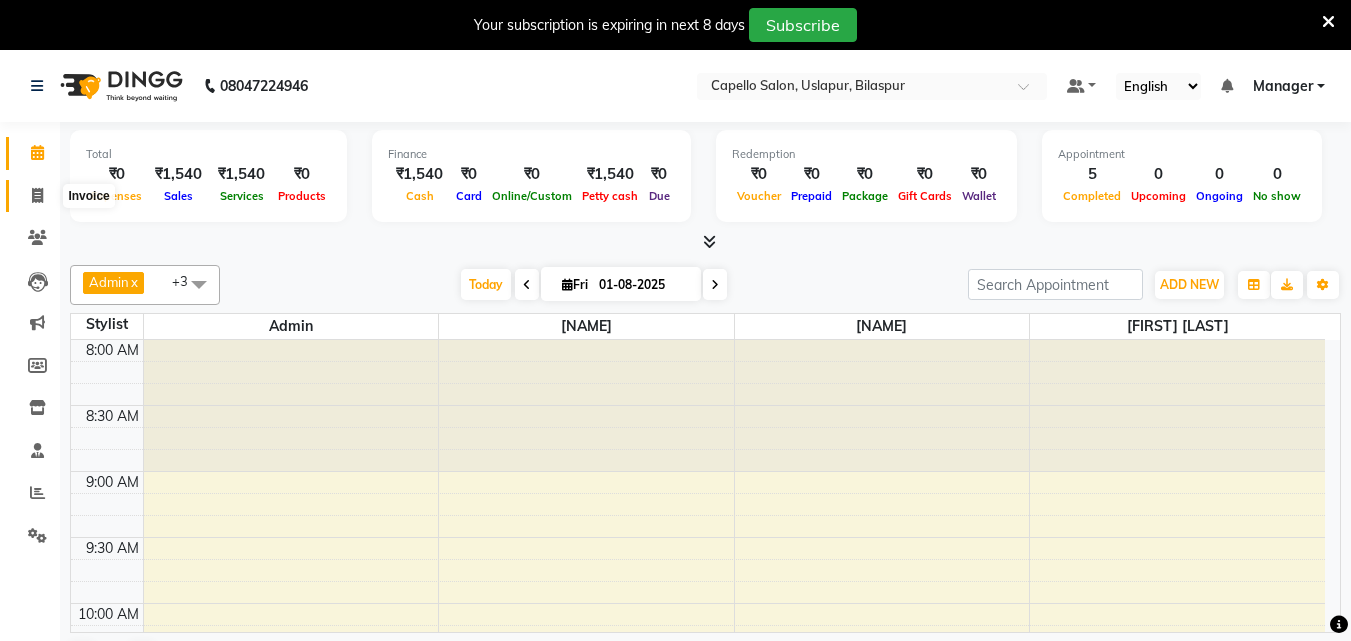 click 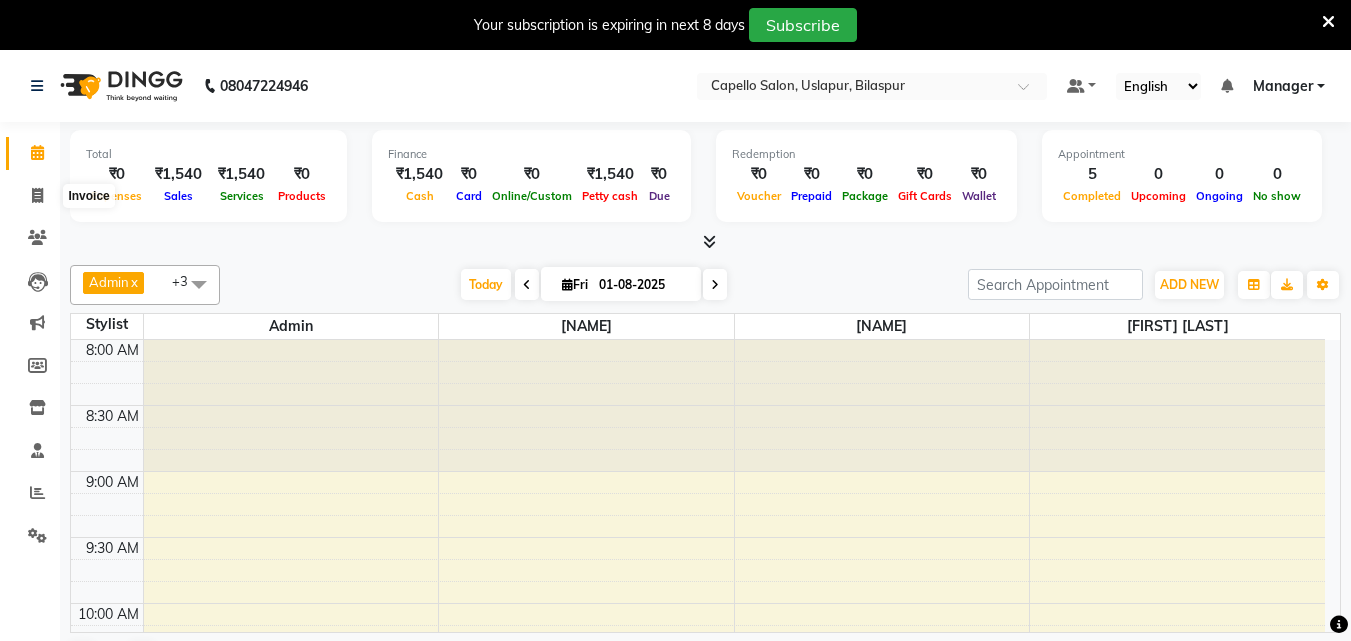 select on "4763" 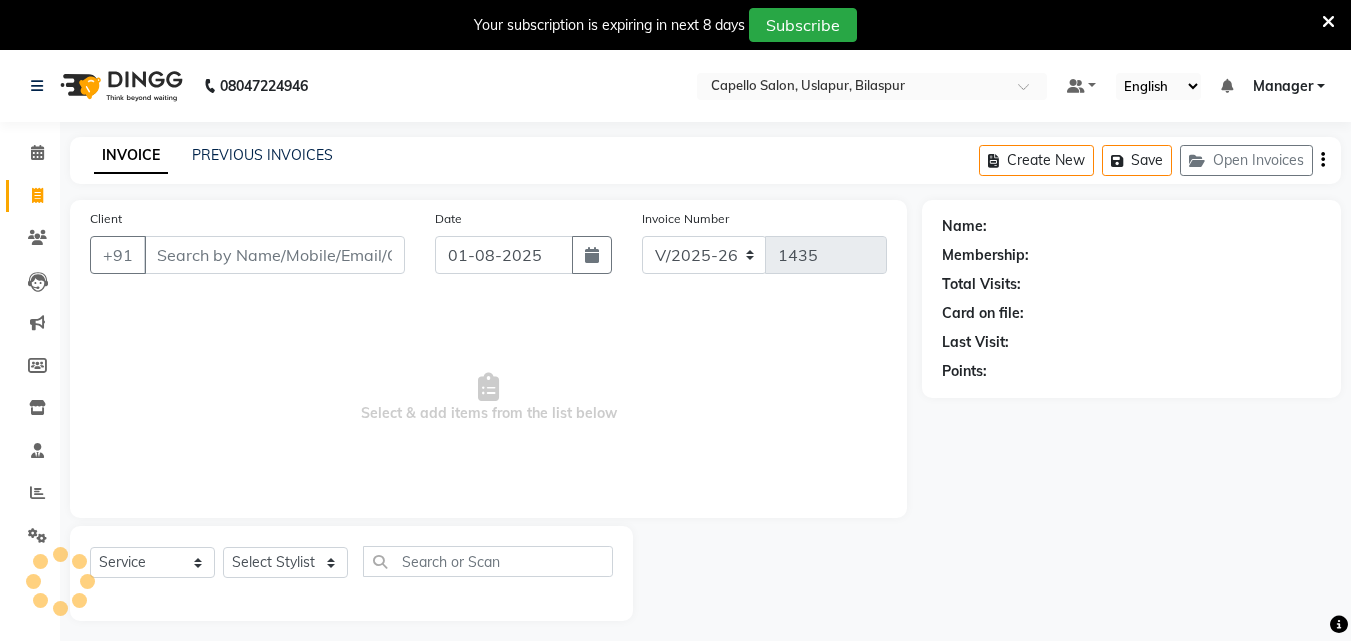 click on "Client" at bounding box center (274, 255) 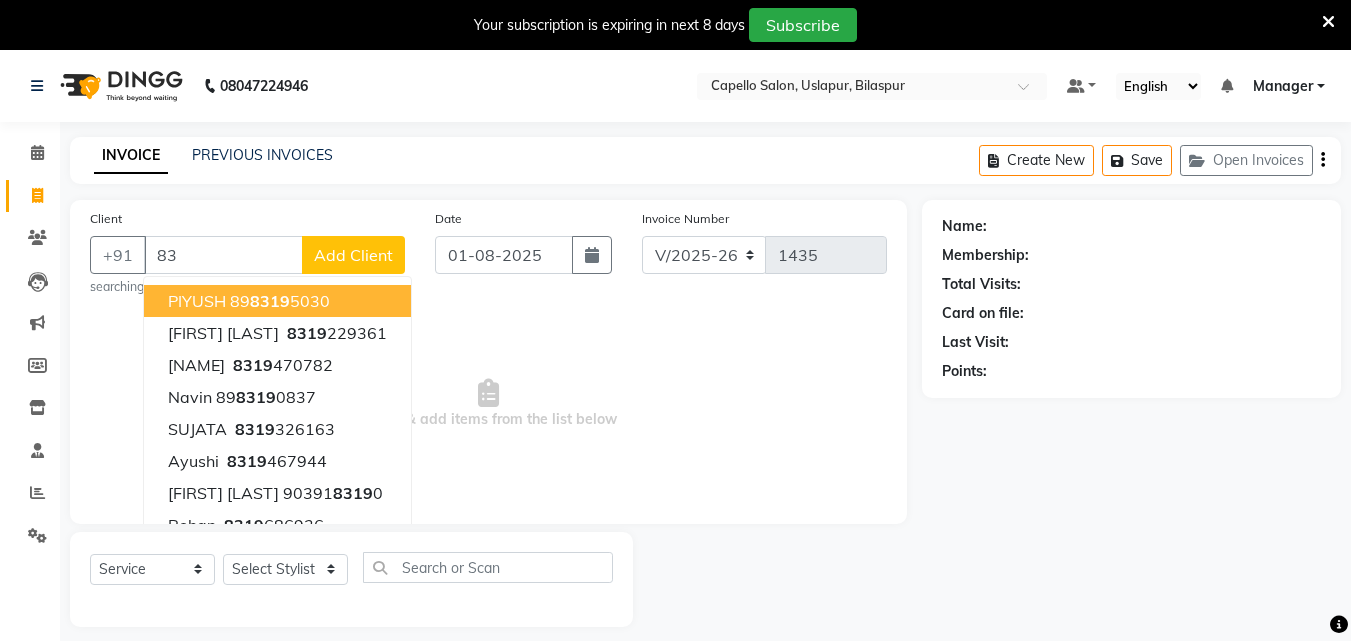 type on "8" 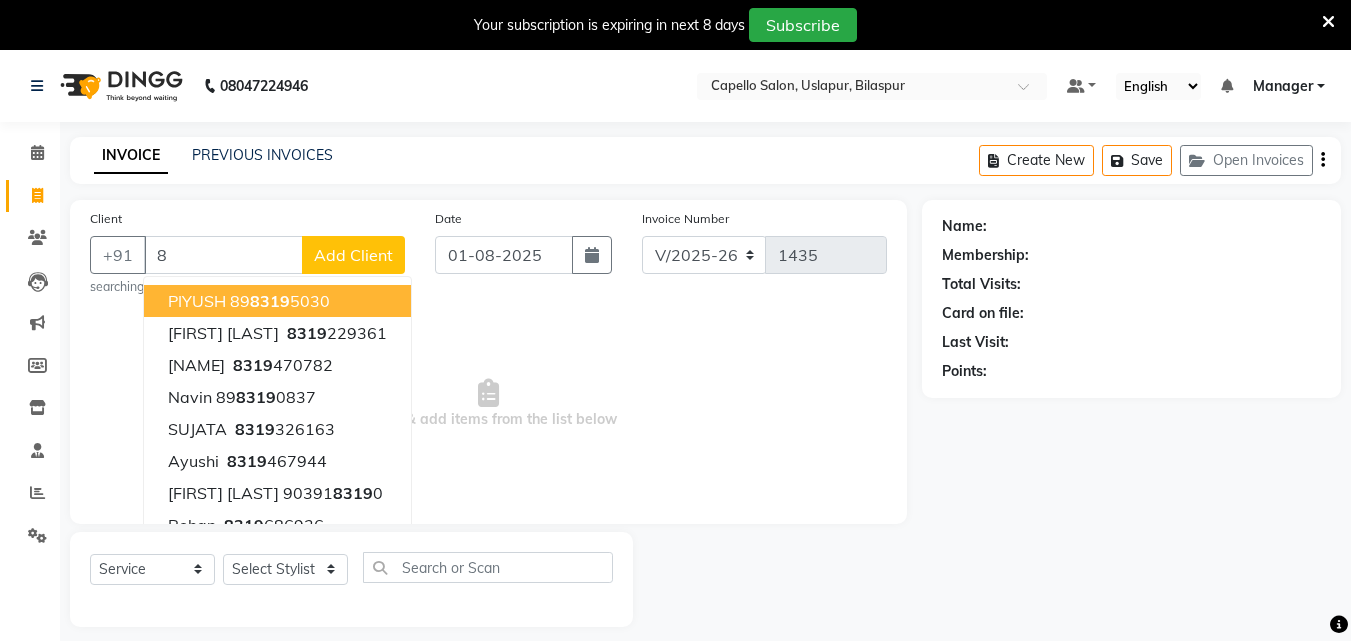 type 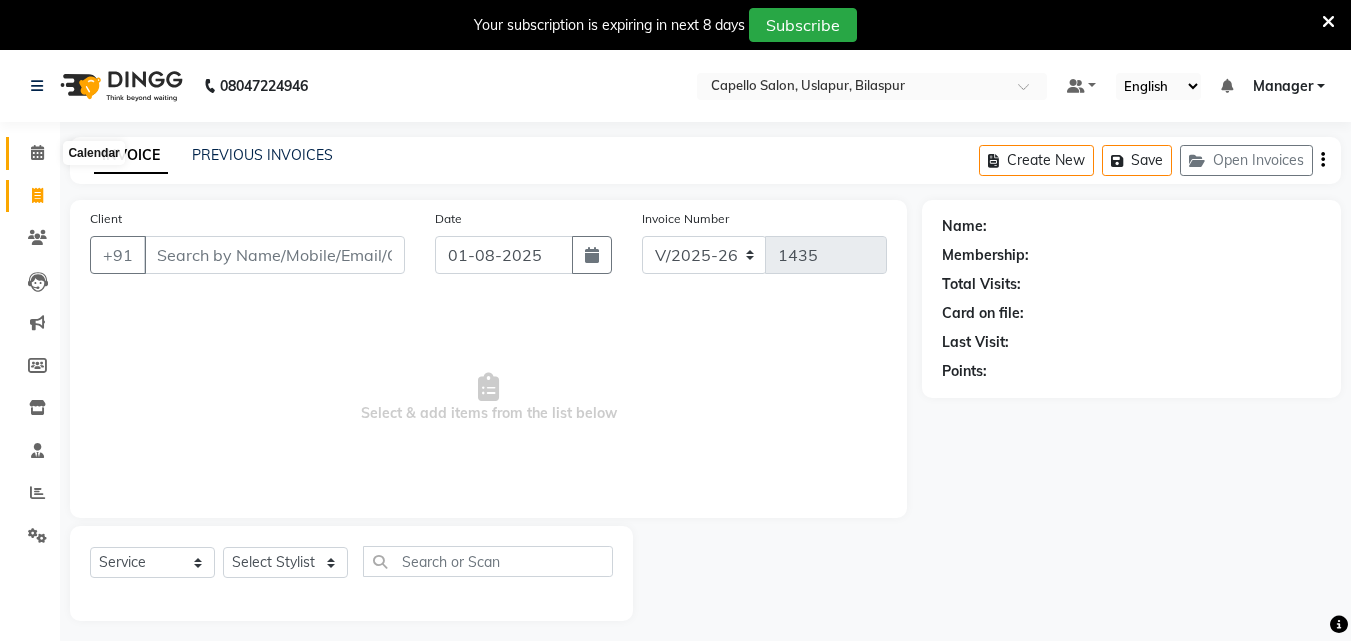 click 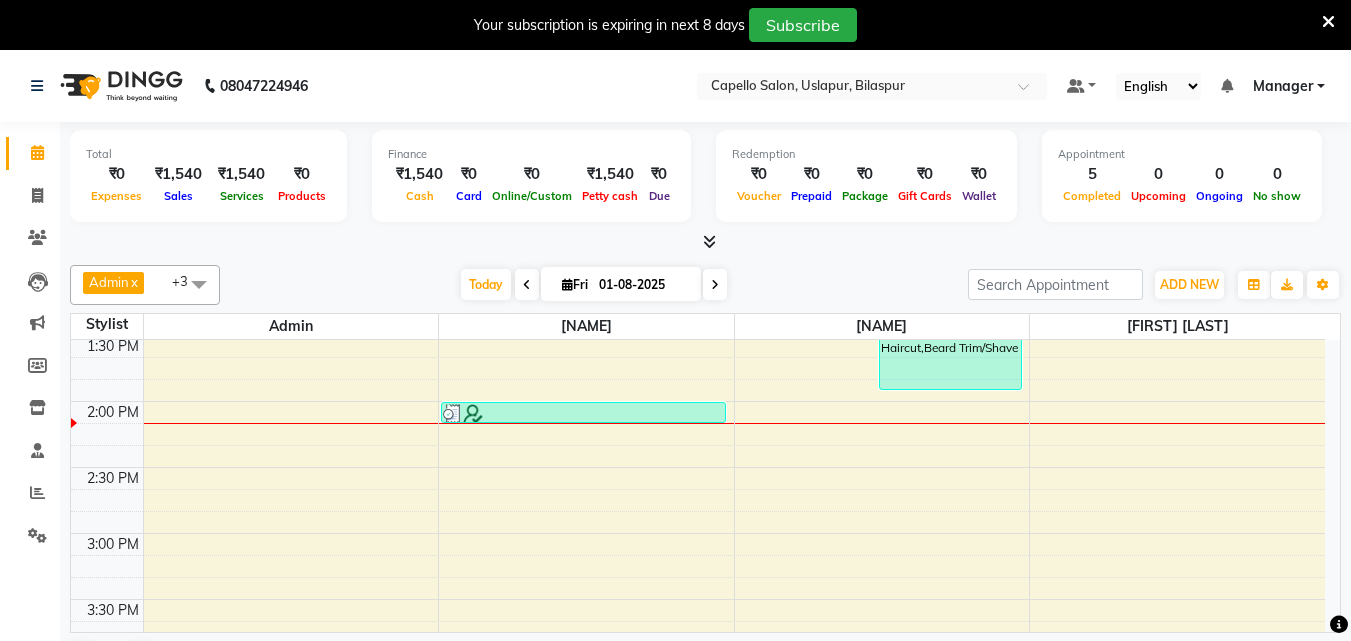 scroll, scrollTop: 700, scrollLeft: 0, axis: vertical 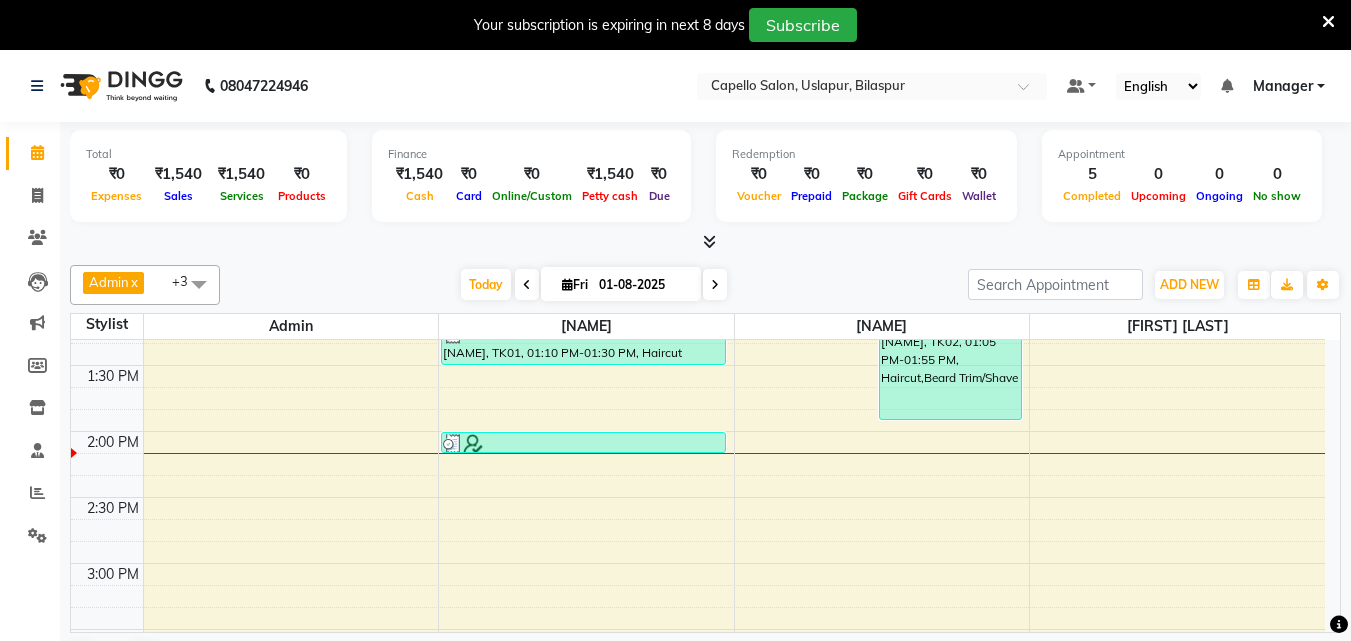 click at bounding box center [583, 444] 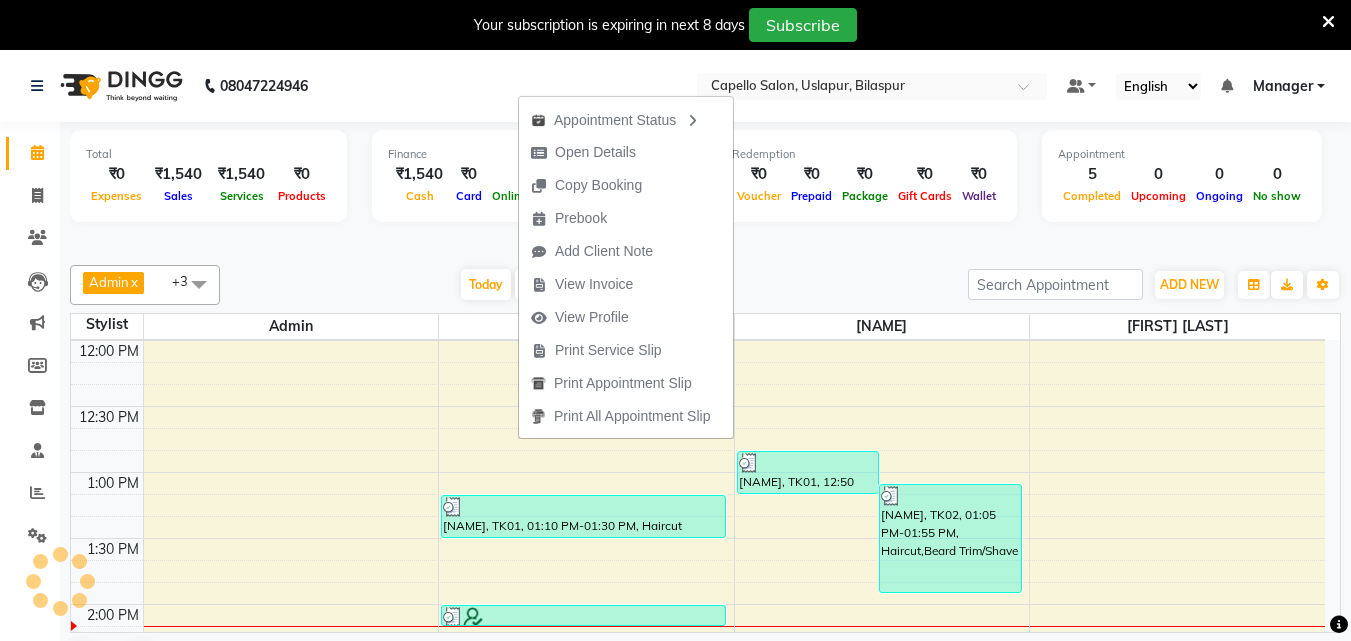 scroll, scrollTop: 600, scrollLeft: 0, axis: vertical 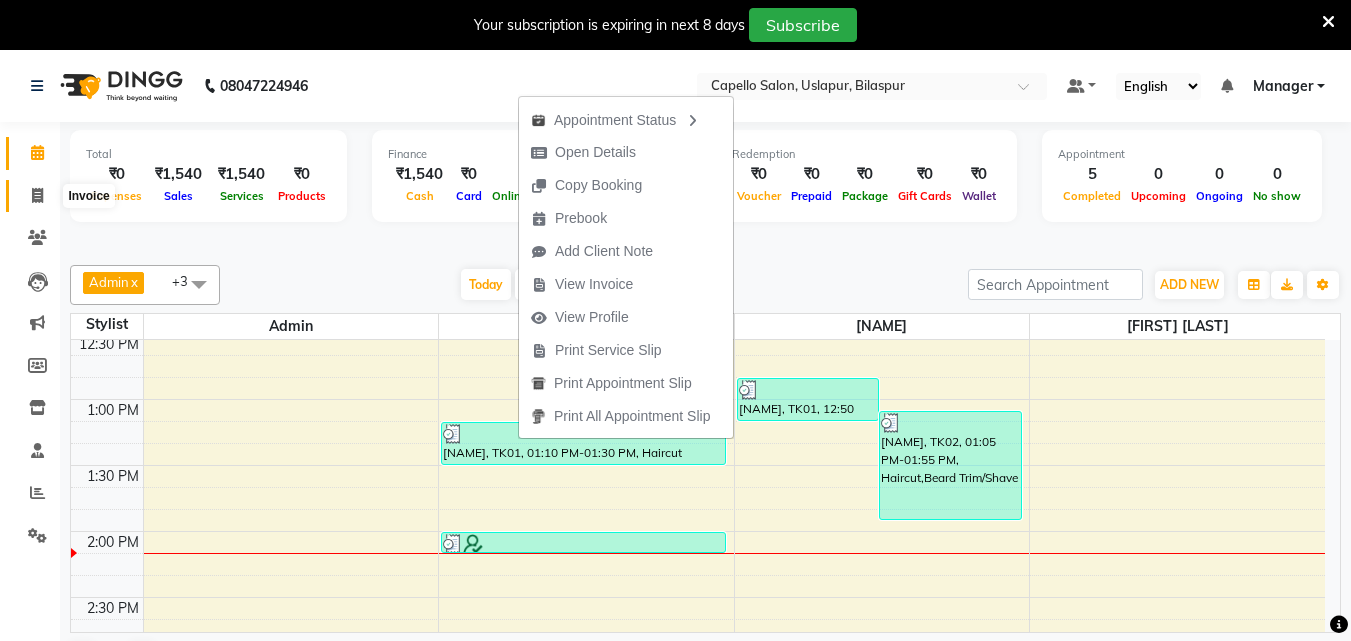 click 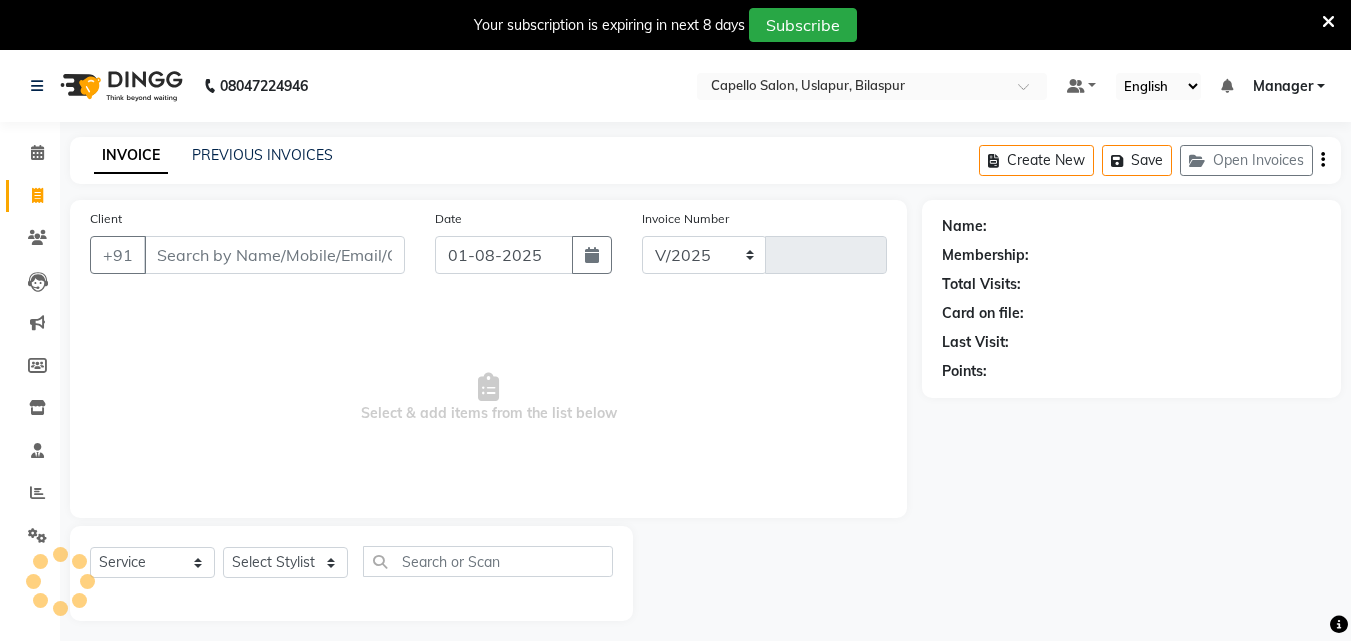 select on "4763" 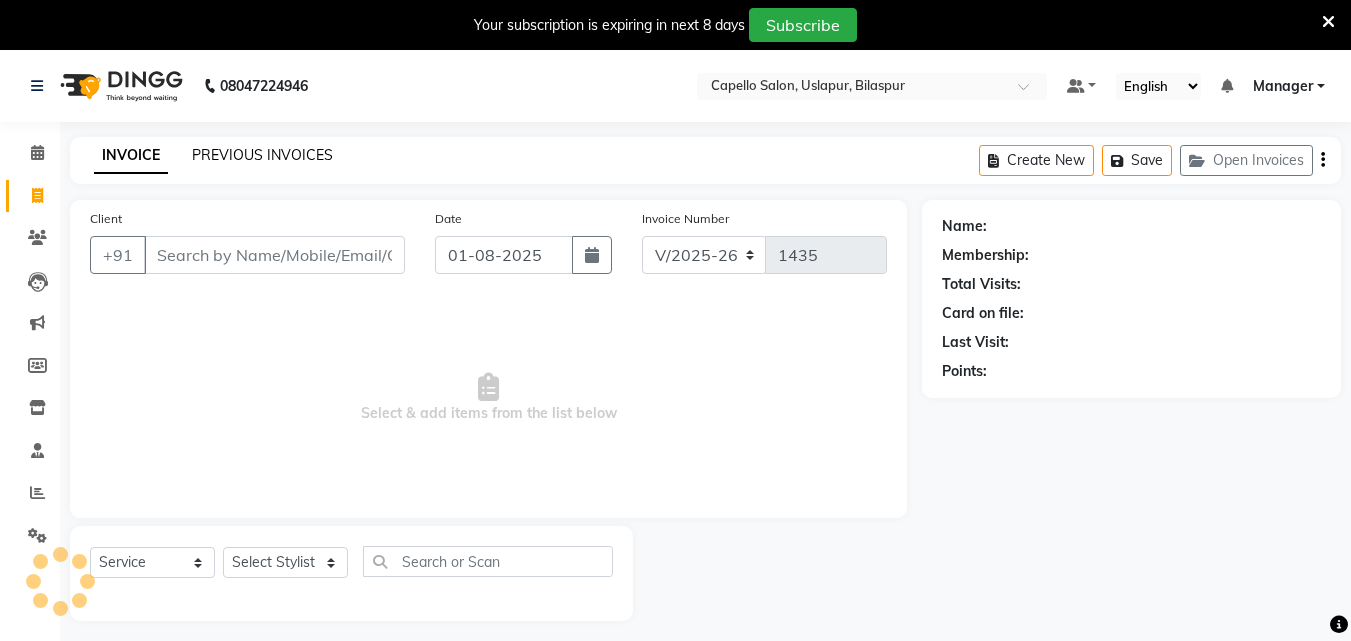 click on "PREVIOUS INVOICES" 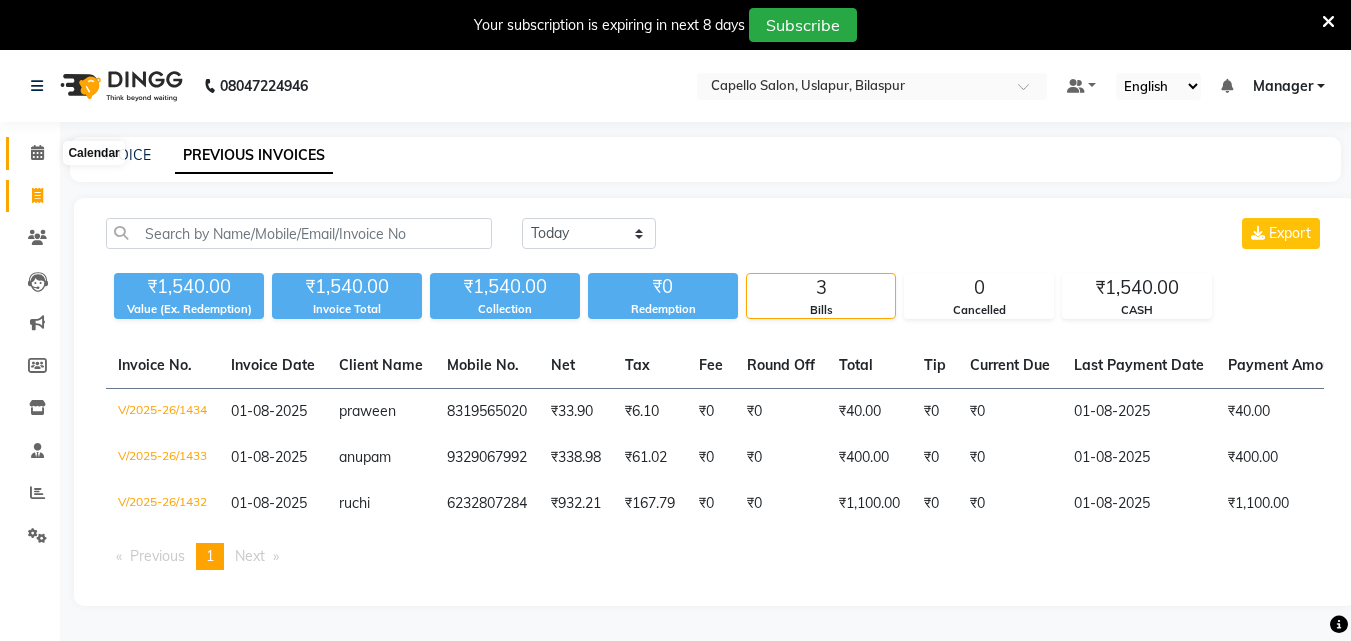 click 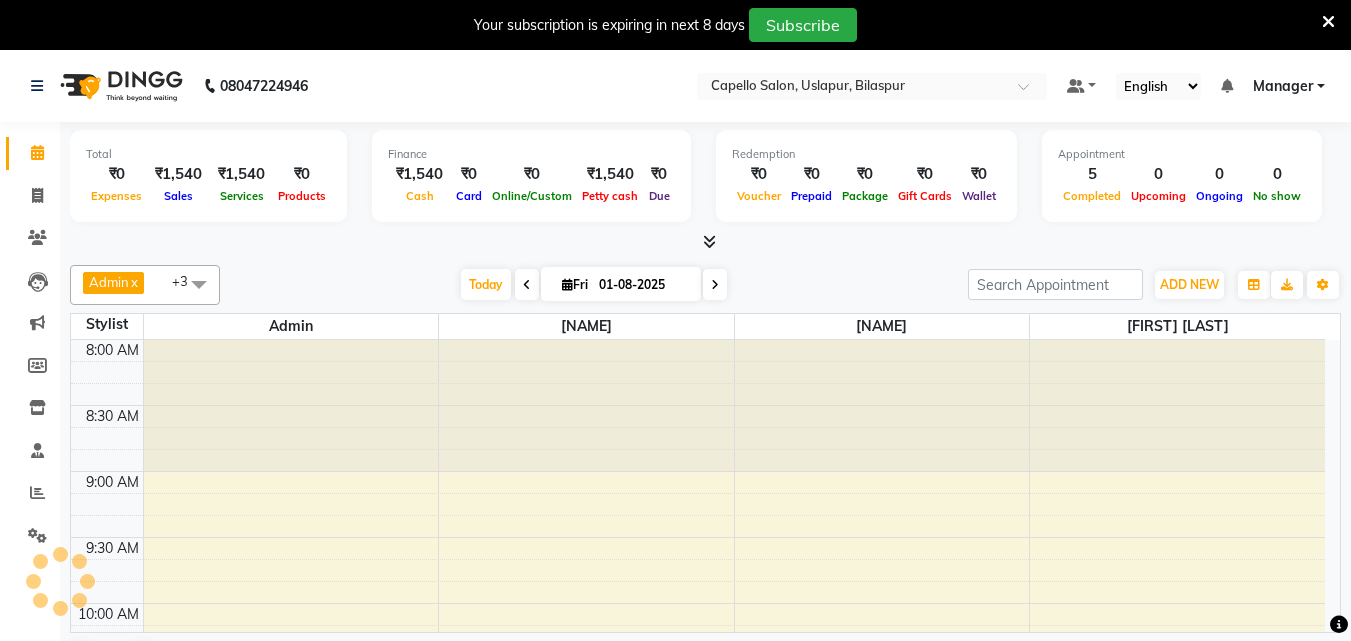 scroll, scrollTop: 0, scrollLeft: 0, axis: both 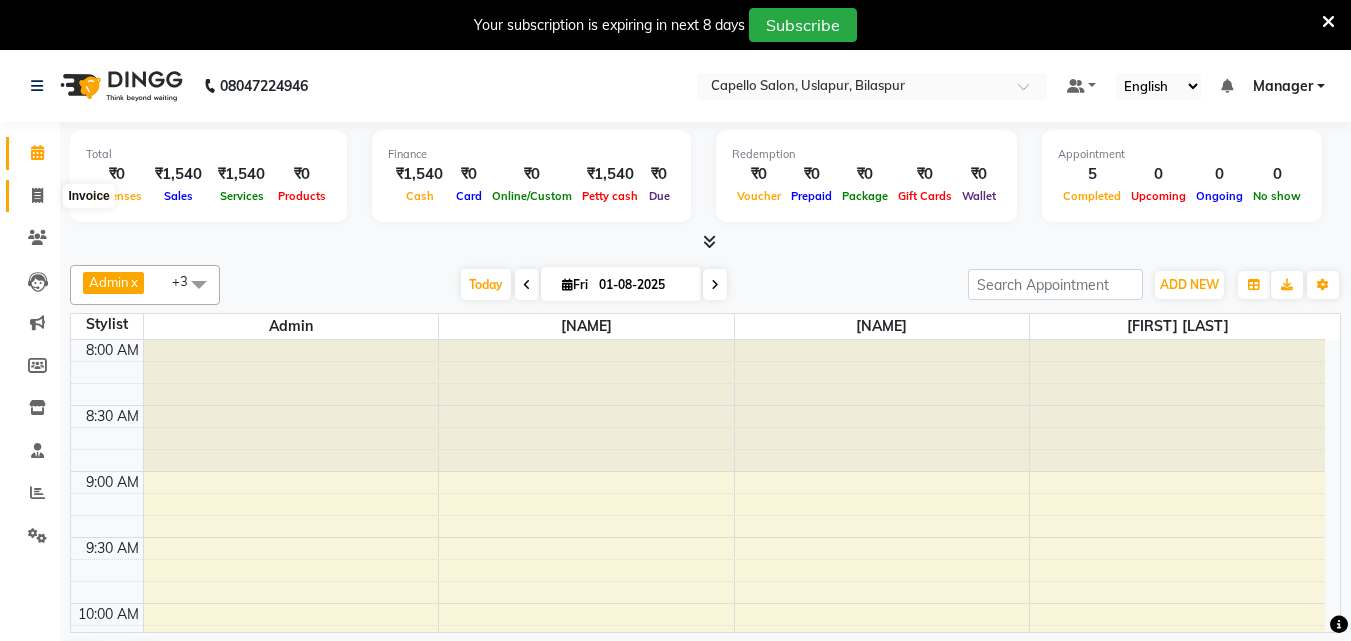 click 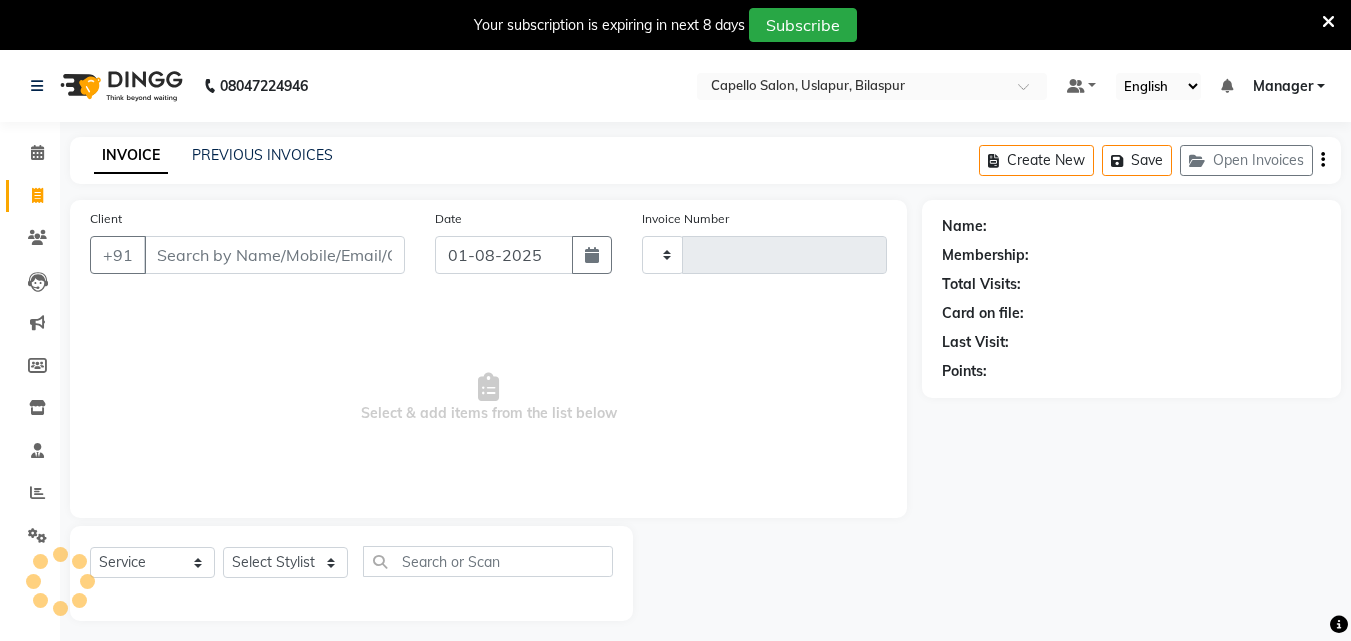 type on "1435" 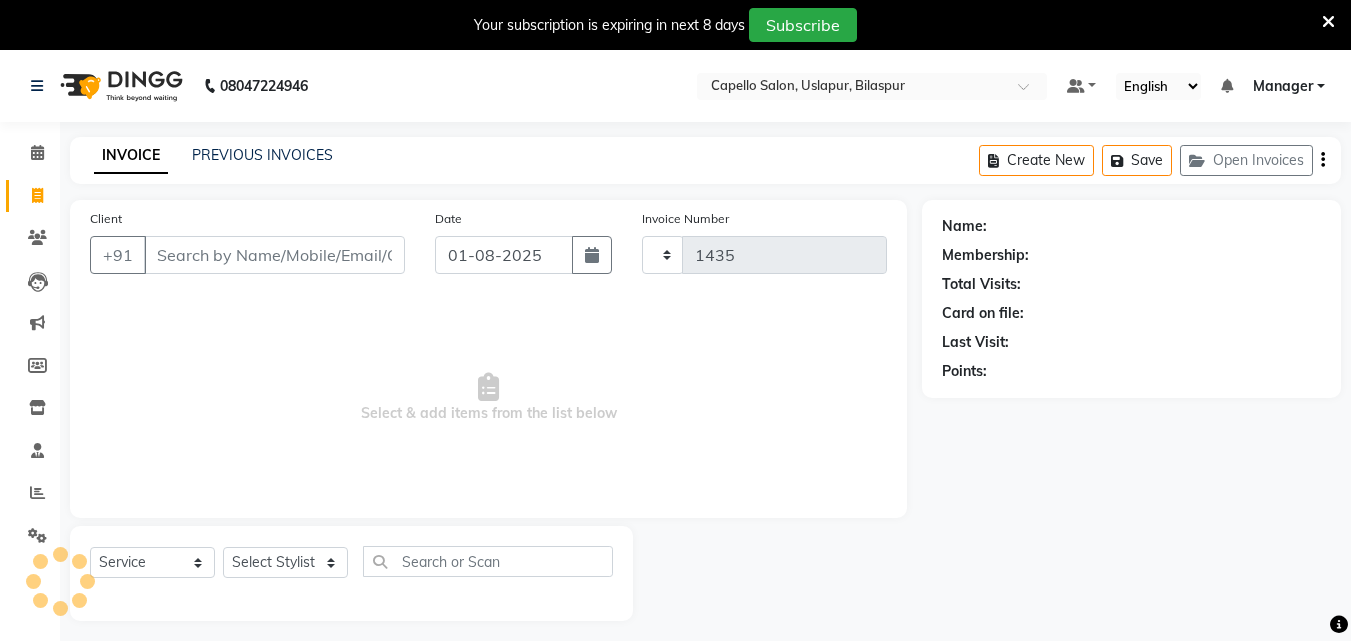 select on "4763" 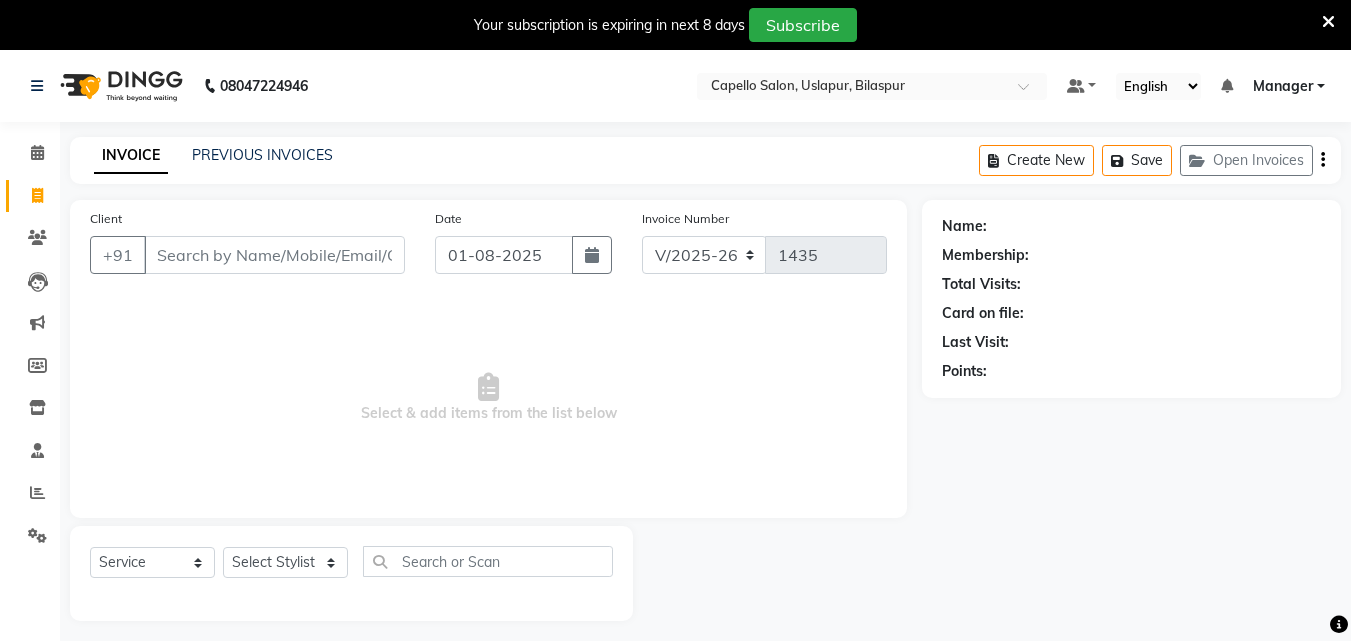 click on "Client" at bounding box center (274, 255) 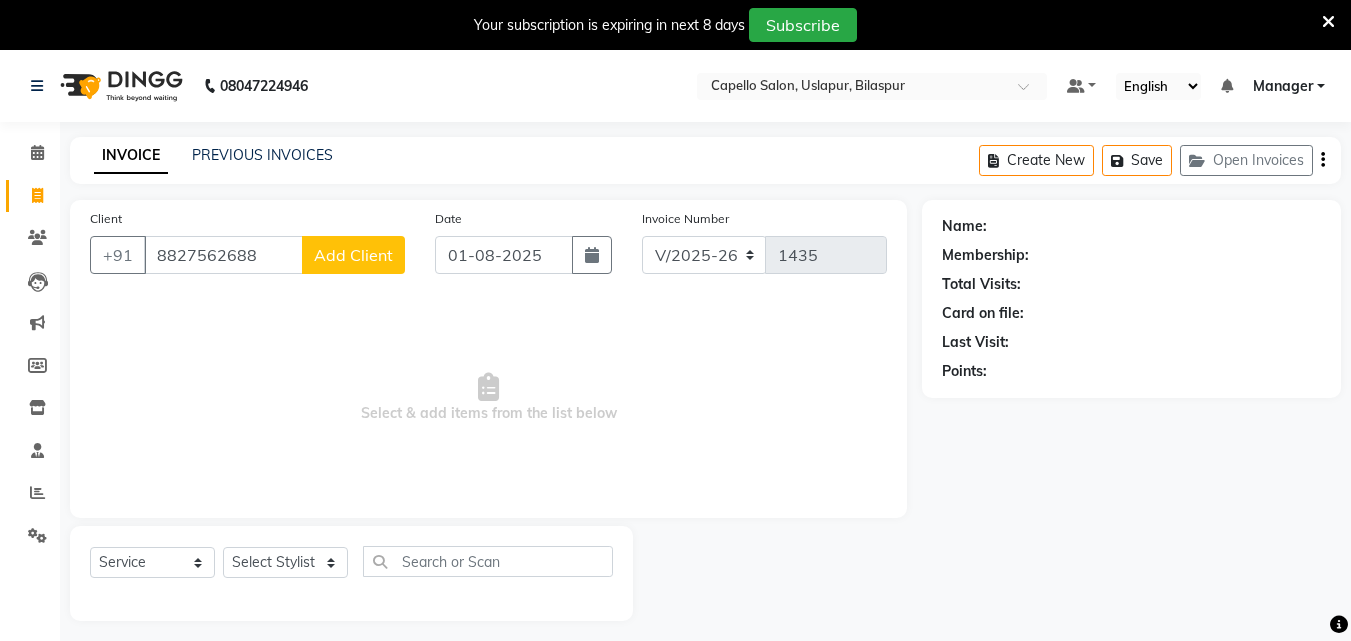 click on "8827562688" at bounding box center [223, 255] 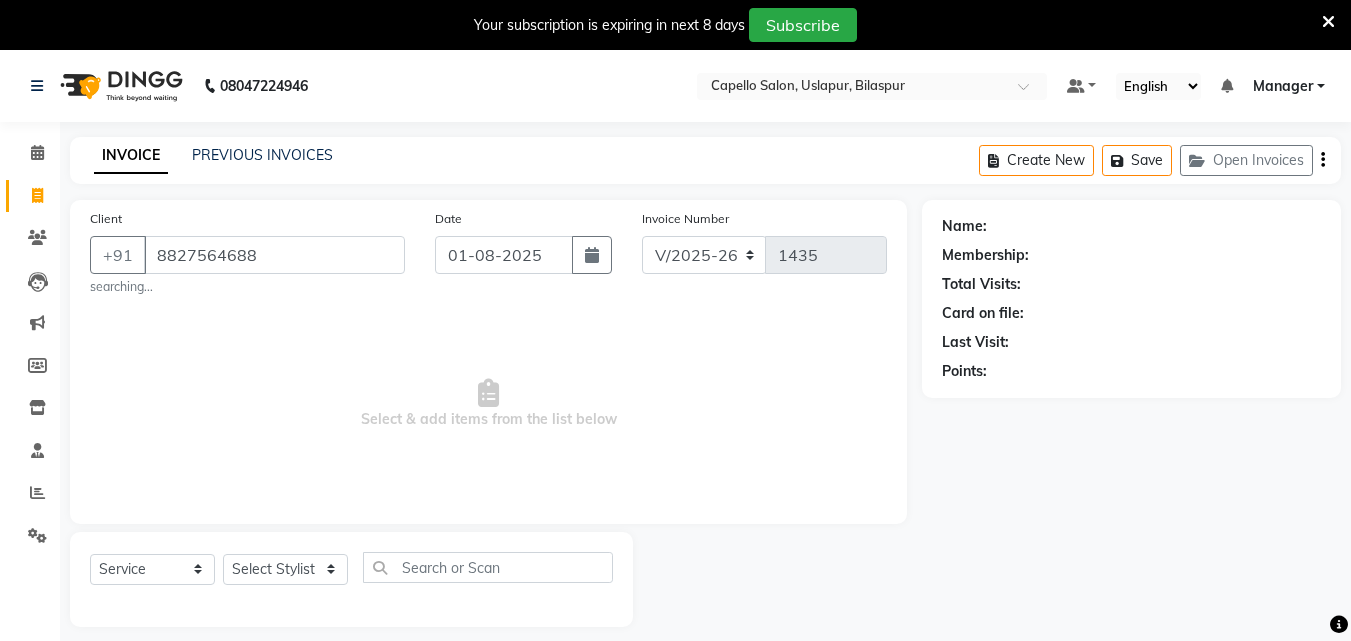 type on "8827564688" 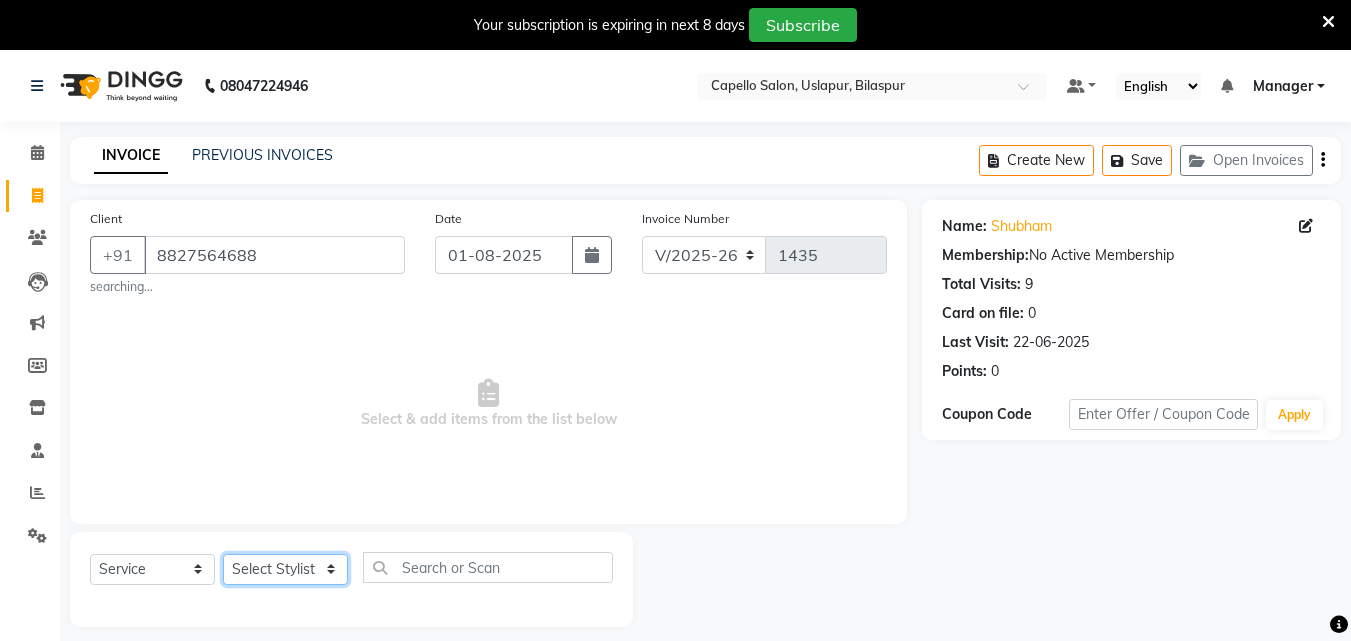 click on "Select Stylist Admin anish shirwash ANJALI CHAKRDHARI Arvind Ankar GEETA KIRAN SAHU KUSHAL Manager mukesh Rajesh Ankar Renuka Sahu SAKSHI SATYAM shailendra SOURABH vishal" 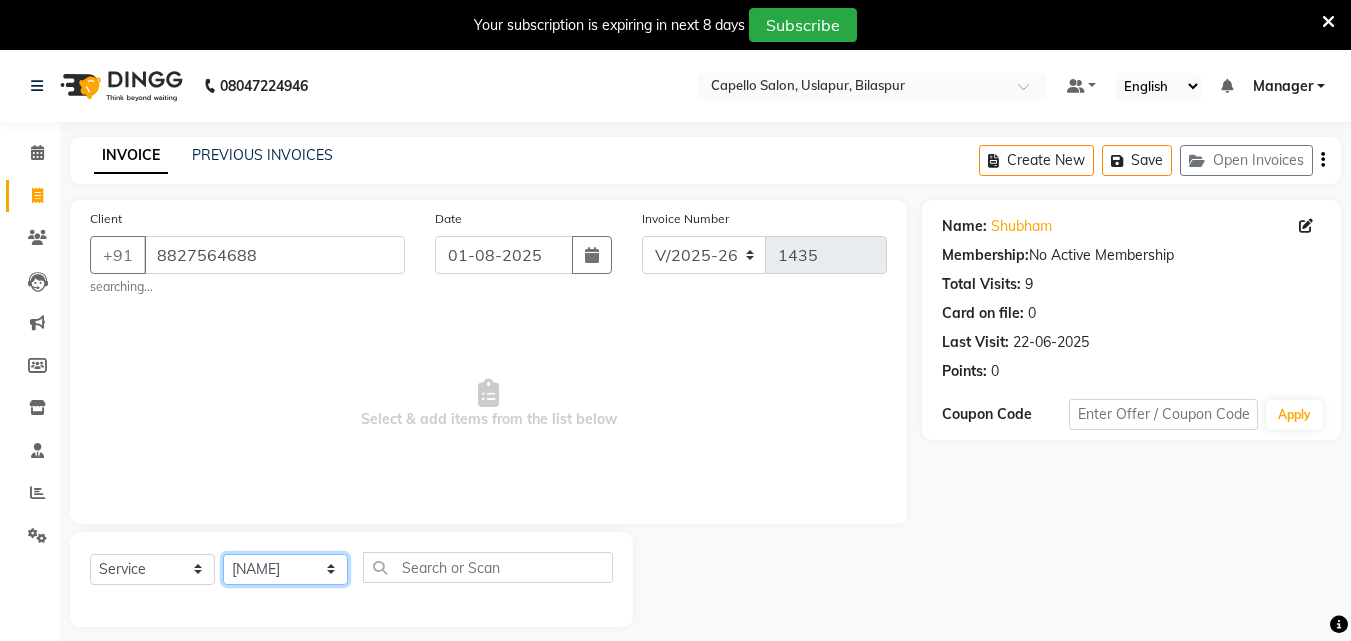 click on "Select Stylist Admin anish shirwash ANJALI CHAKRDHARI Arvind Ankar GEETA KIRAN SAHU KUSHAL Manager mukesh Rajesh Ankar Renuka Sahu SAKSHI SATYAM shailendra SOURABH vishal" 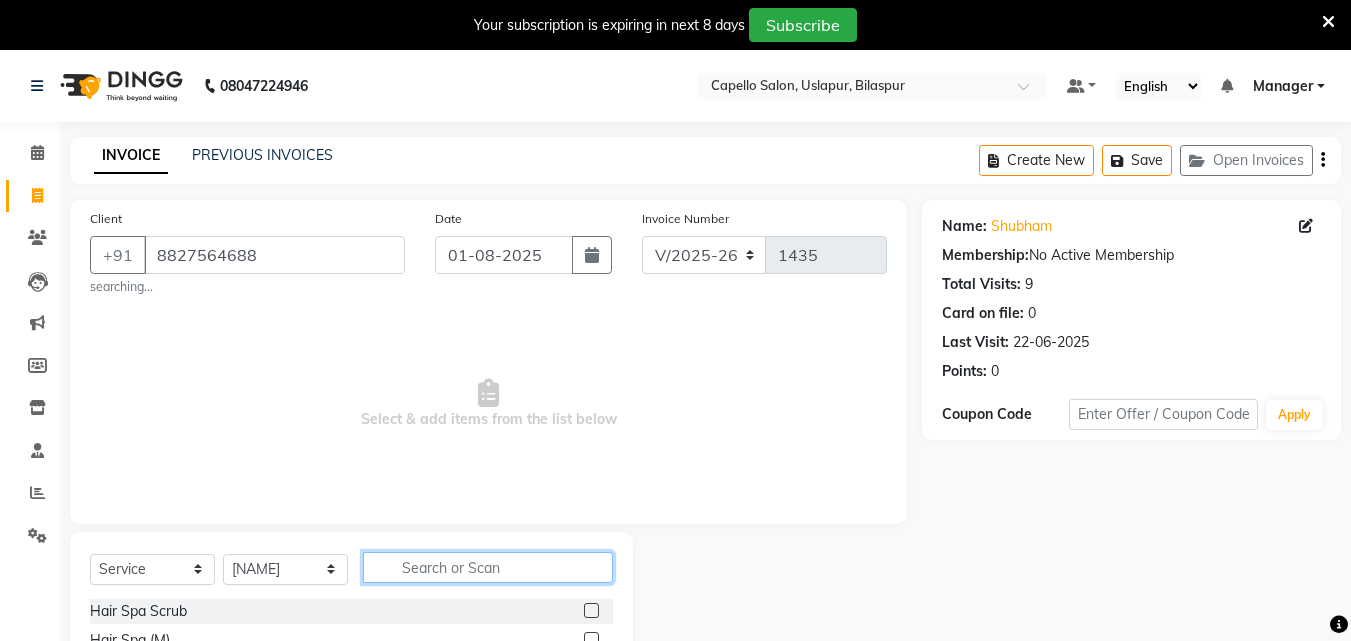 click 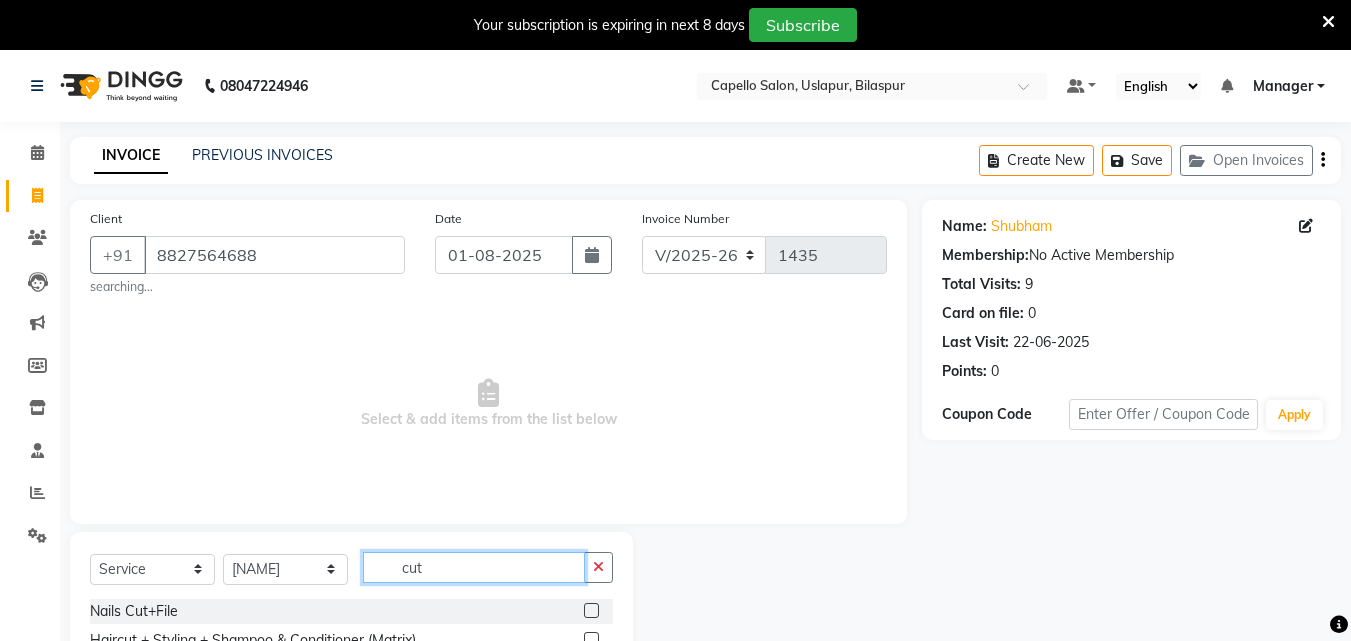 scroll, scrollTop: 216, scrollLeft: 0, axis: vertical 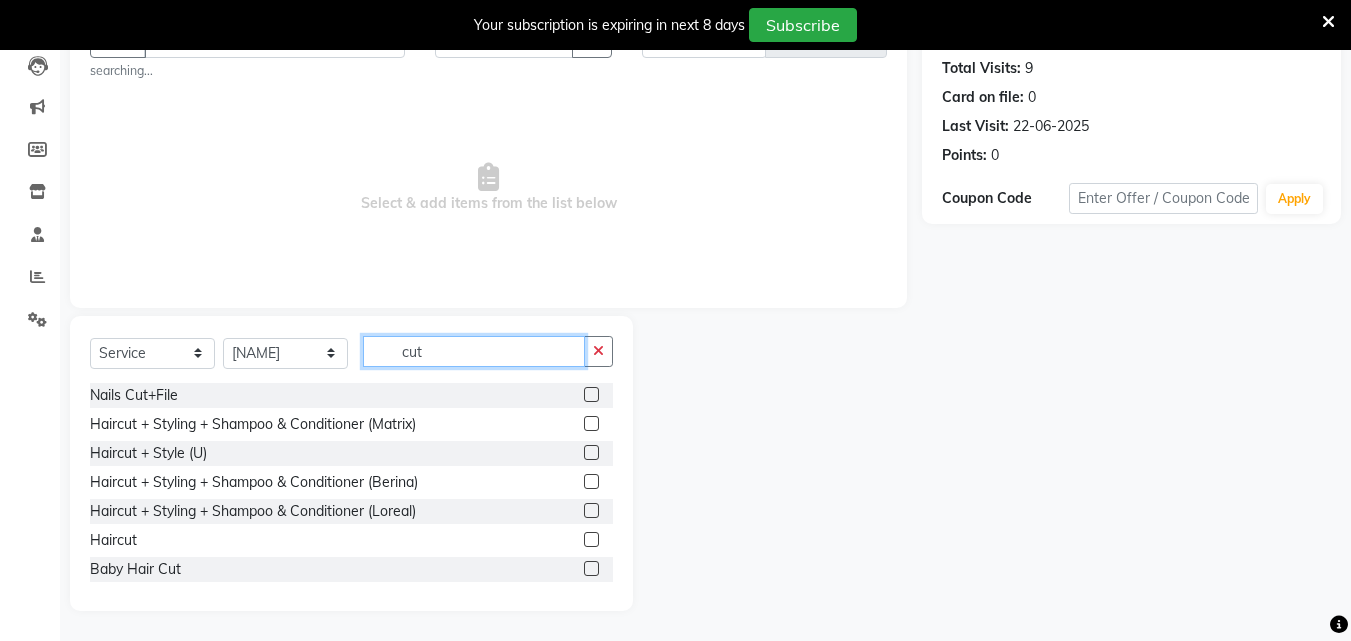 type on "cut" 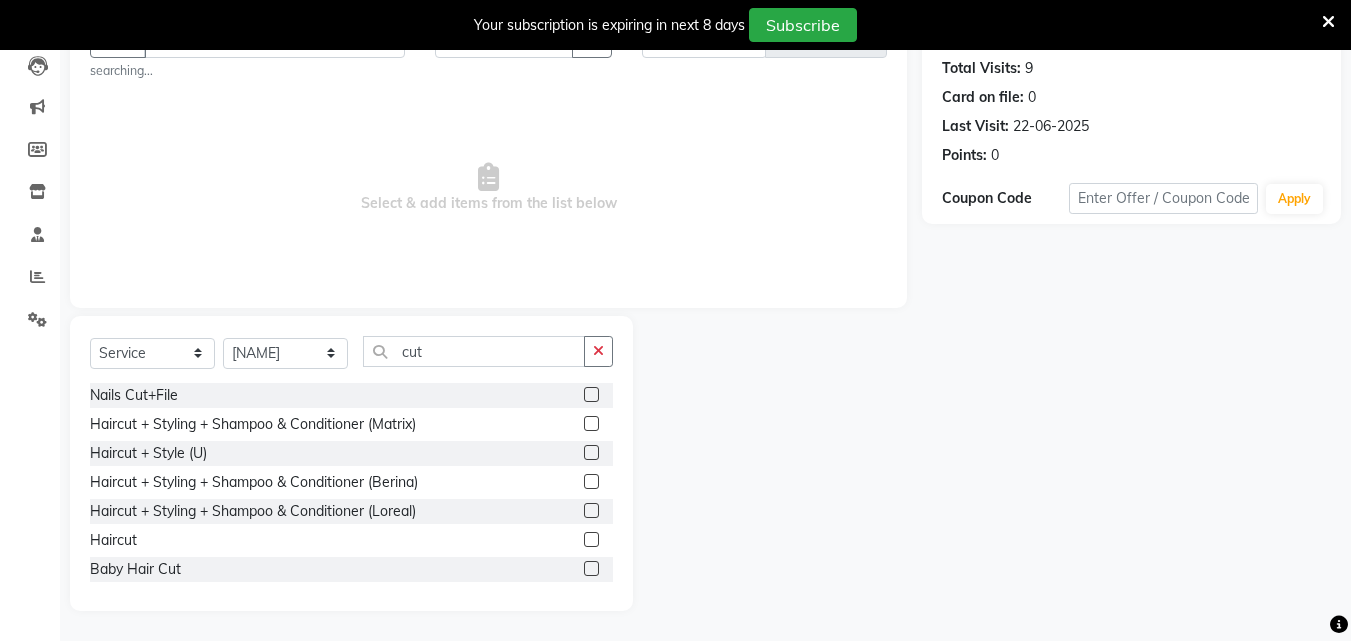 click 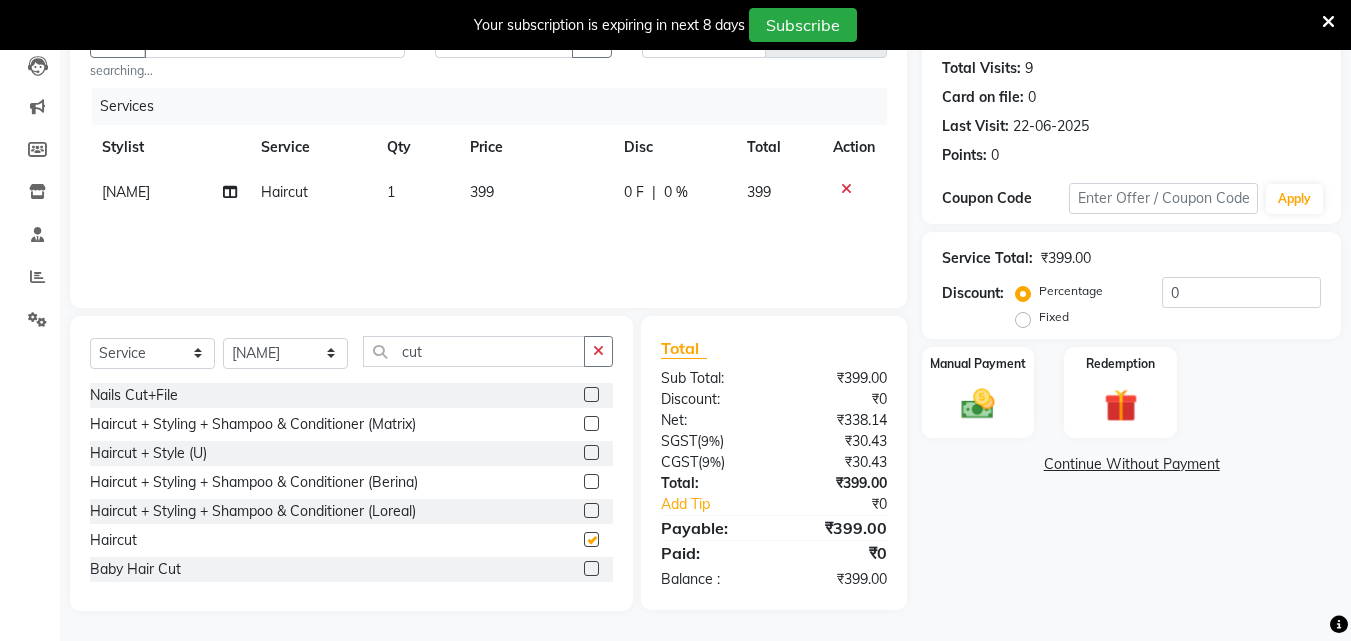 checkbox on "false" 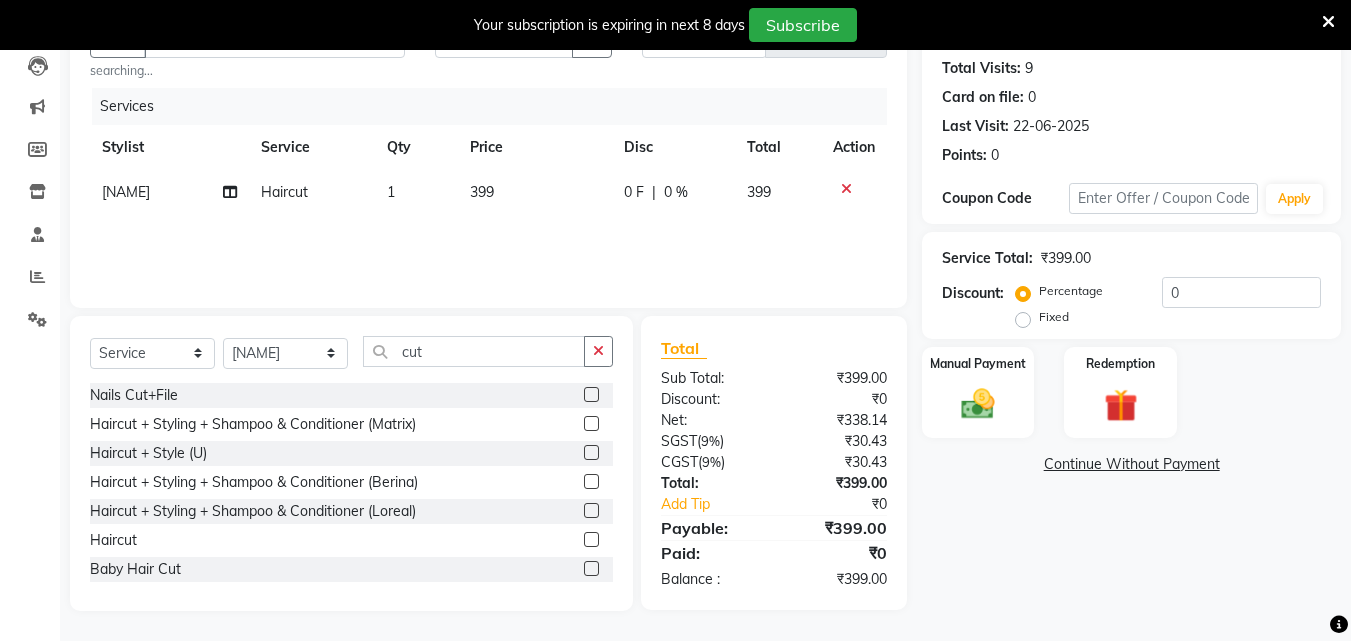 click on "399" 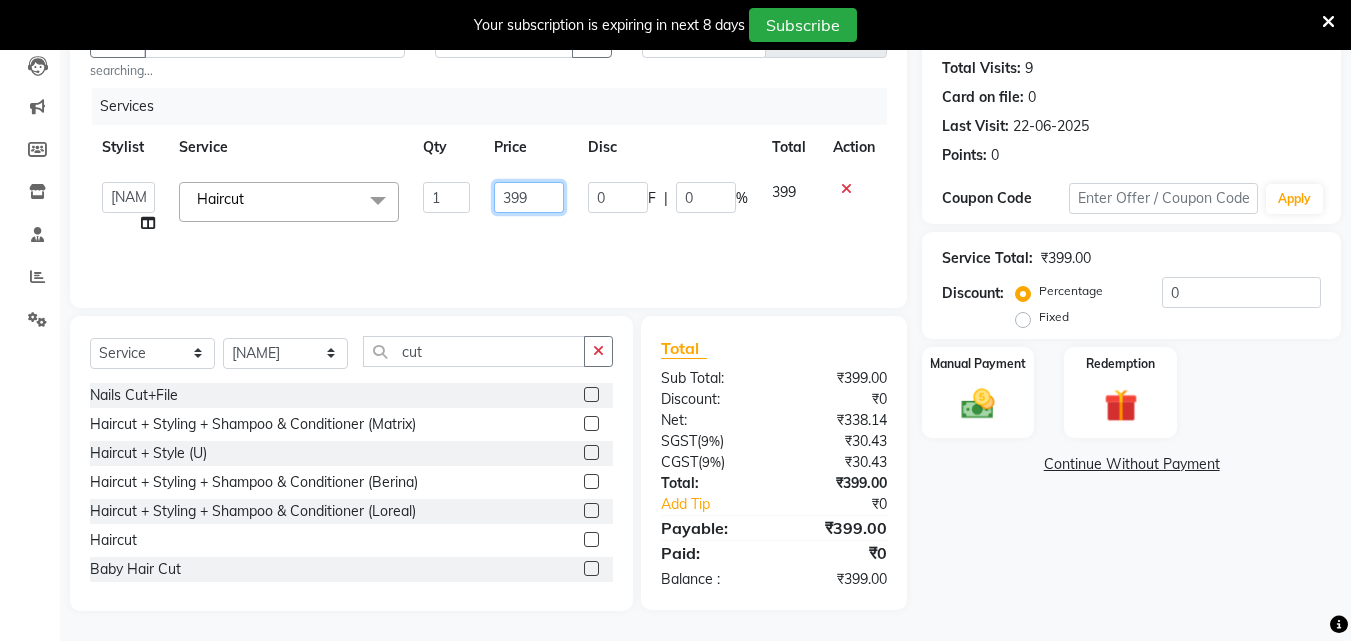 click on "399" 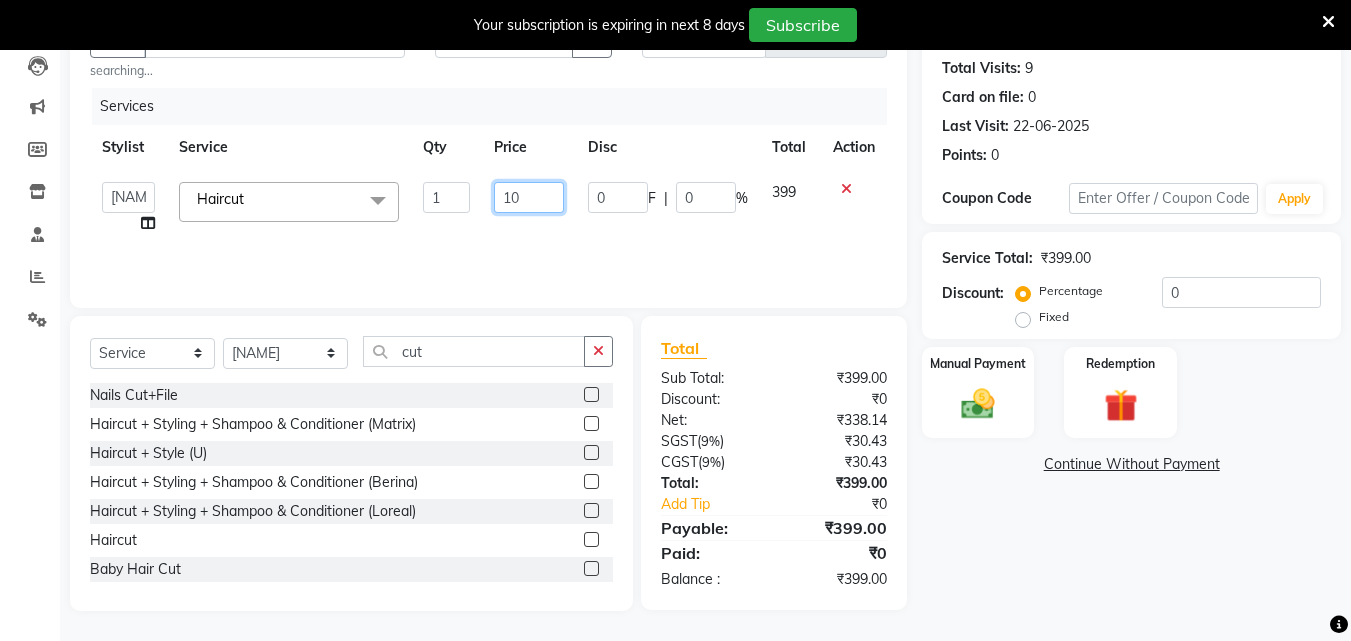 type on "100" 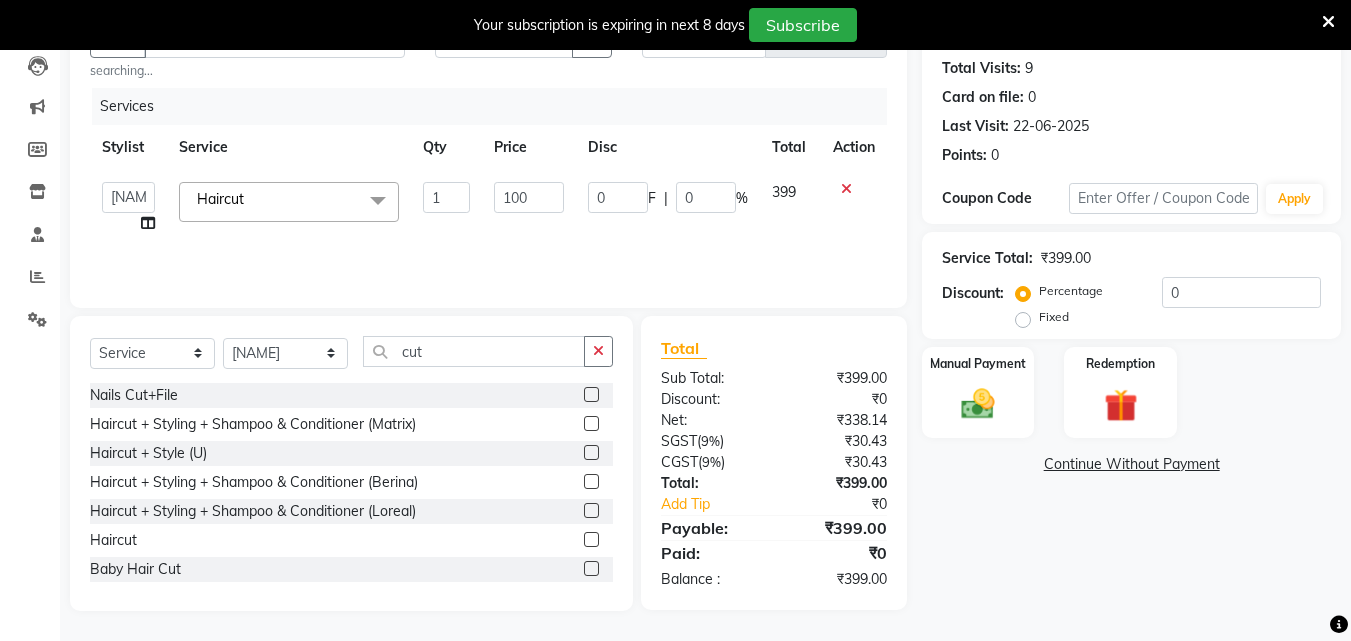click on "Services Stylist Service Qty Price Disc Total Action  Admin   [NAME]   [NAME]   [FIRST] [LAST]   [NAME]   [NAME]   [NAME]   Manager   [NAME]   [FIRST] [LAST]   [NAME] [LAST]   [NAME]   [NAME]   [NAME]   [NAME]  Haircut  x Hair Spa Scrub Hair Spa (M) Hair Spa (F) Keratin Spa Hair Treatment Hair Treatment Smartbond Hair Smoothing Hair Straightening Hair Rebonding Hair Keratin Cadiveu Head Massage L Hair Keratin Keramelon Hair Botox Keramelon Scalp Advance (F) Scalp Advance (M) Nanoplastia treatment Brillare Anti-Dandruff oil (F) Brillare Hairfall Control oil (F) Brillare Anti-Dandruff oil (M) Brillare Hairfall Control oil (M) Reflexology (U lux) 1400 Face Bleach Face D-Tan Face Clean Up Clean-up (Shine beauty) Facial Actiblend Glass Facial Mask Signature Facial Deluxe Facial Luxury Facial Magical Facial Premium Facial Royal Treatment Skinora Age Control F Treatment ( Snow Algae Saffron) Skinora Calming Treatment (Avacado  Oat) Skinora Hydra Treatment (Butter Coconut Milk) Haircut" 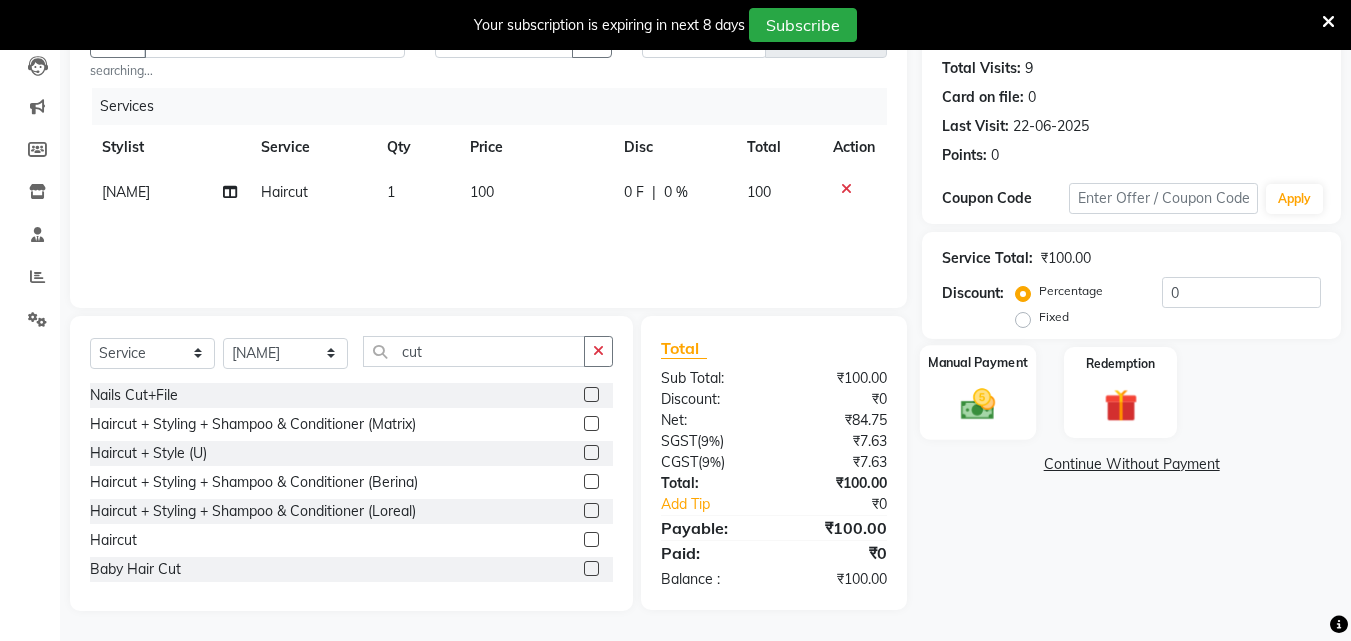 click 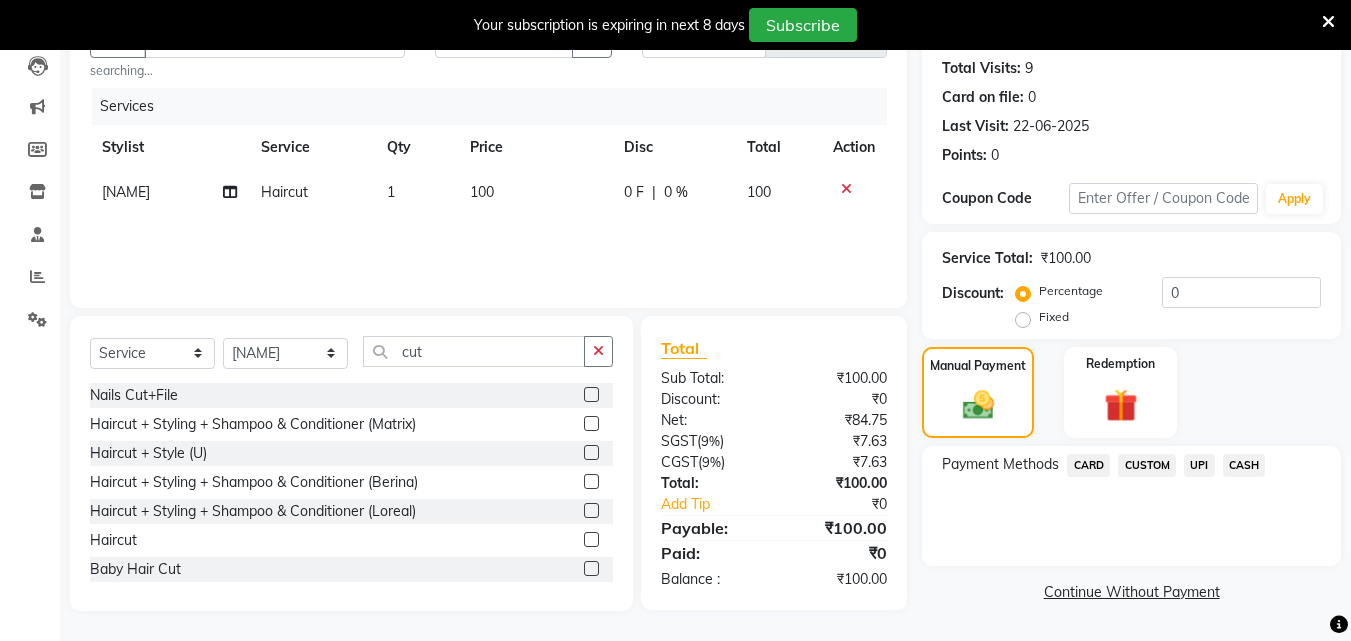 click on "UPI" 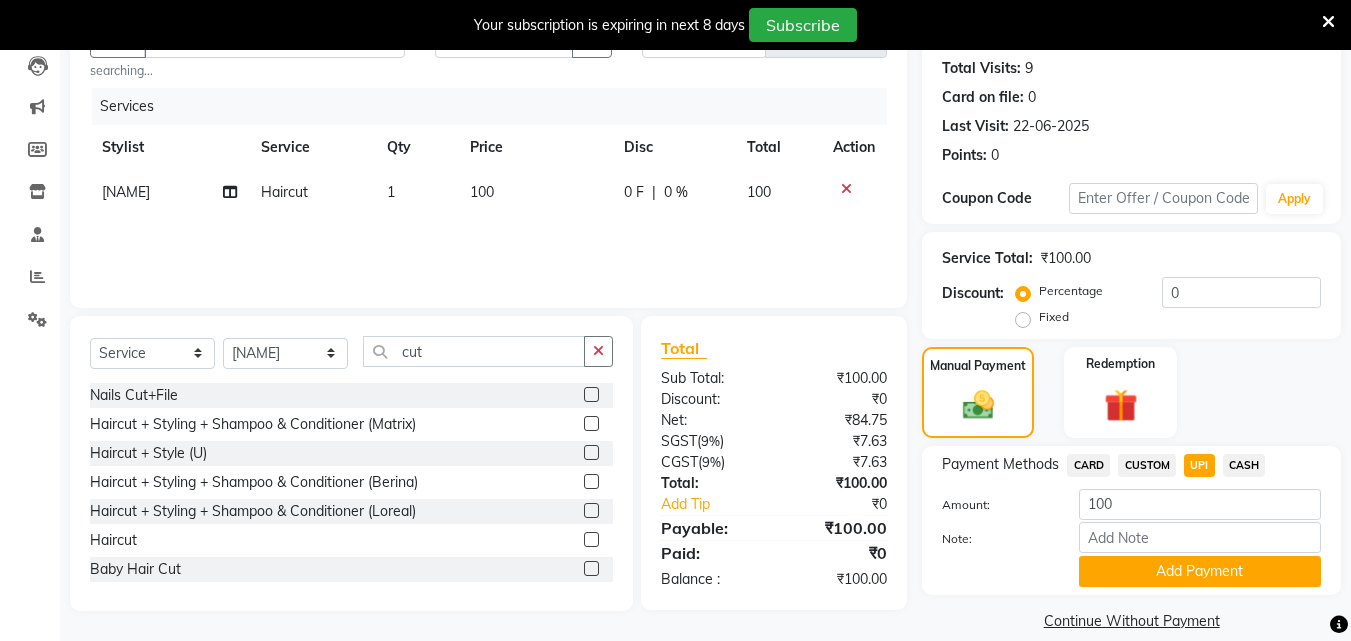 scroll, scrollTop: 241, scrollLeft: 0, axis: vertical 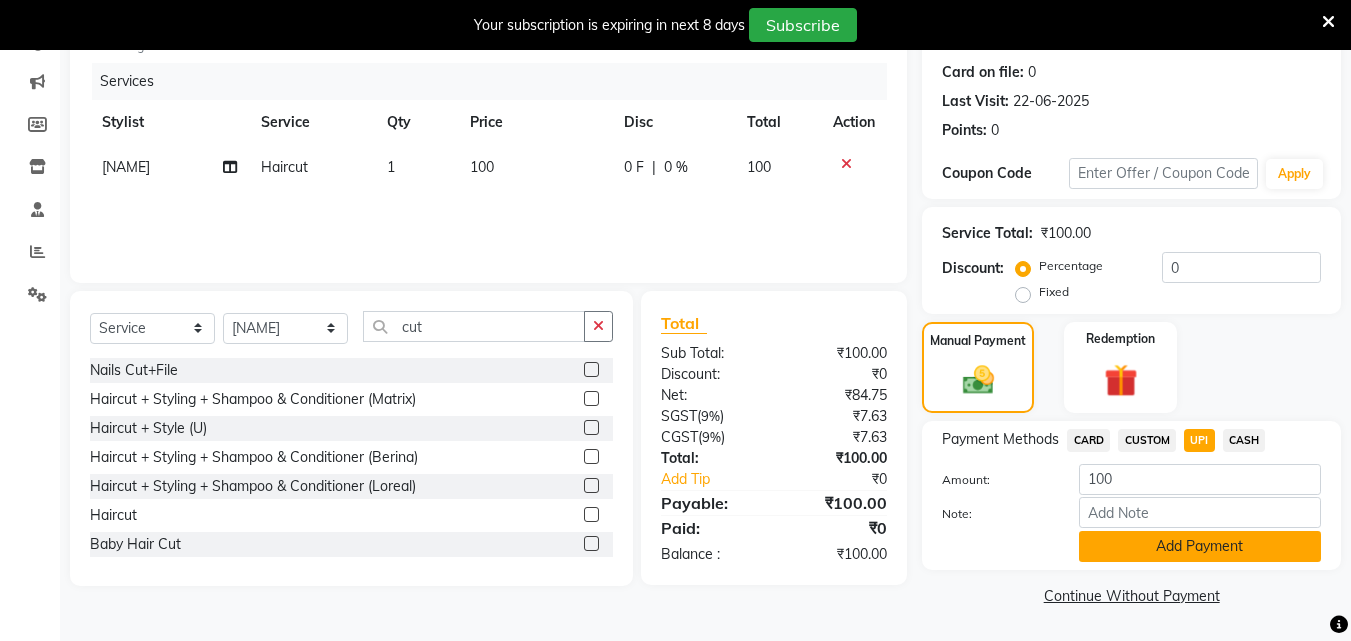 click on "Add Payment" 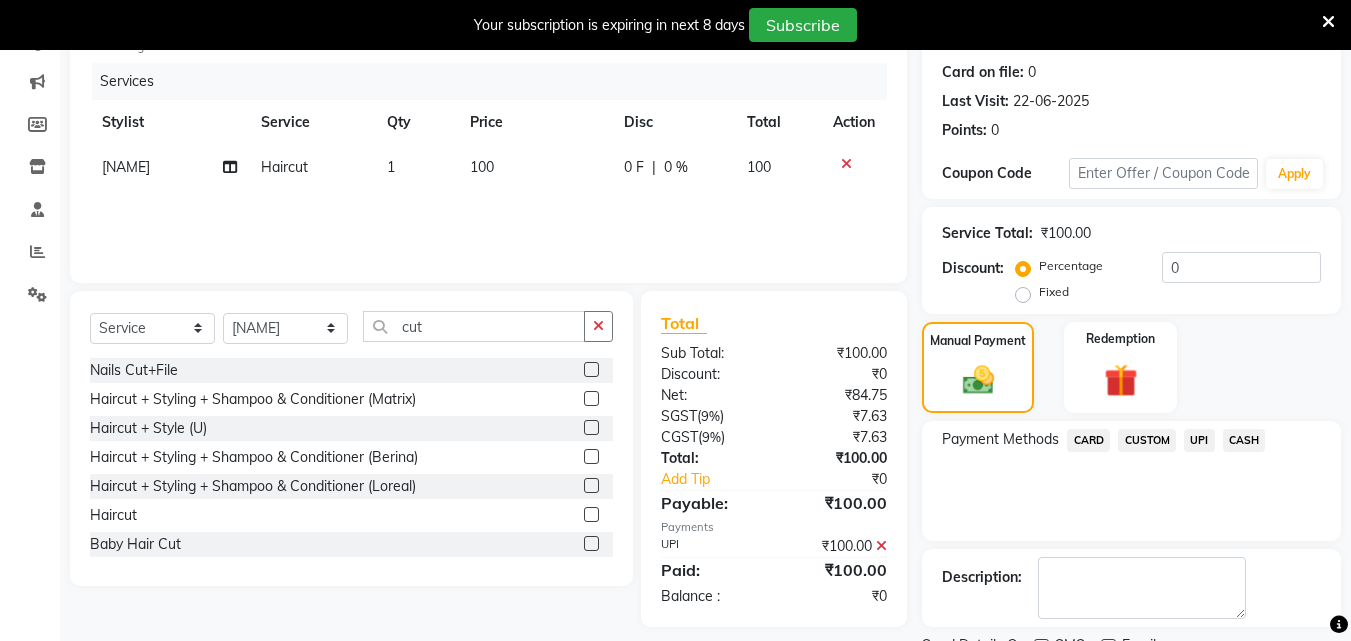 scroll, scrollTop: 325, scrollLeft: 0, axis: vertical 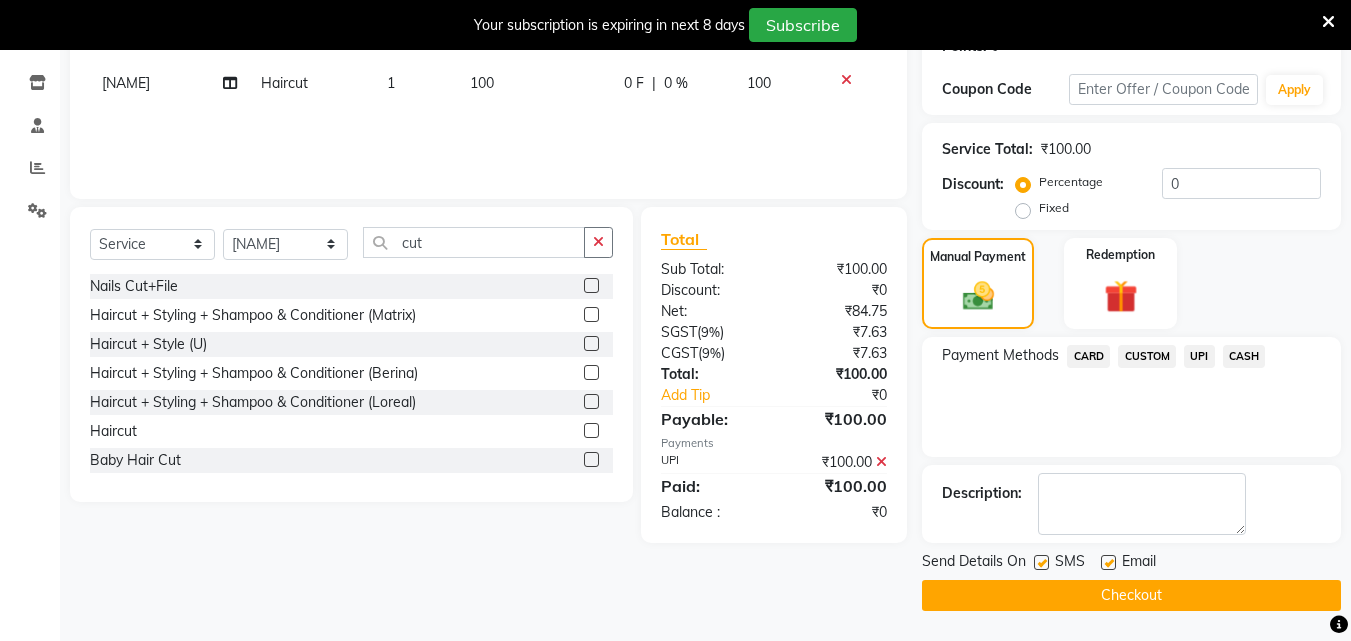 click on "Checkout" 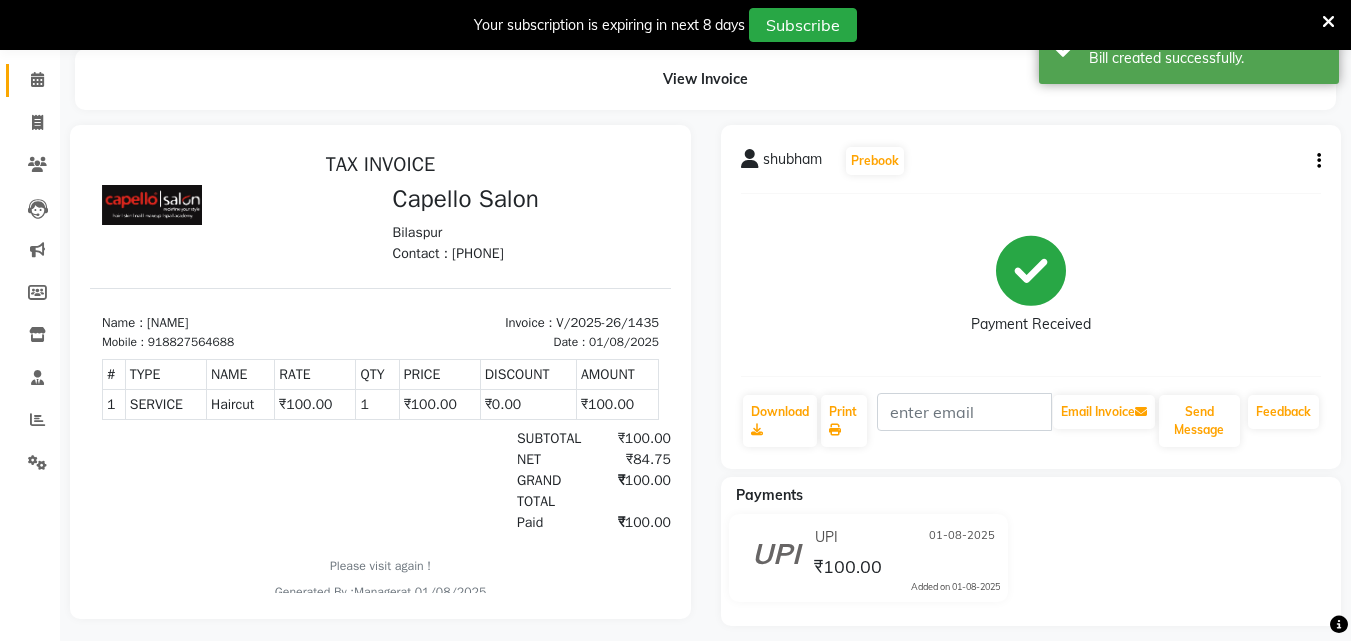 scroll, scrollTop: 0, scrollLeft: 0, axis: both 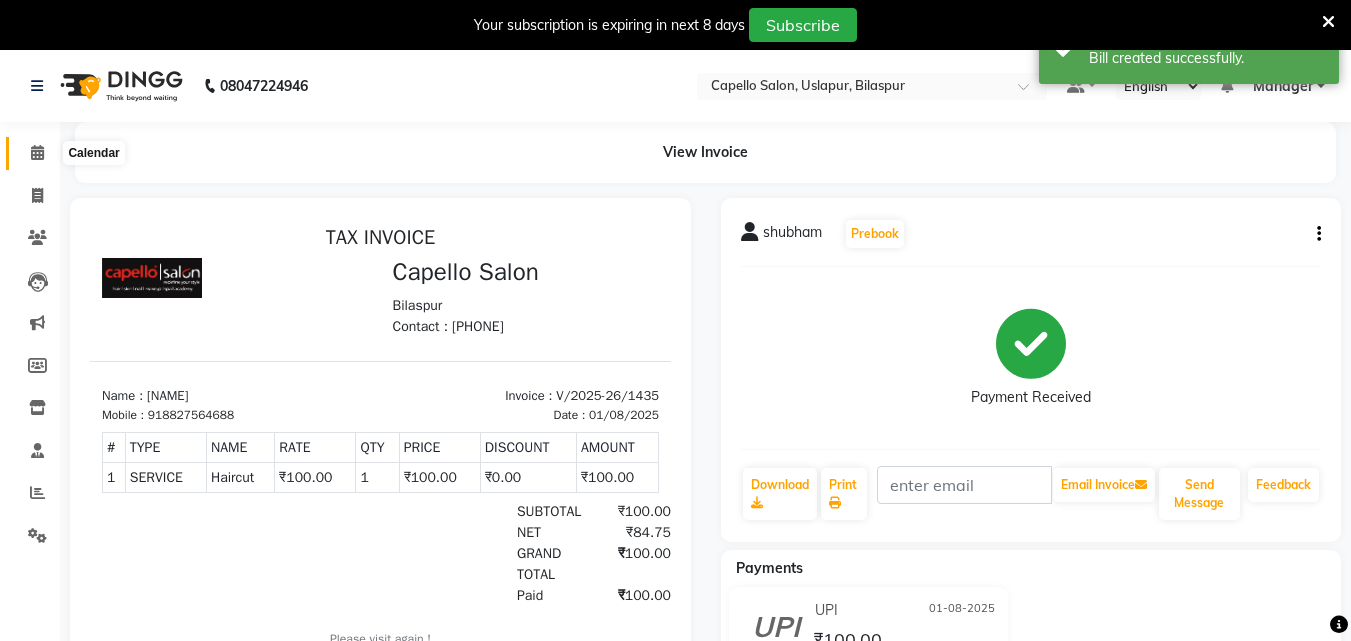 click 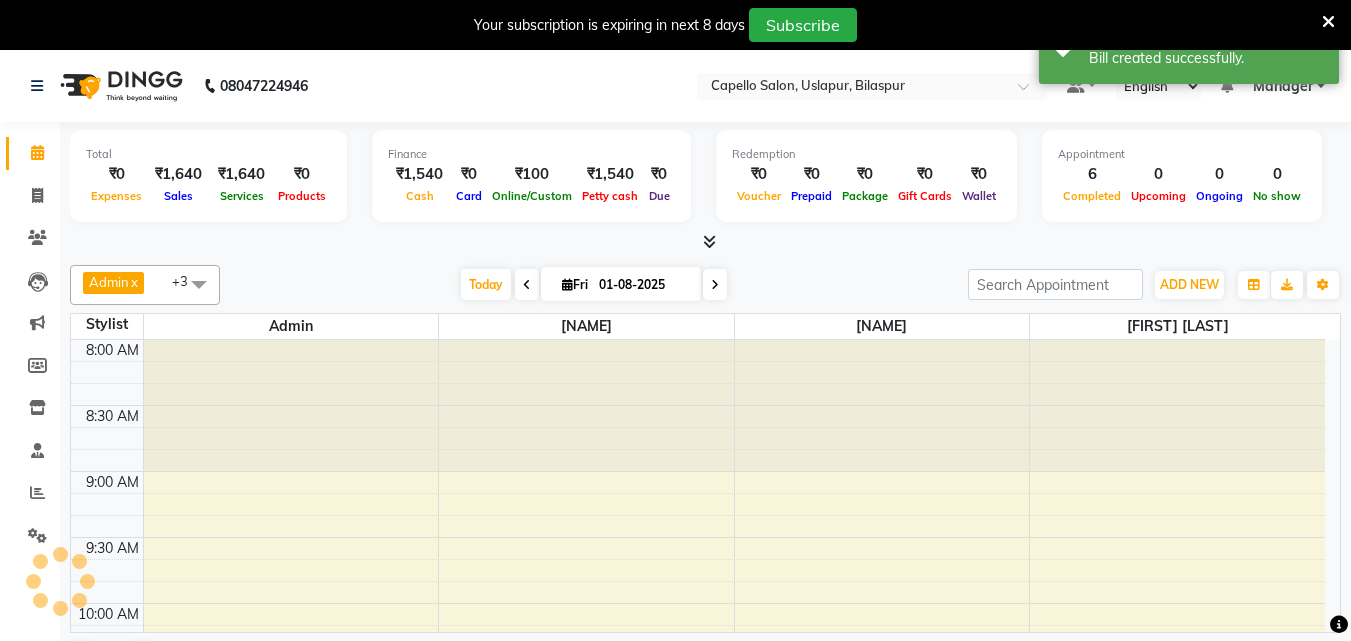 scroll, scrollTop: 0, scrollLeft: 0, axis: both 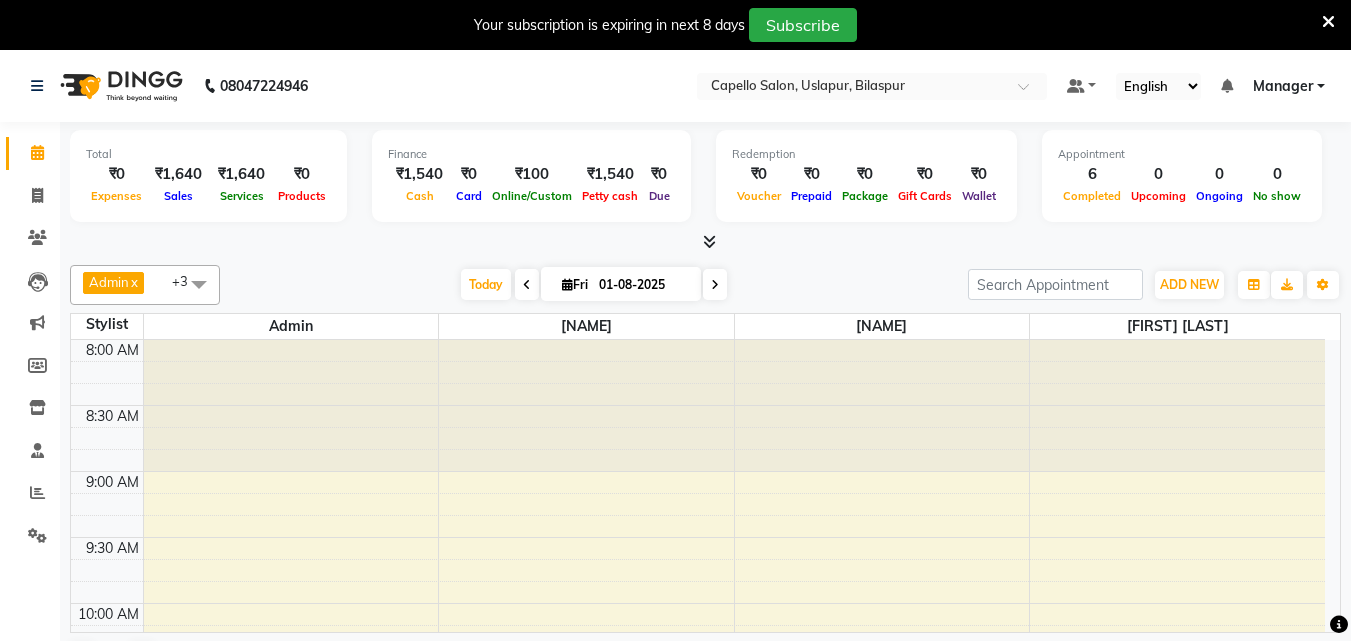 click on "Total  ₹0  Expenses ₹1,640  Sales ₹1,640  Services ₹0  Products Finance  ₹1,540  Cash ₹0  Card ₹100  Online/Custom ₹1,540 Petty cash ₹0 Due  Redemption  ₹0 Voucher ₹0 Prepaid ₹0 Package ₹0  Gift Cards ₹0  Wallet  Appointment  6 Completed 0 Upcoming 0 Ongoing 0 No show  Other sales  ₹0  Packages ₹0  Memberships ₹0  Vouchers ₹0  Prepaids ₹0  Gift Cards Admin  x [NAME]  x [NAME]  x [NAME]  x +3 Select All Admin [NAME] [NAME] [NAME] [FIRST] [LAST] [NAME] [NAME] [NAME] [NAME] [FIRST] [LAST] [NAME] [LAST] [NAME] [NAME] [NAME] [NAME] Today  Fri 01-08-2025 Toggle Dropdown Add Appointment Add Invoice Add Expense Add Attendance Add Client Add Transaction Toggle Dropdown Add Appointment Add Invoice Add Expense Add Attendance Add Client ADD NEW Toggle Dropdown Add Appointment Add Invoice Add Expense Add Attendance Add Client Add Transaction Admin  x [NAME]  x [NAME]  x [NAME]  x +3 Select All Admin [NAME] List" 